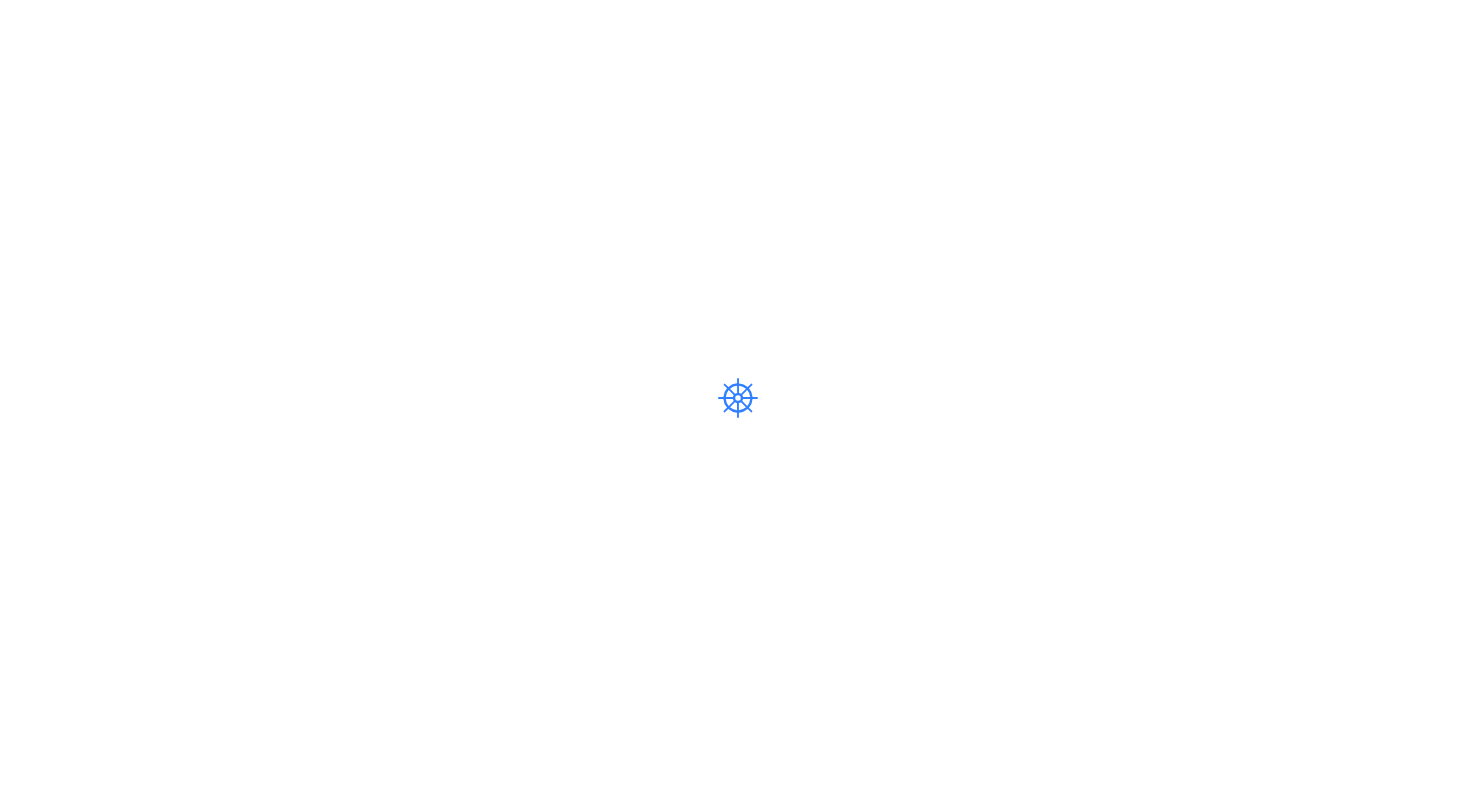 scroll, scrollTop: 0, scrollLeft: 0, axis: both 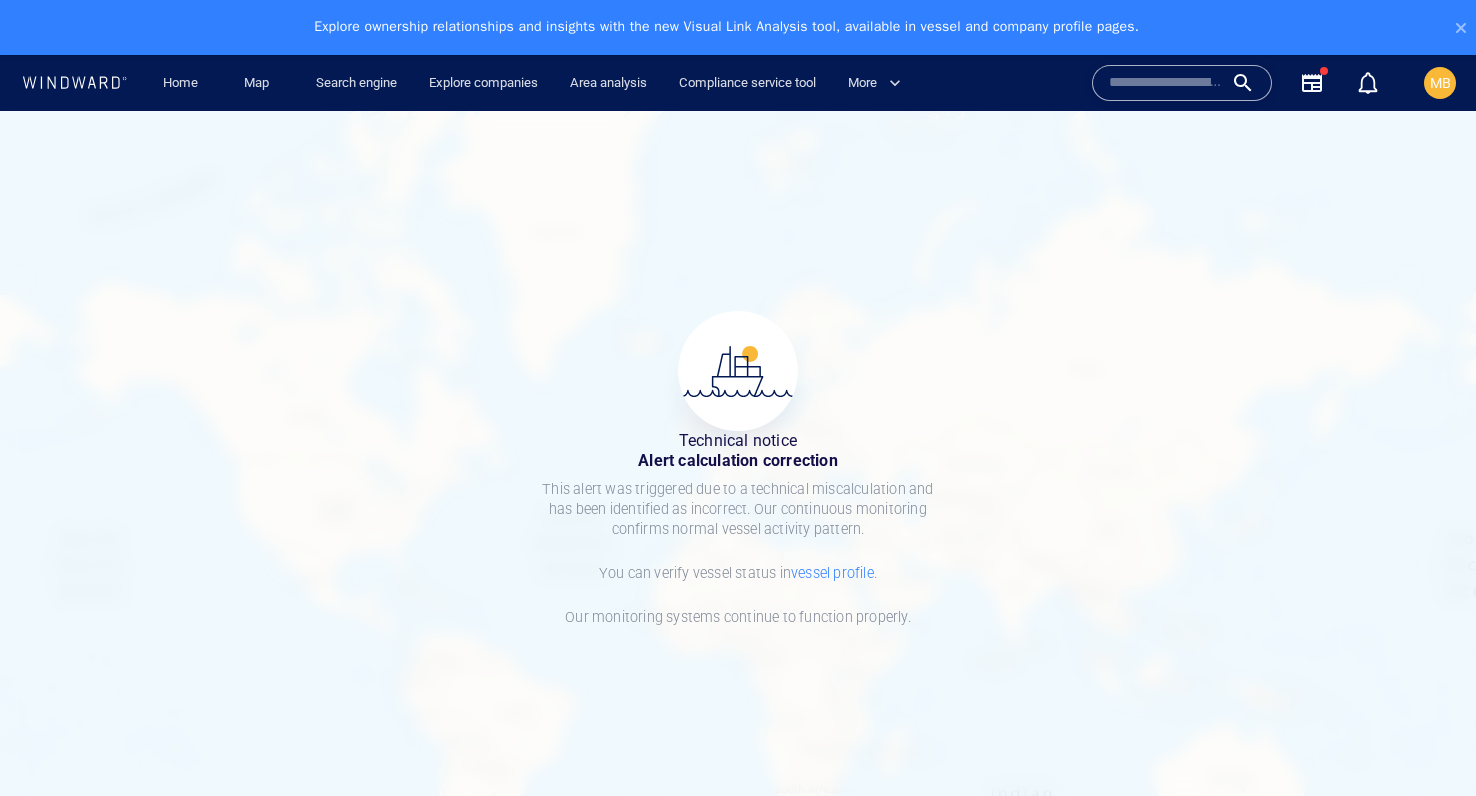 click on "vessel profile" at bounding box center (832, 573) 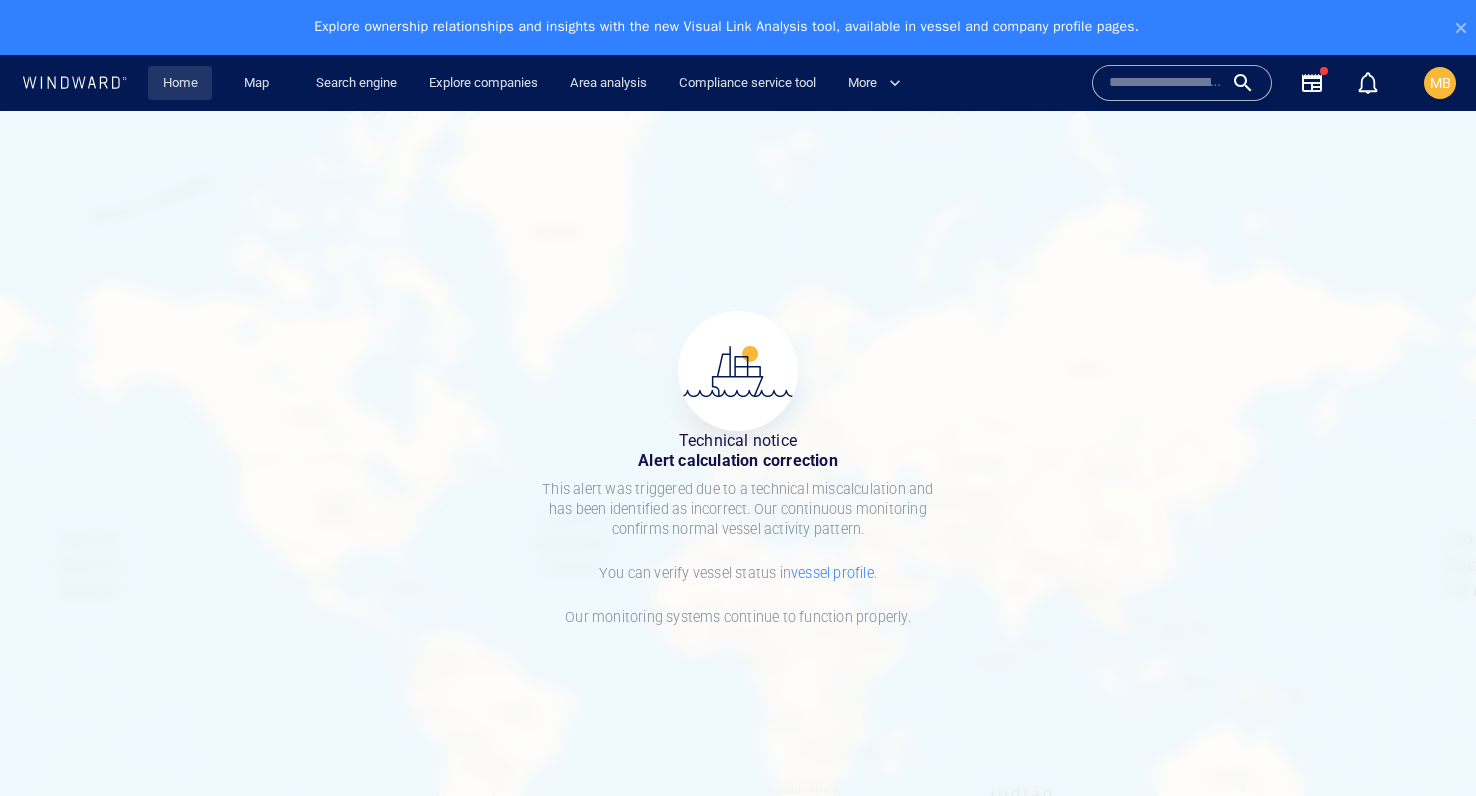 click on "Home" at bounding box center [180, 83] 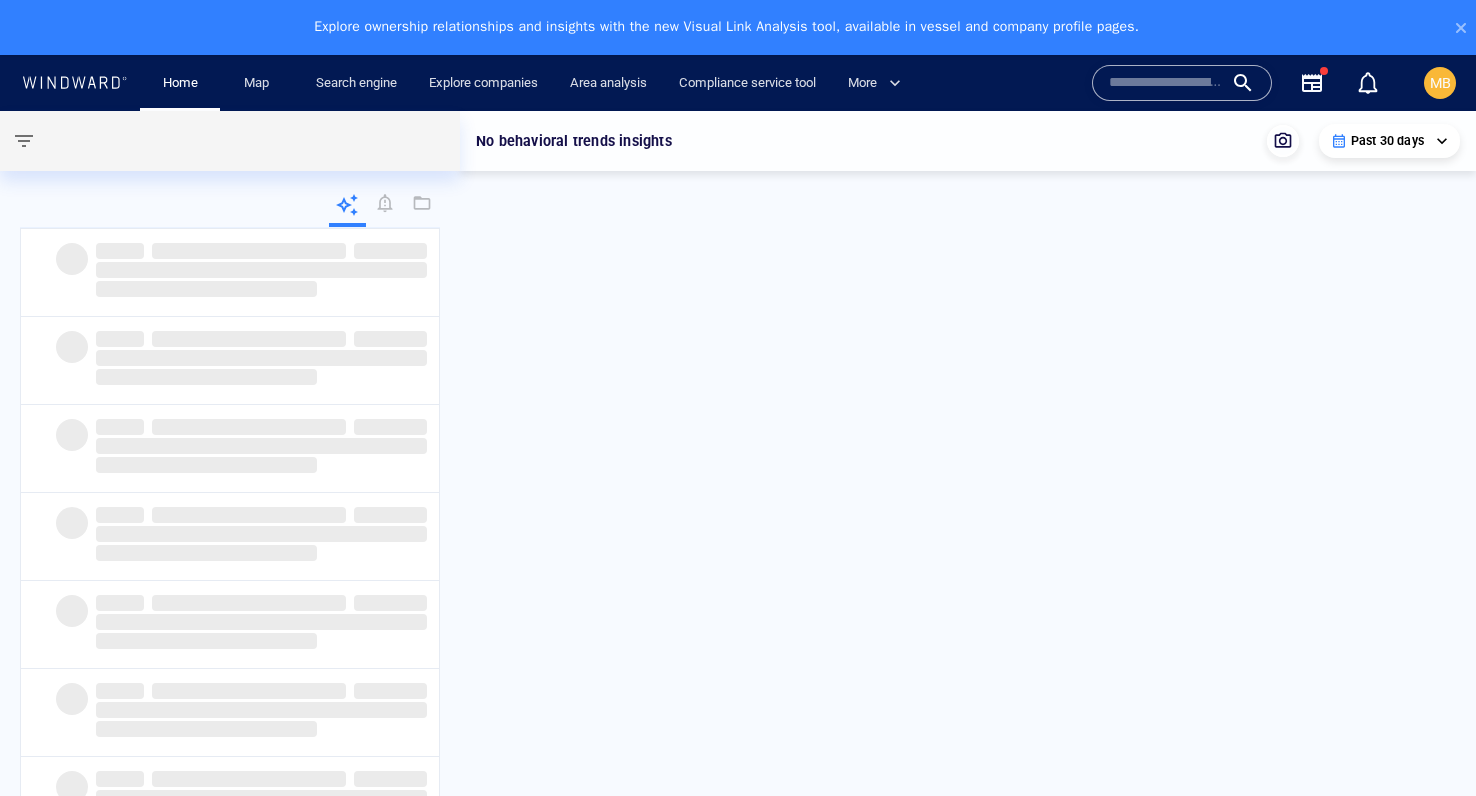 type 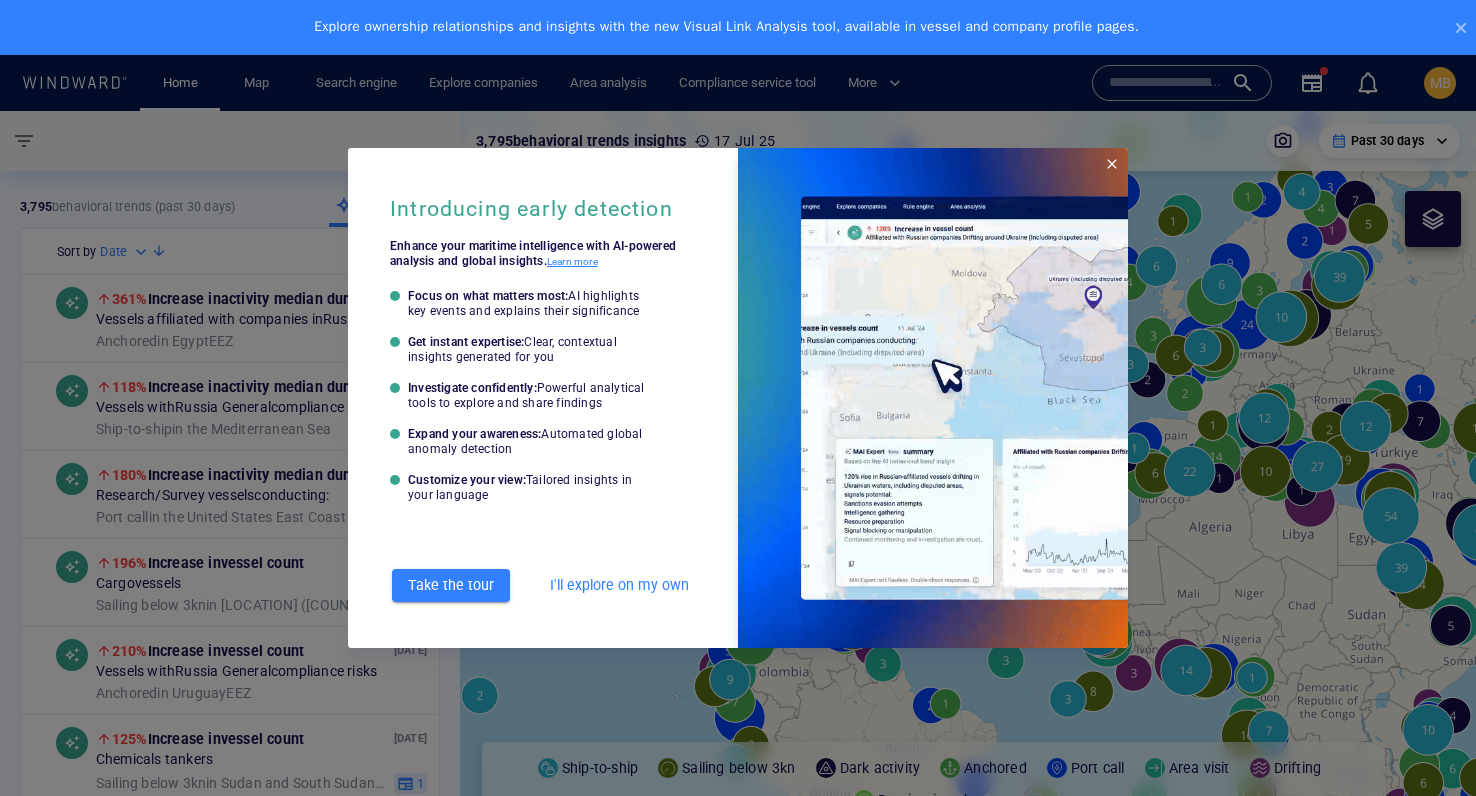 type 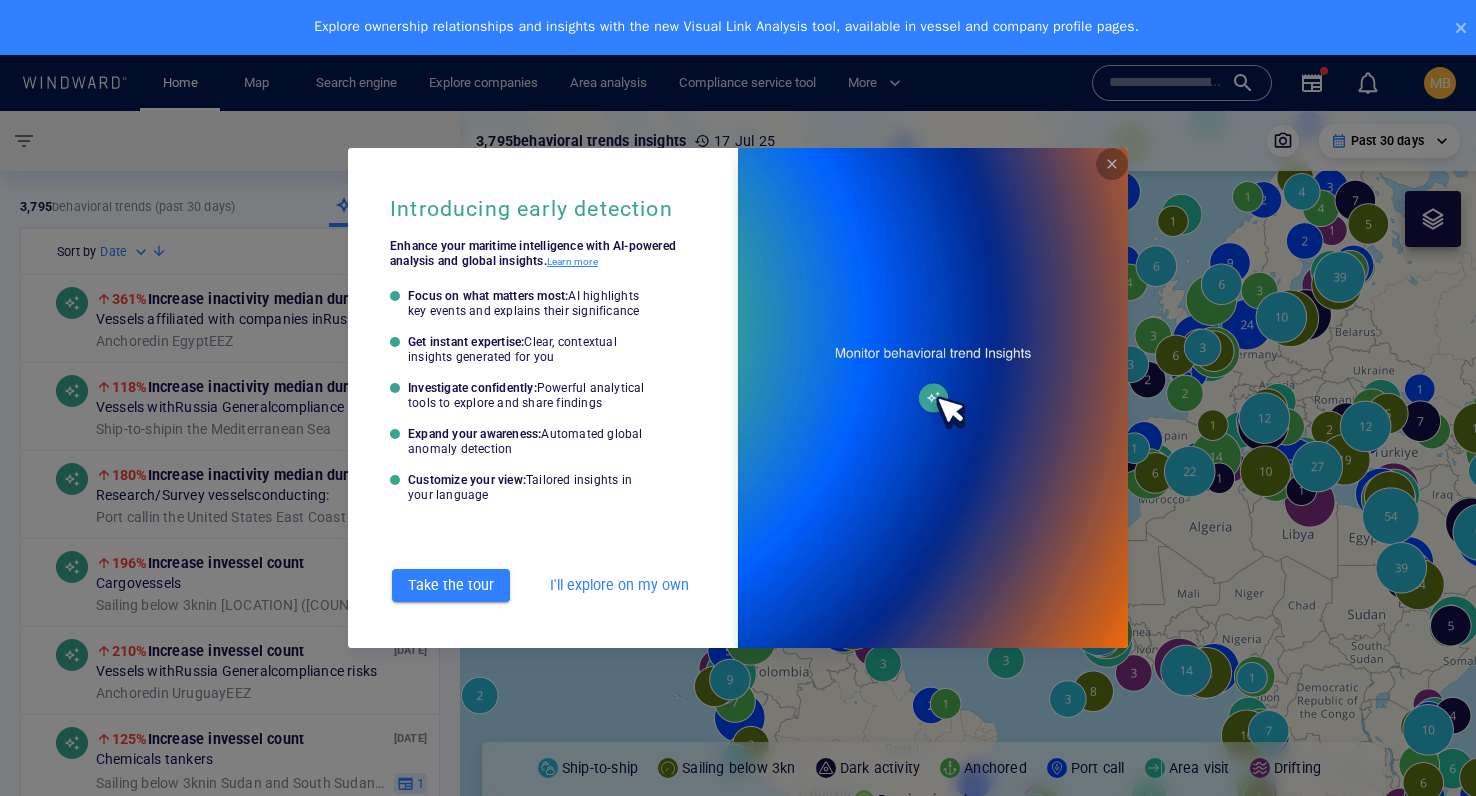 click at bounding box center [1112, 164] 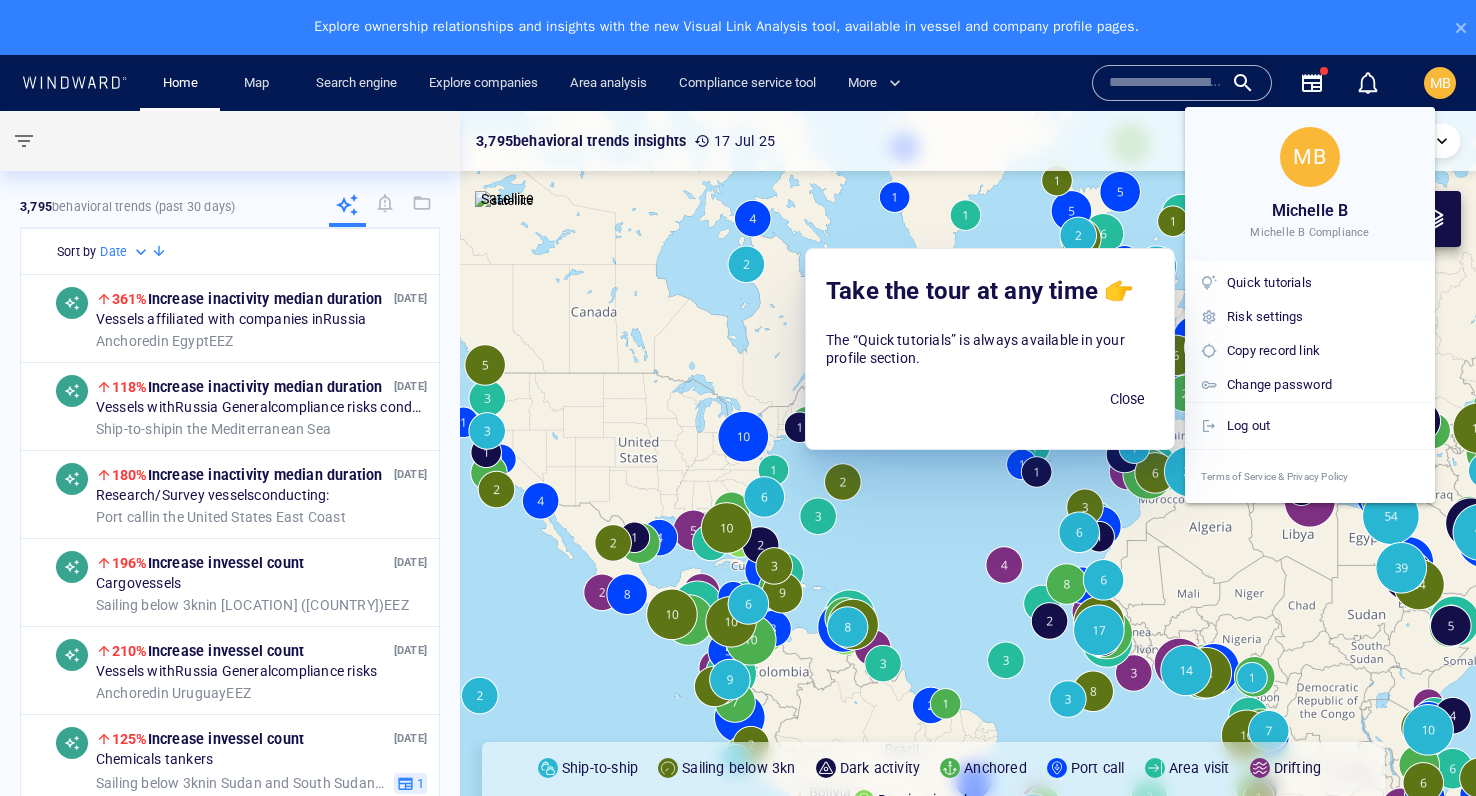 click at bounding box center [738, 398] 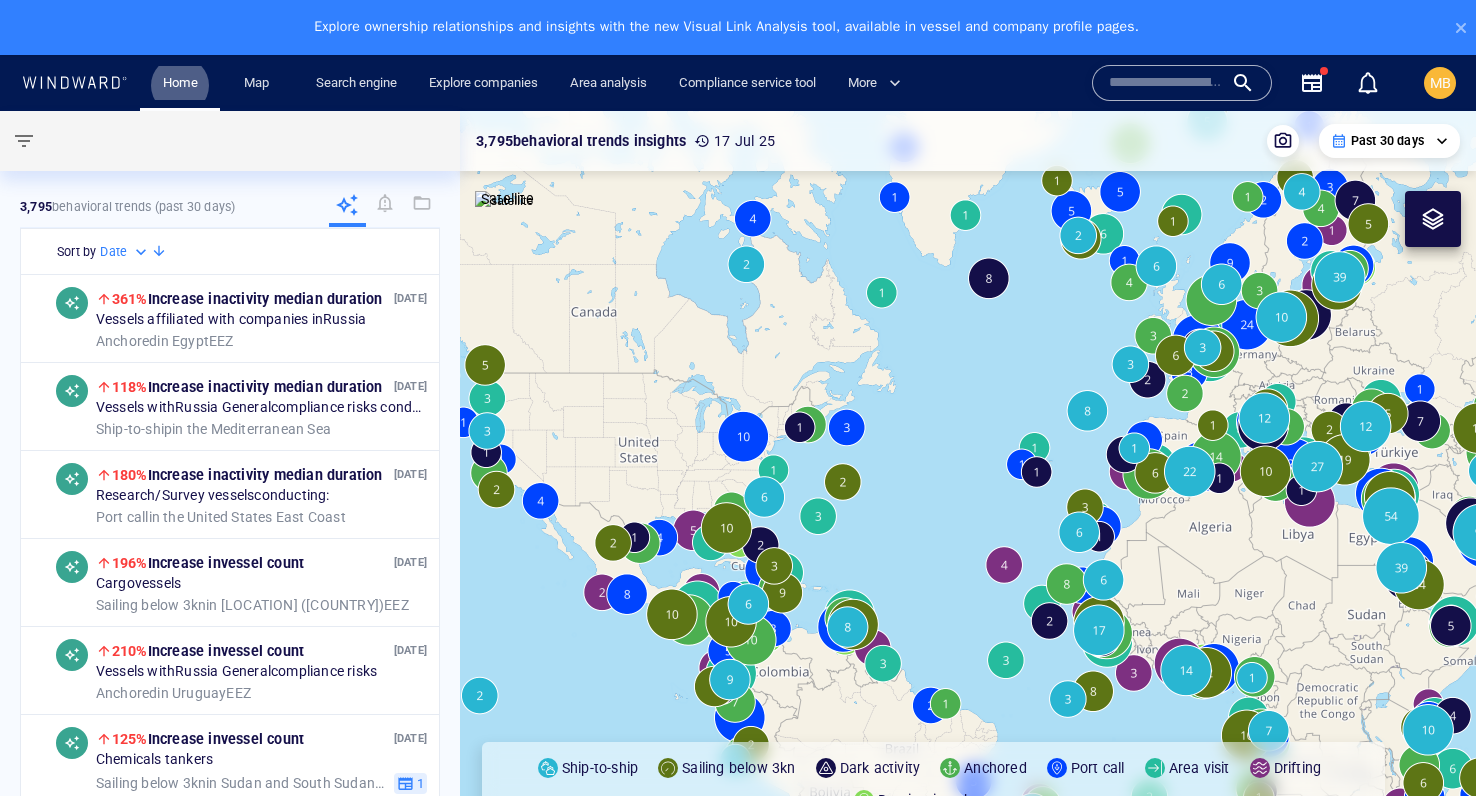click at bounding box center (1166, 83) 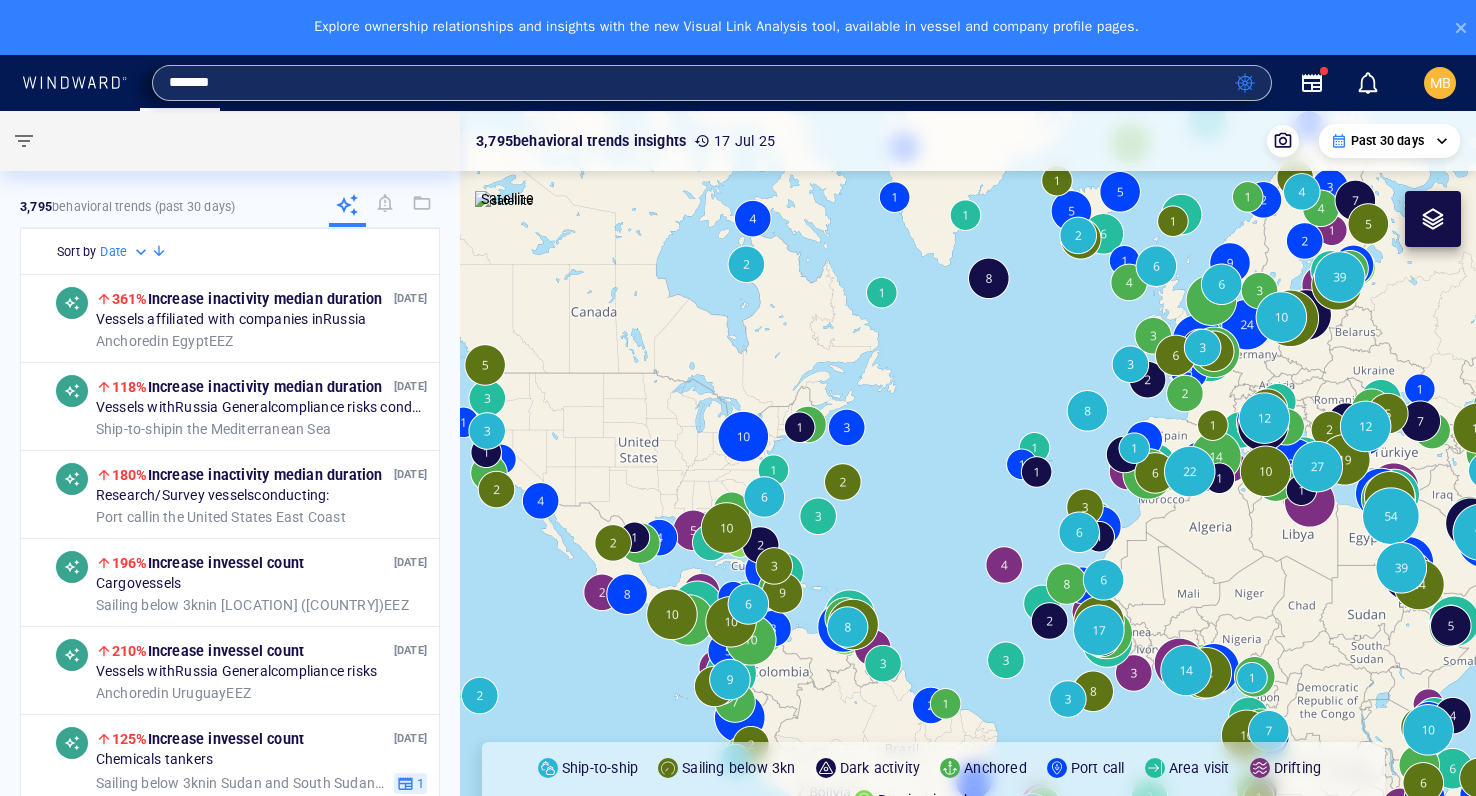 type on "*******" 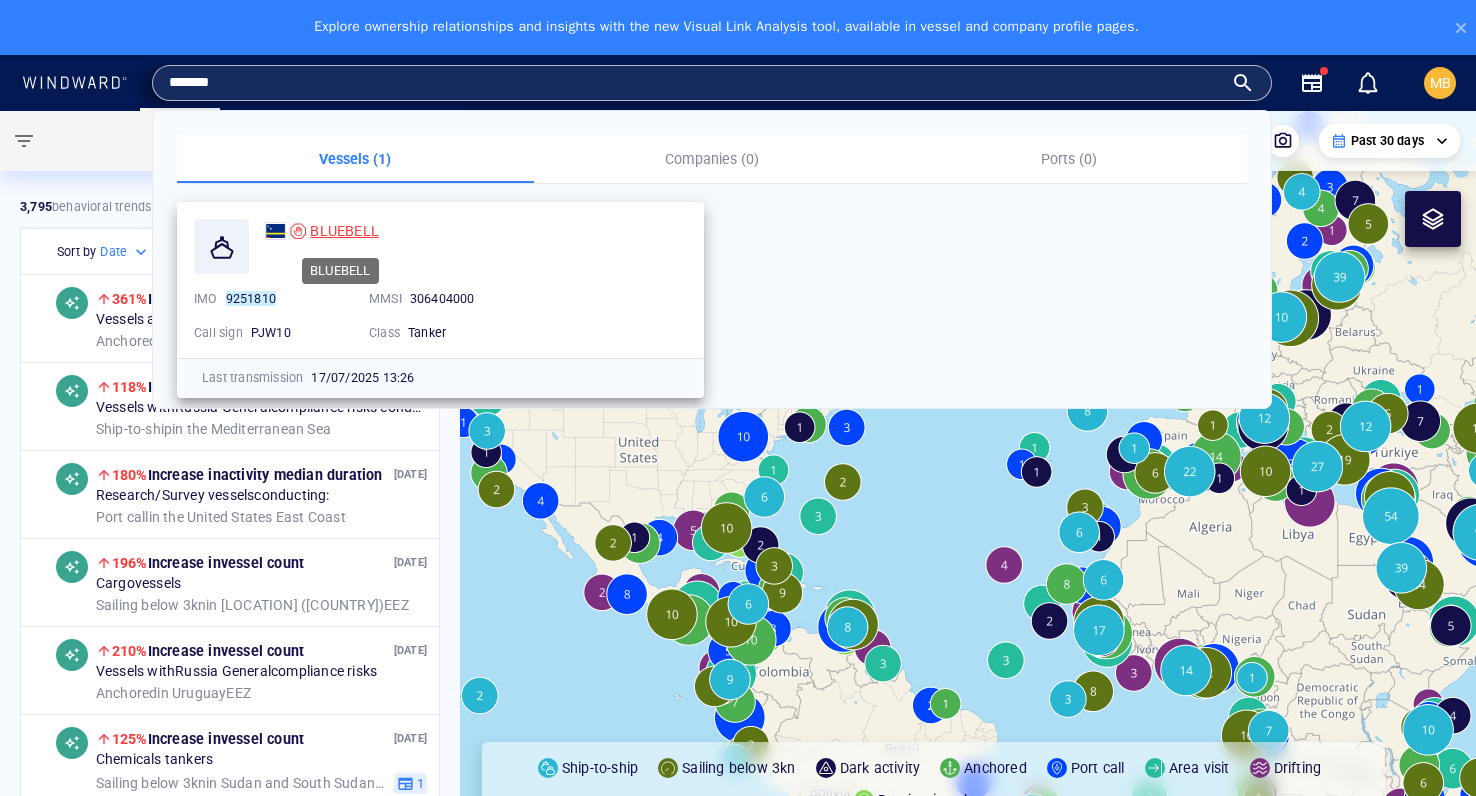 click on "BLUEBELL" at bounding box center [344, 231] 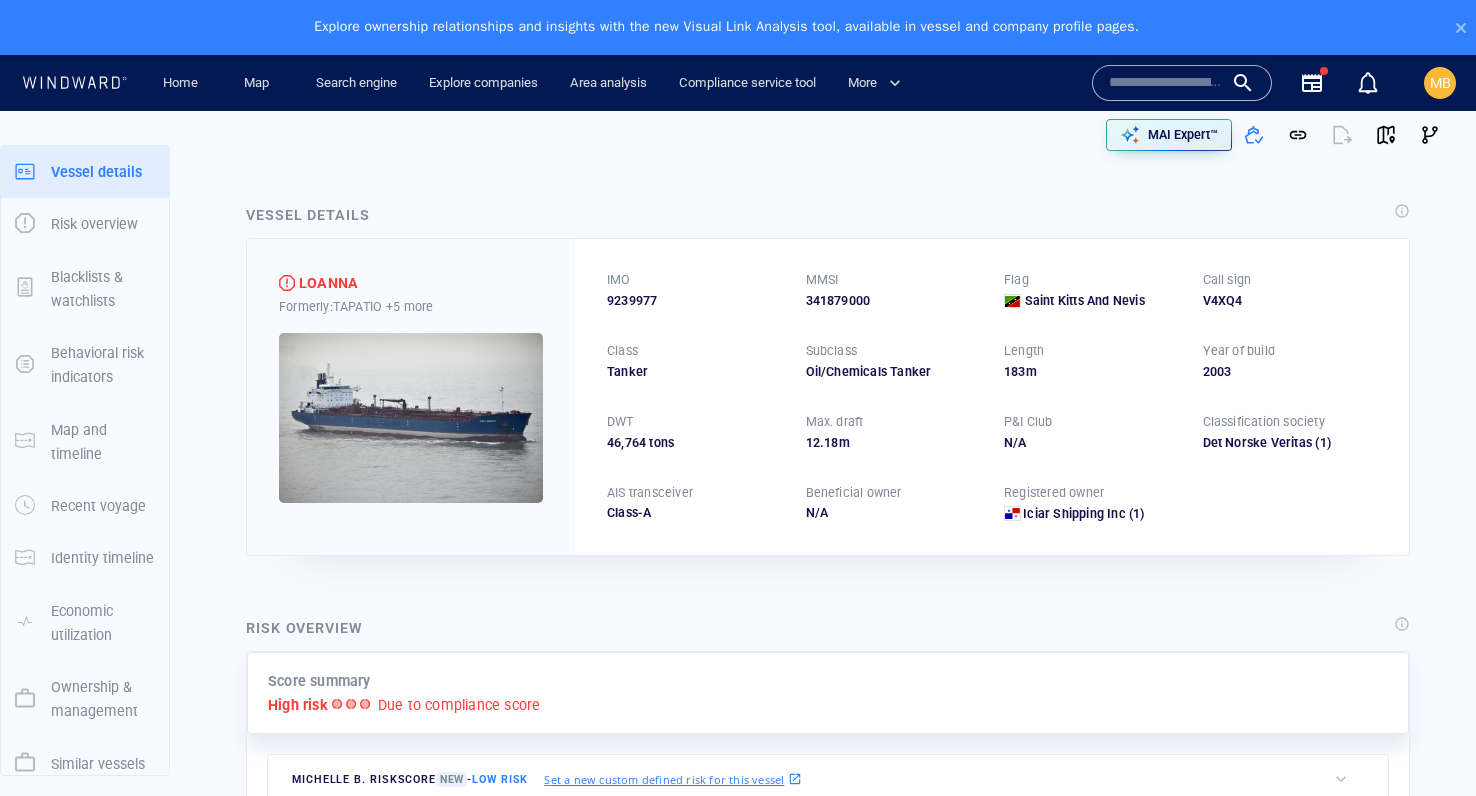 scroll, scrollTop: 0, scrollLeft: 0, axis: both 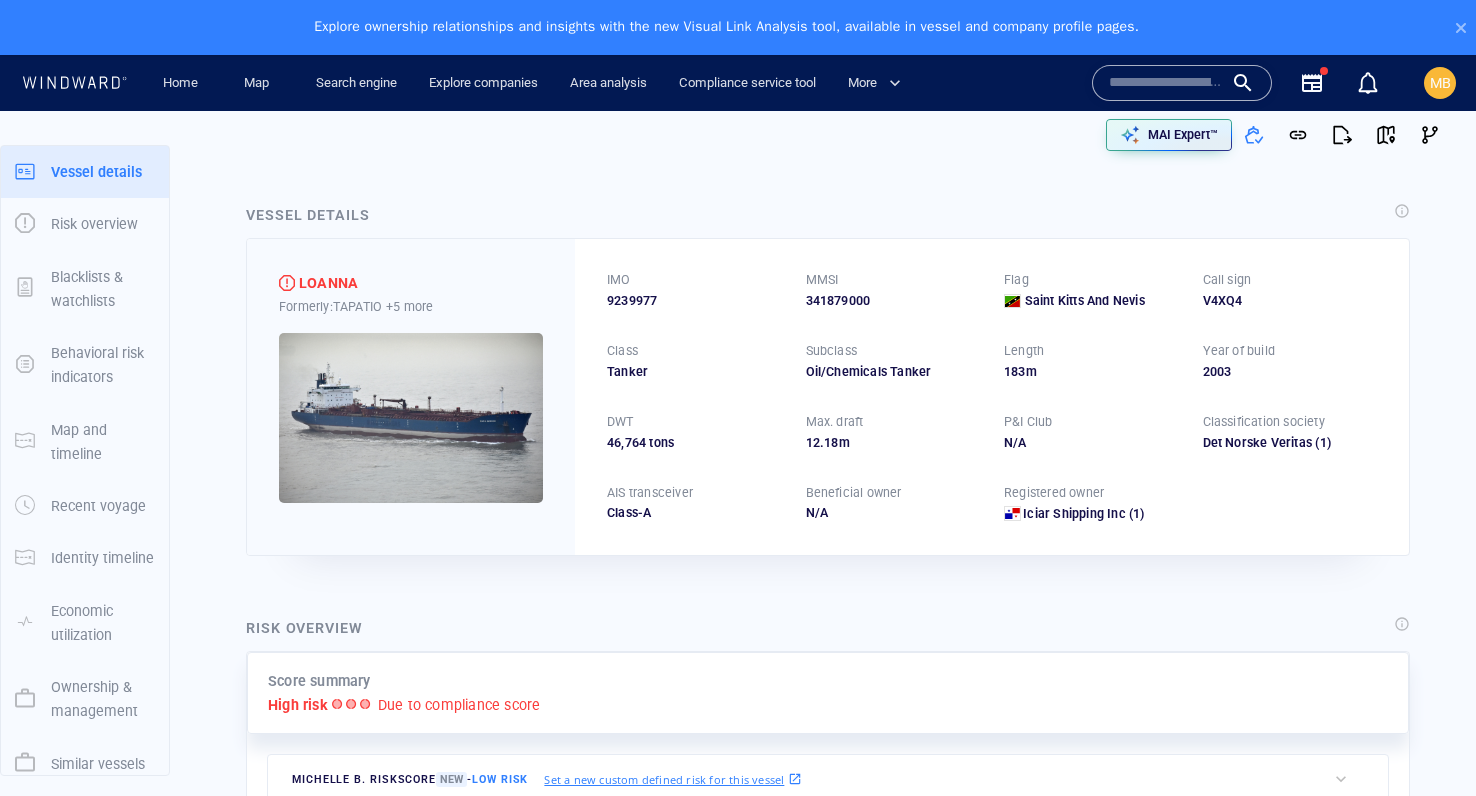 click on "46,764 tons" at bounding box center (694, 443) 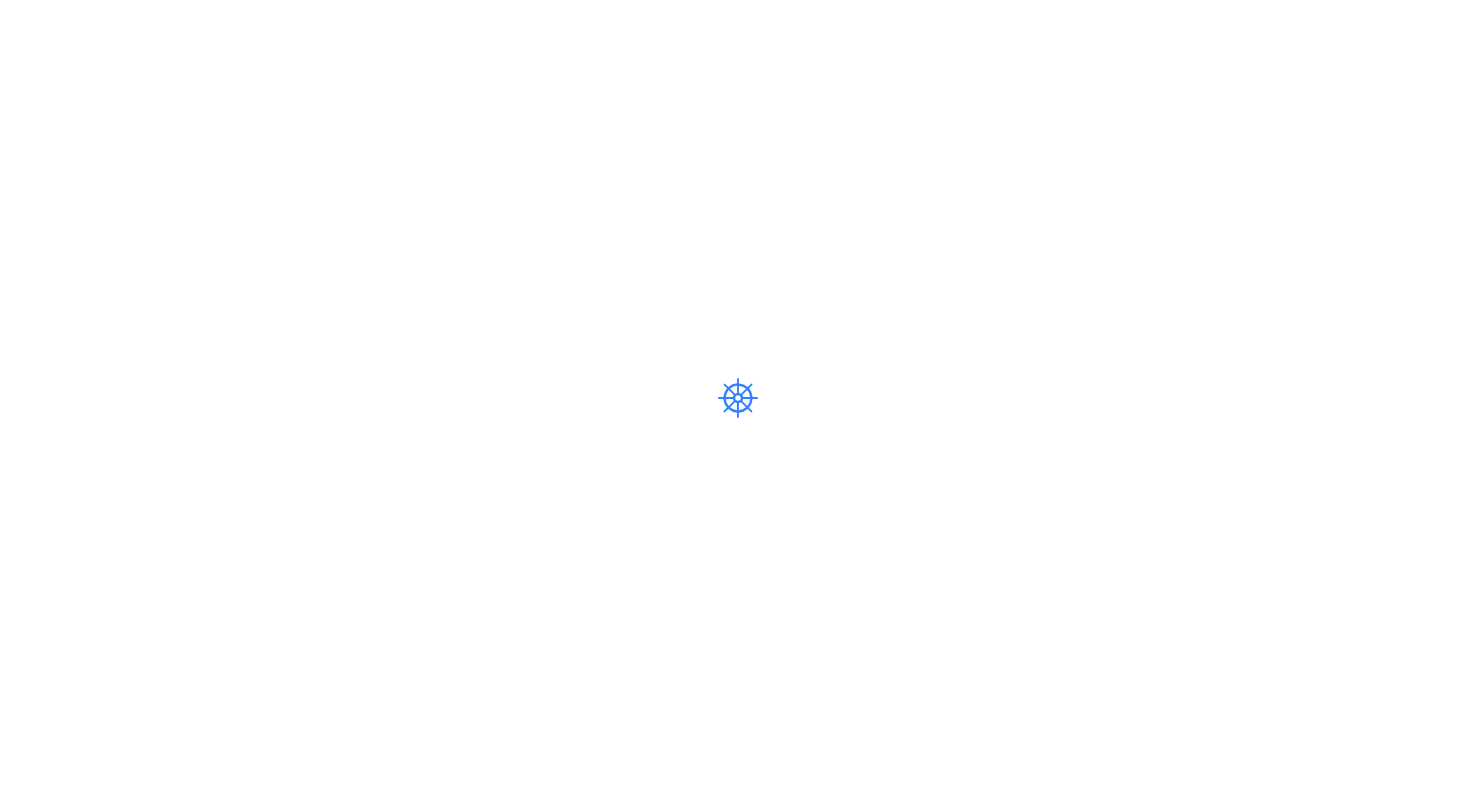 scroll, scrollTop: 0, scrollLeft: 0, axis: both 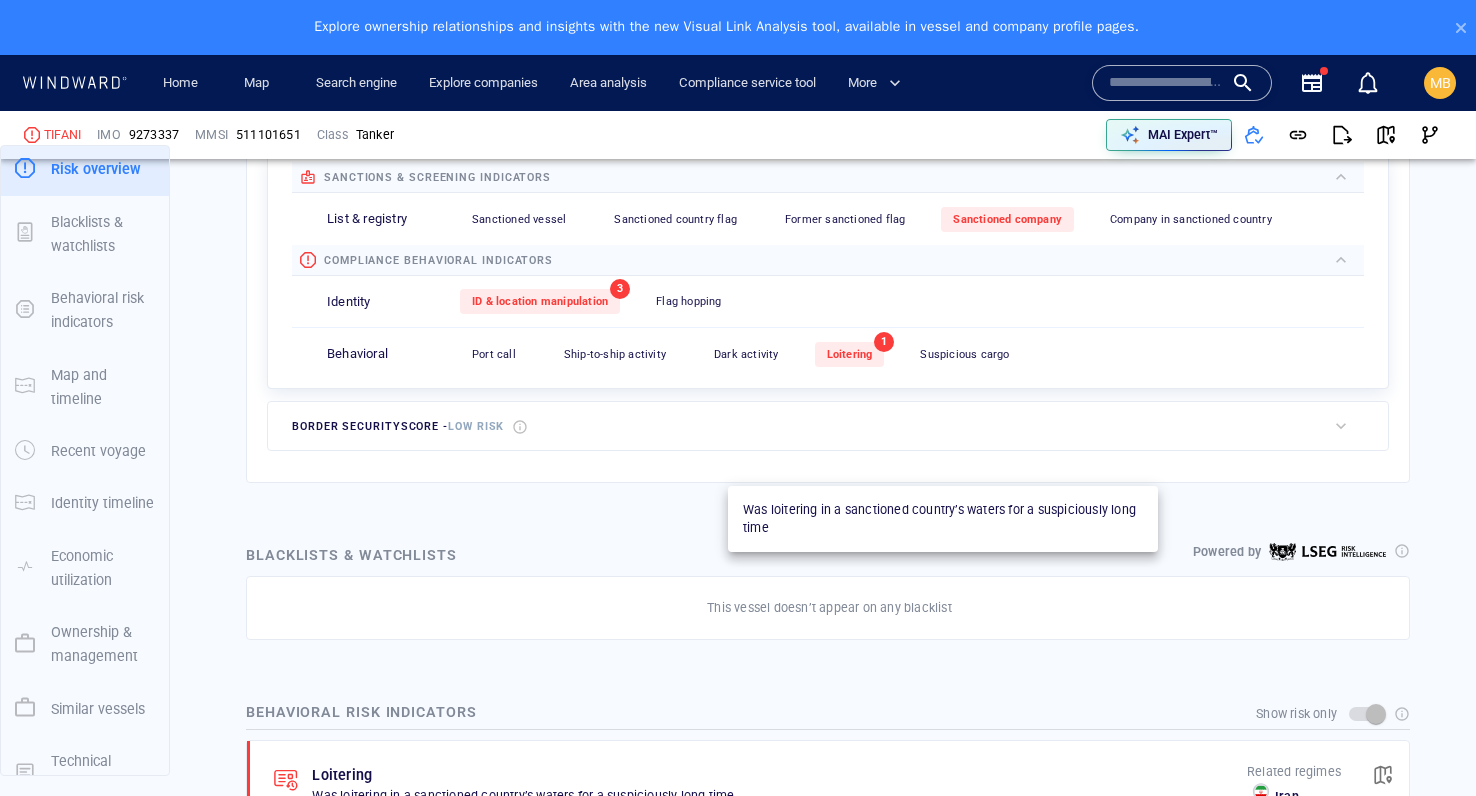 click on "Loitering" at bounding box center [850, 354] 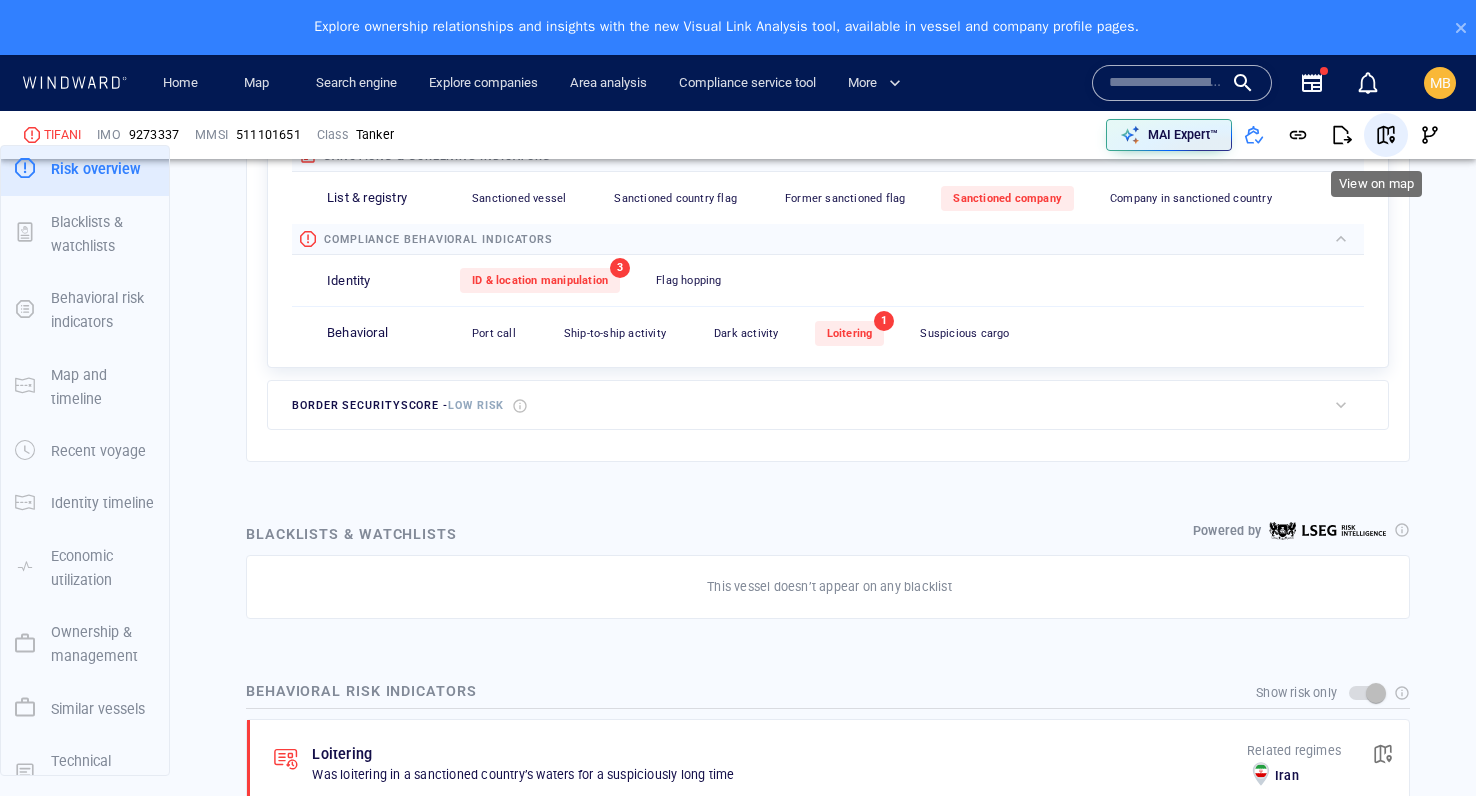 click at bounding box center (1386, 135) 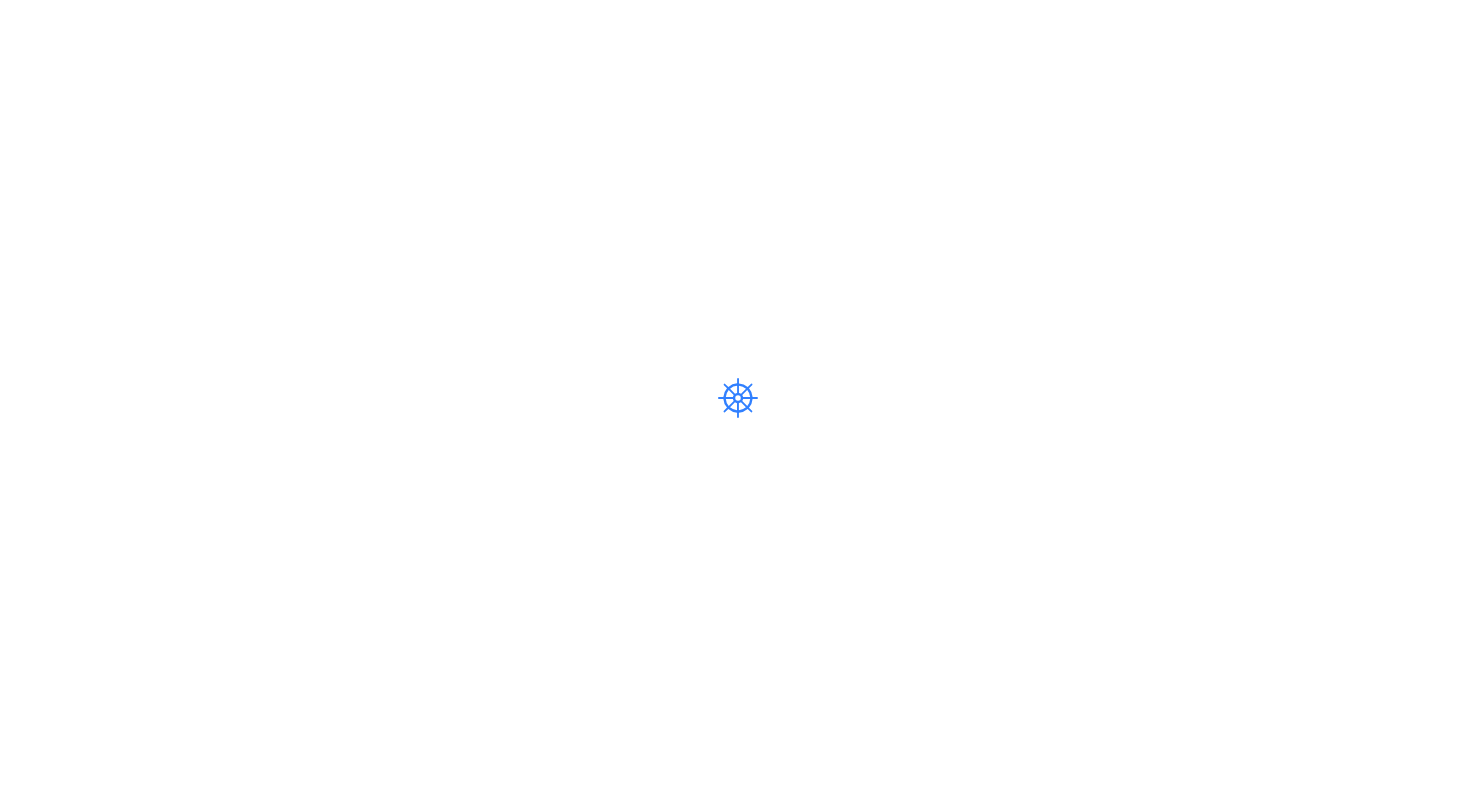 scroll, scrollTop: 0, scrollLeft: 0, axis: both 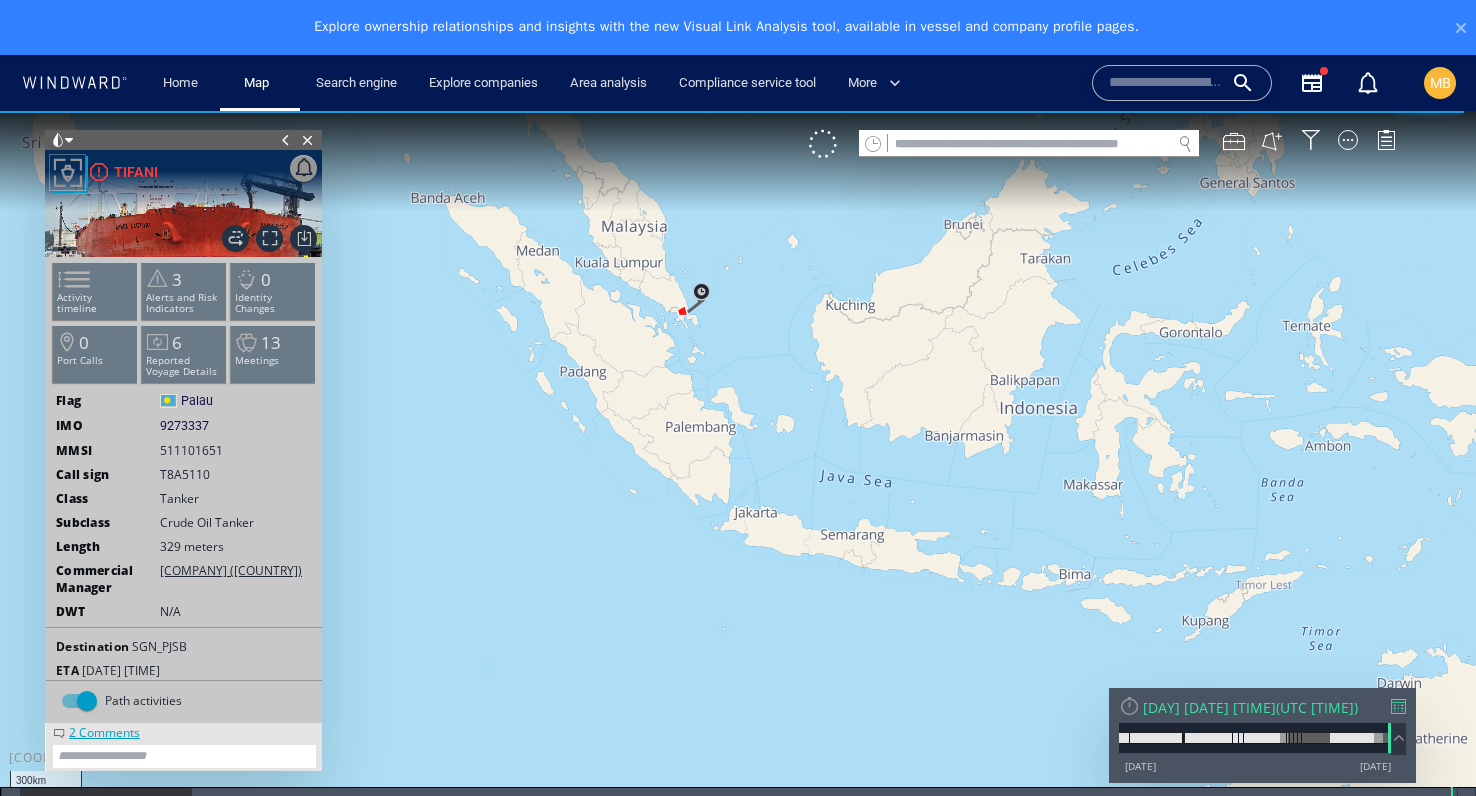 drag, startPoint x: 728, startPoint y: 408, endPoint x: 801, endPoint y: 506, distance: 122.20065 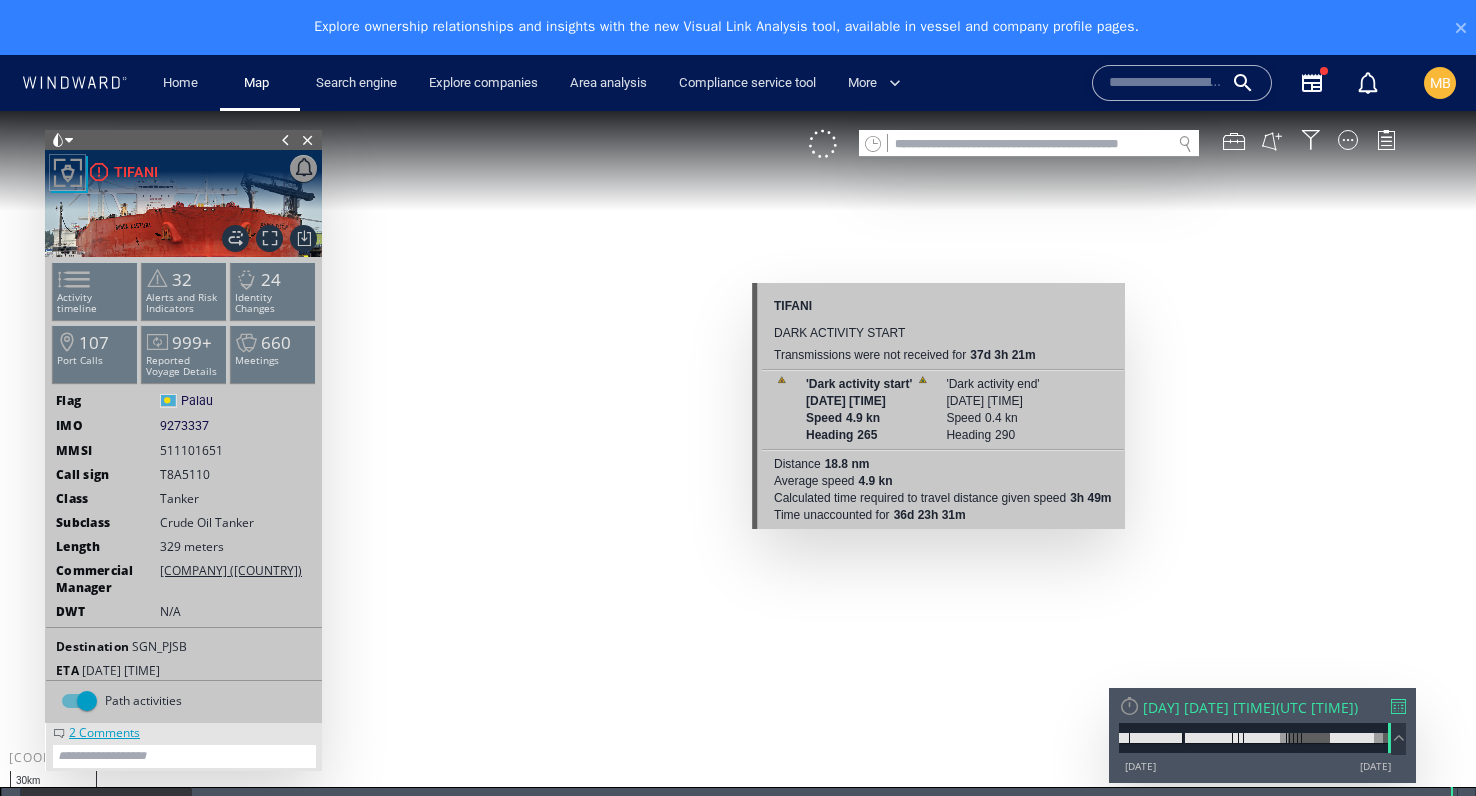 click at bounding box center (738, 471) 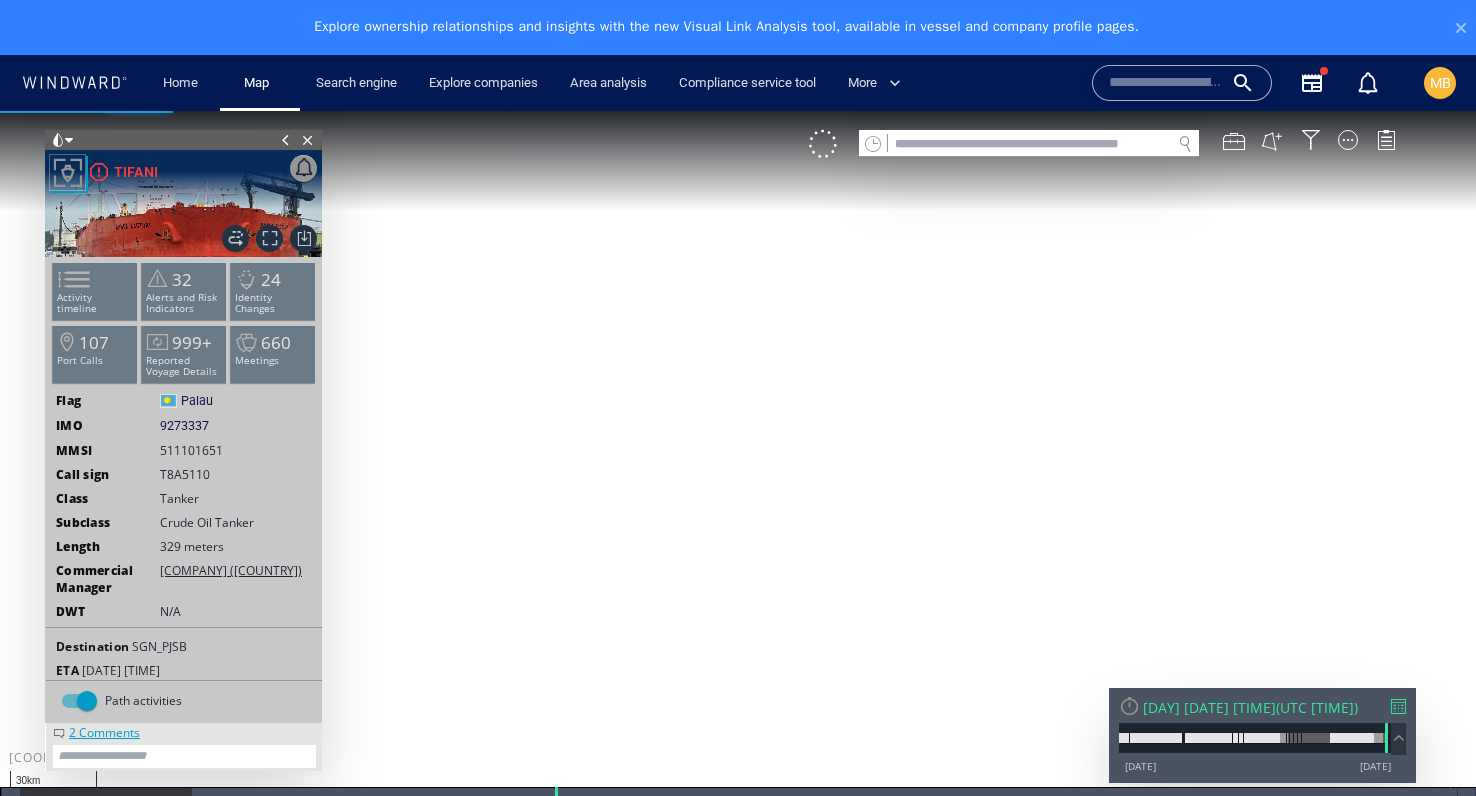 click at bounding box center (738, 471) 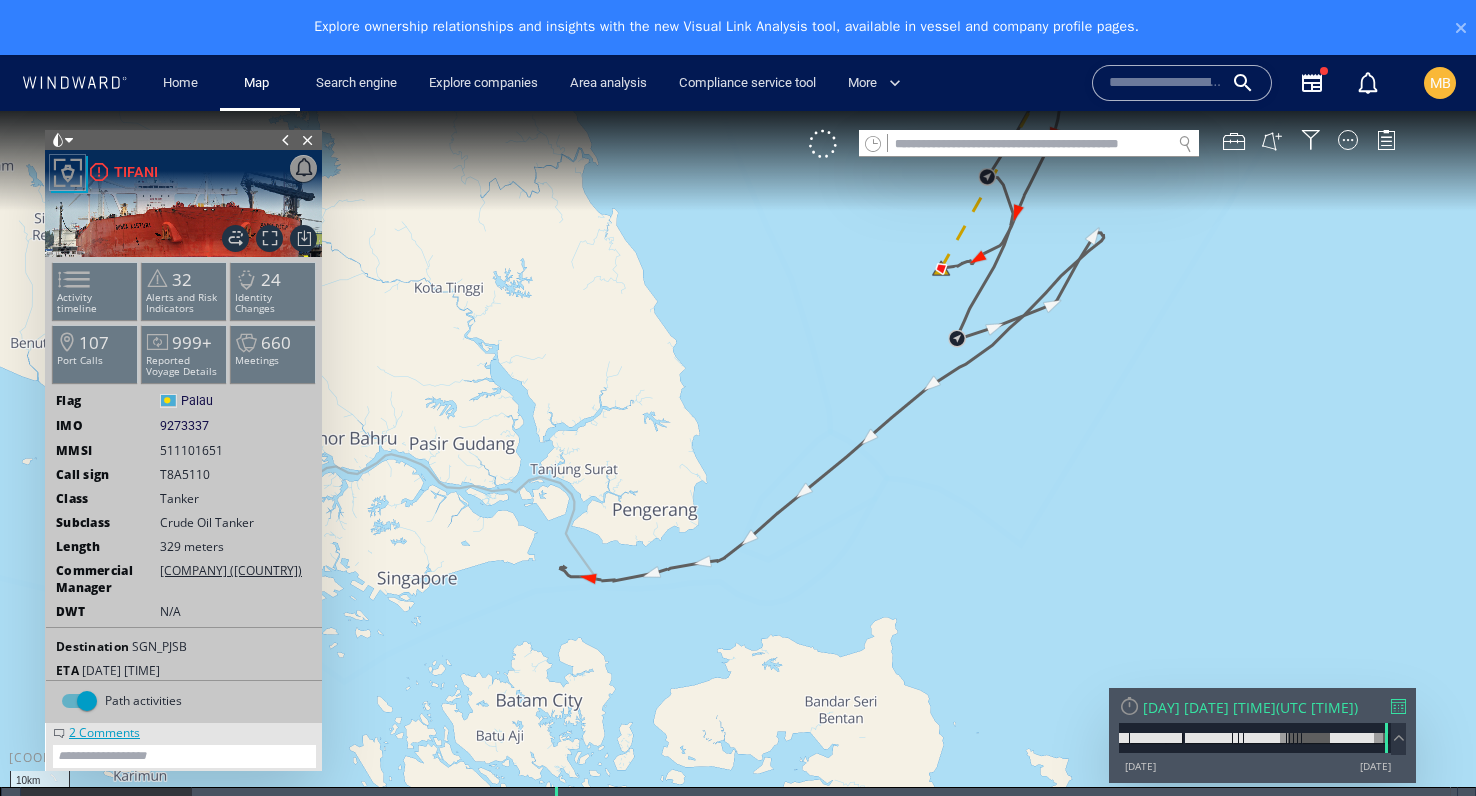 drag, startPoint x: 948, startPoint y: 204, endPoint x: 864, endPoint y: 384, distance: 198.63535 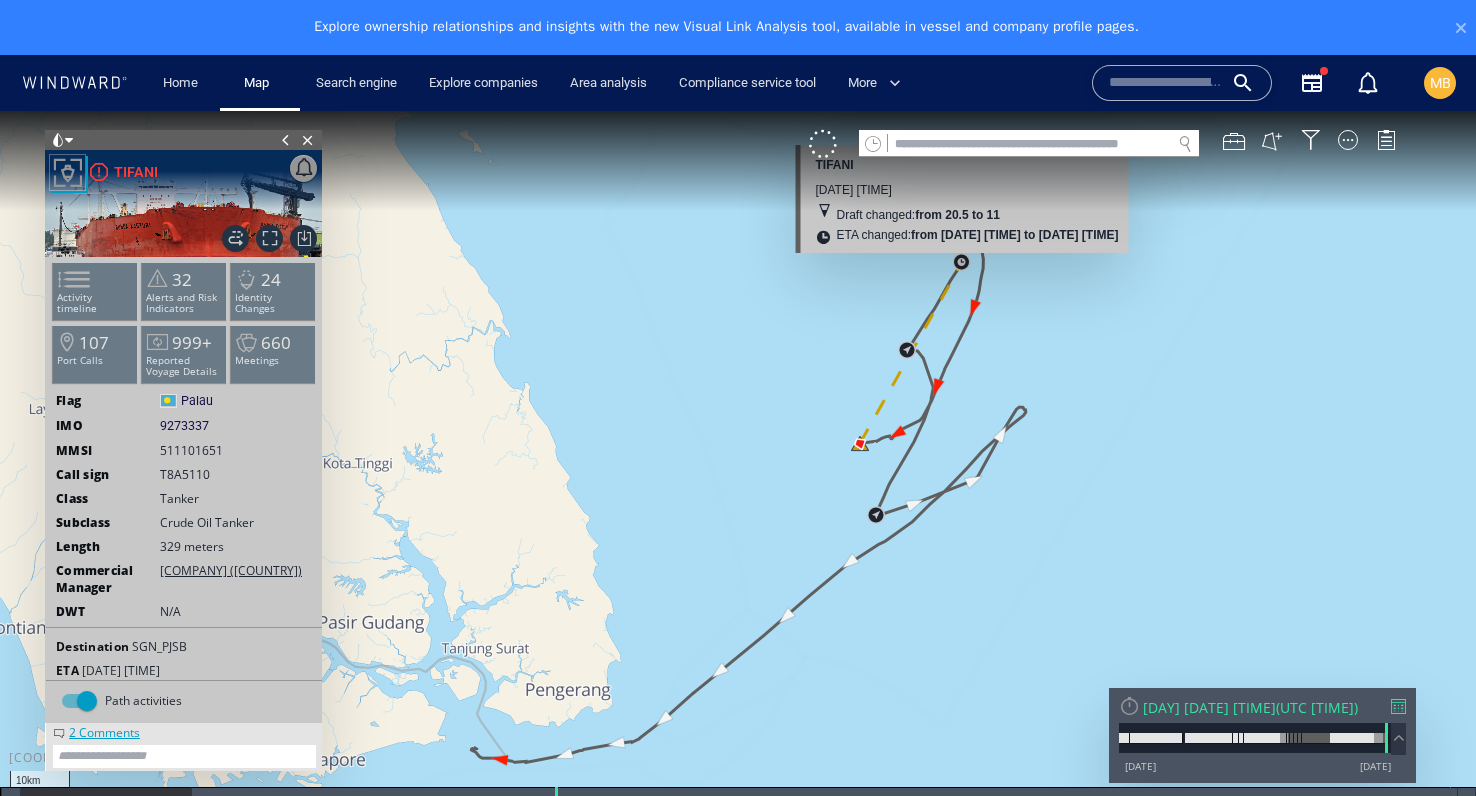 click at bounding box center (738, 471) 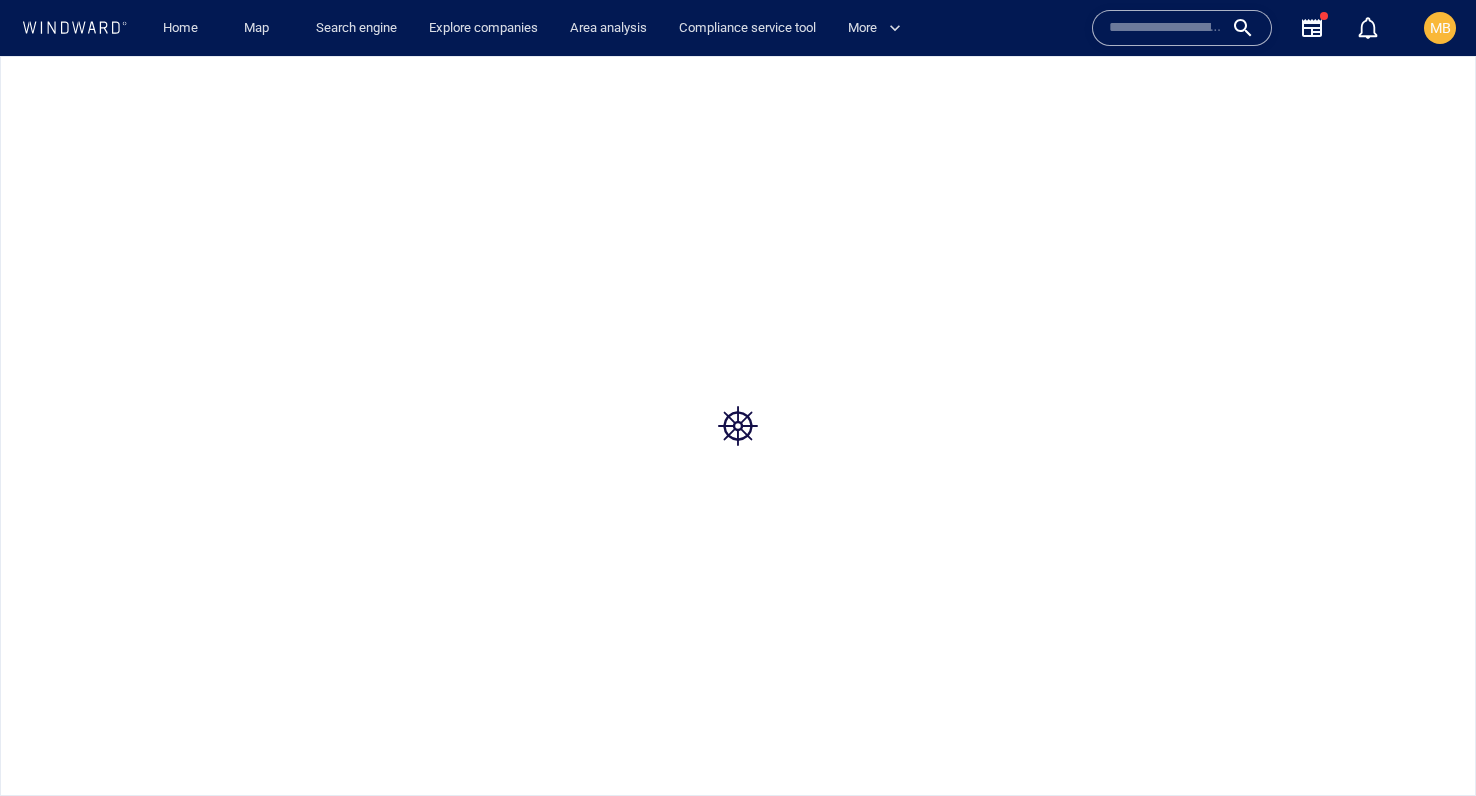 scroll, scrollTop: 0, scrollLeft: 0, axis: both 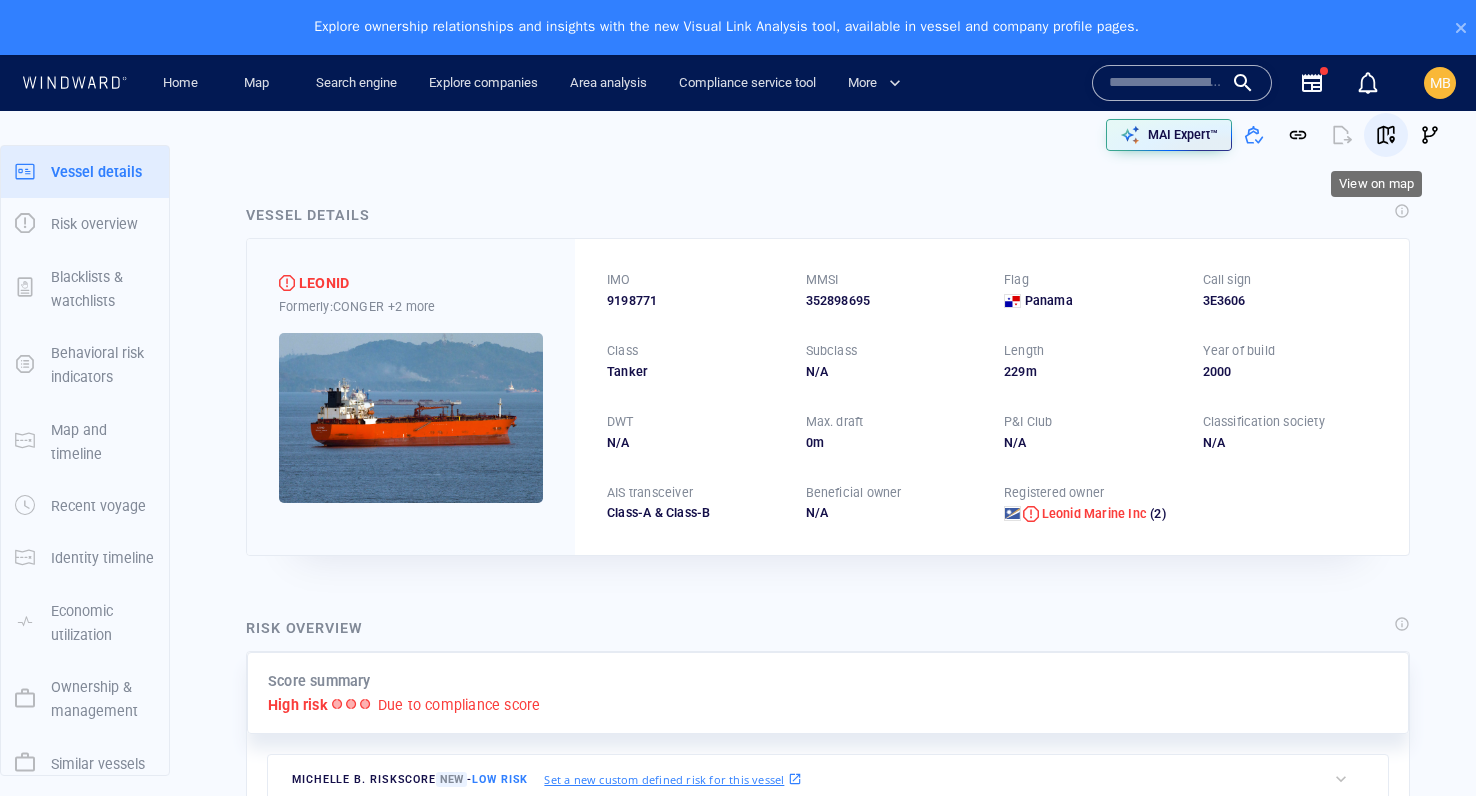 click at bounding box center [1386, 135] 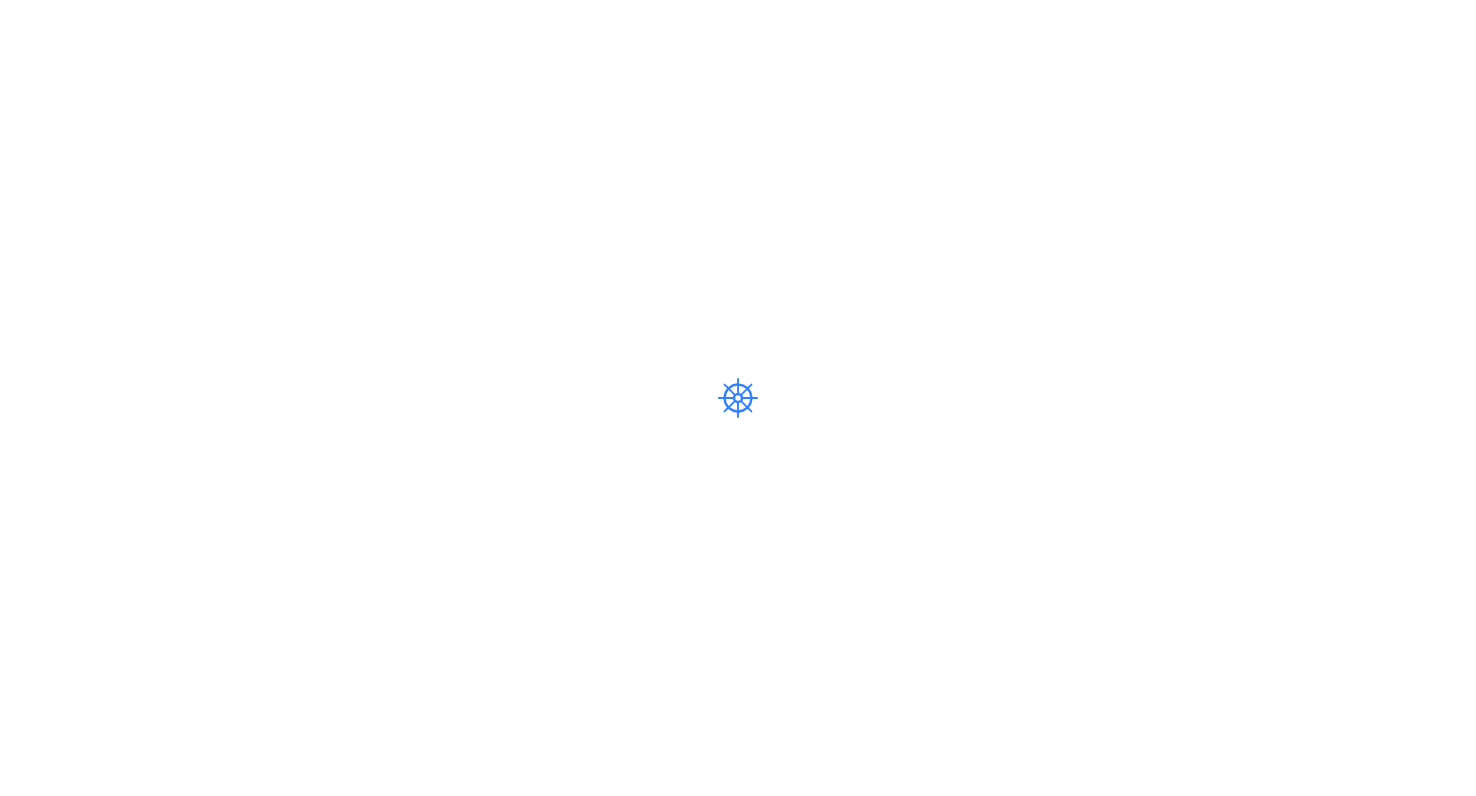 scroll, scrollTop: 0, scrollLeft: 0, axis: both 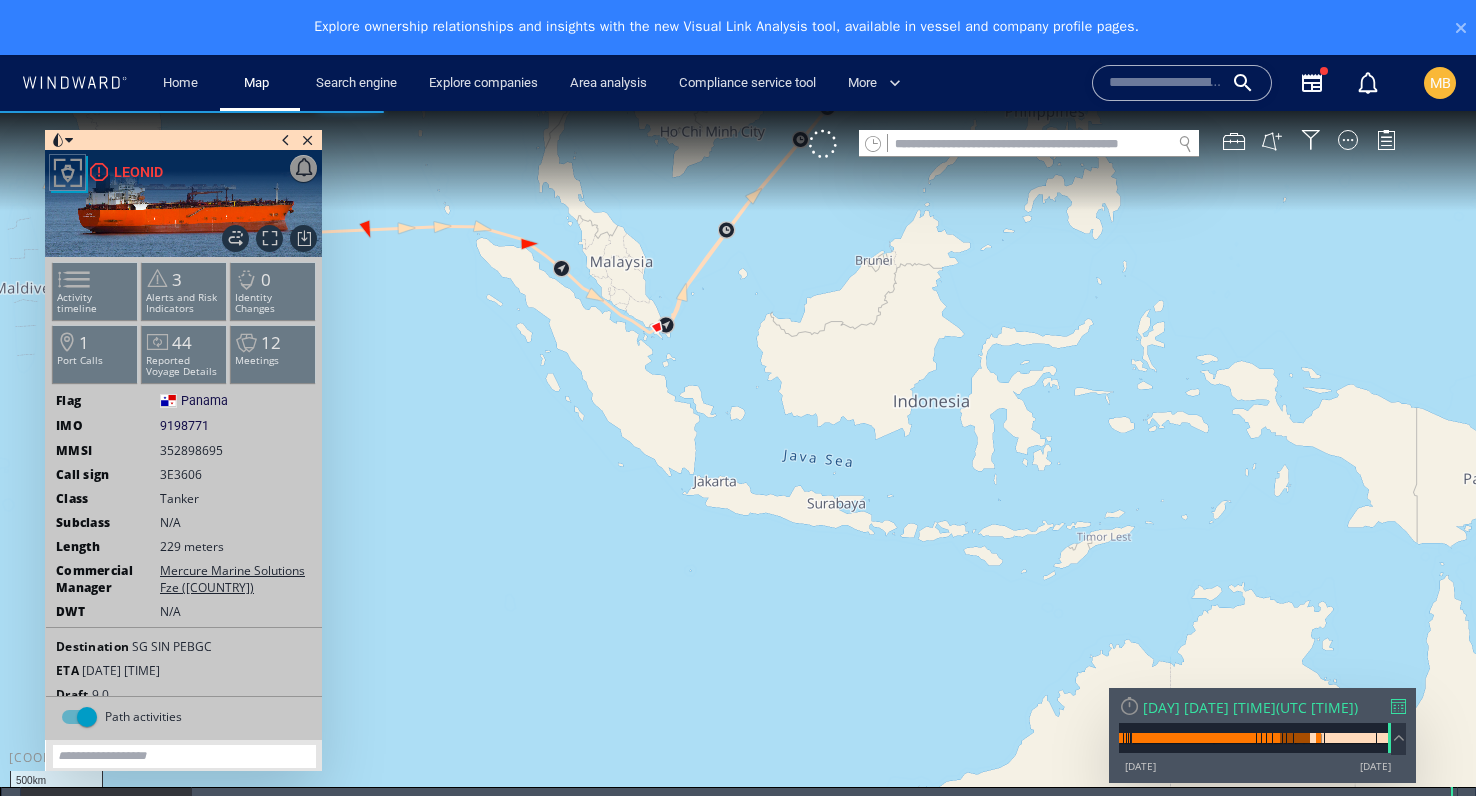 drag, startPoint x: 693, startPoint y: 408, endPoint x: 763, endPoint y: 507, distance: 121.24768 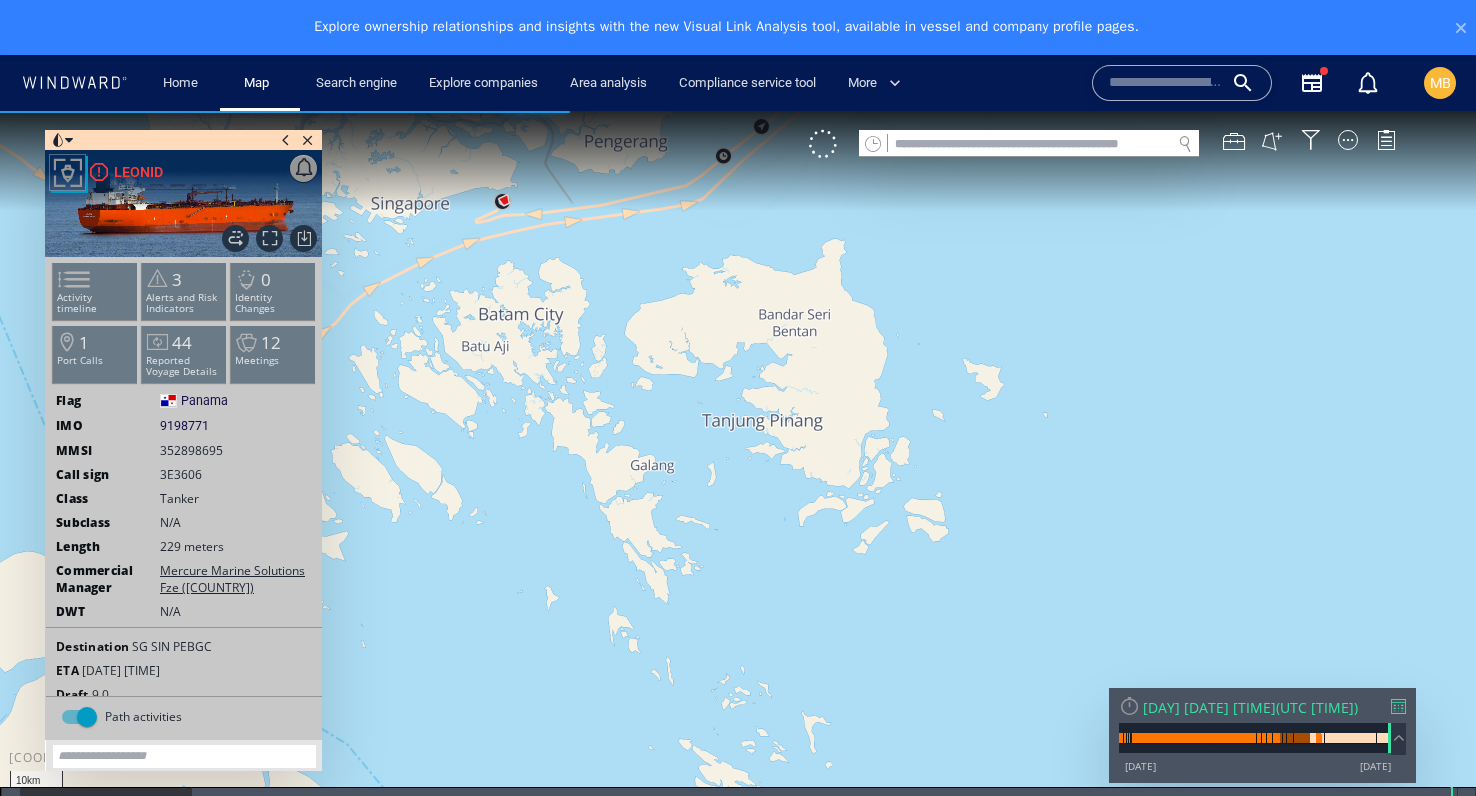 drag, startPoint x: 634, startPoint y: 389, endPoint x: 844, endPoint y: 545, distance: 261.60275 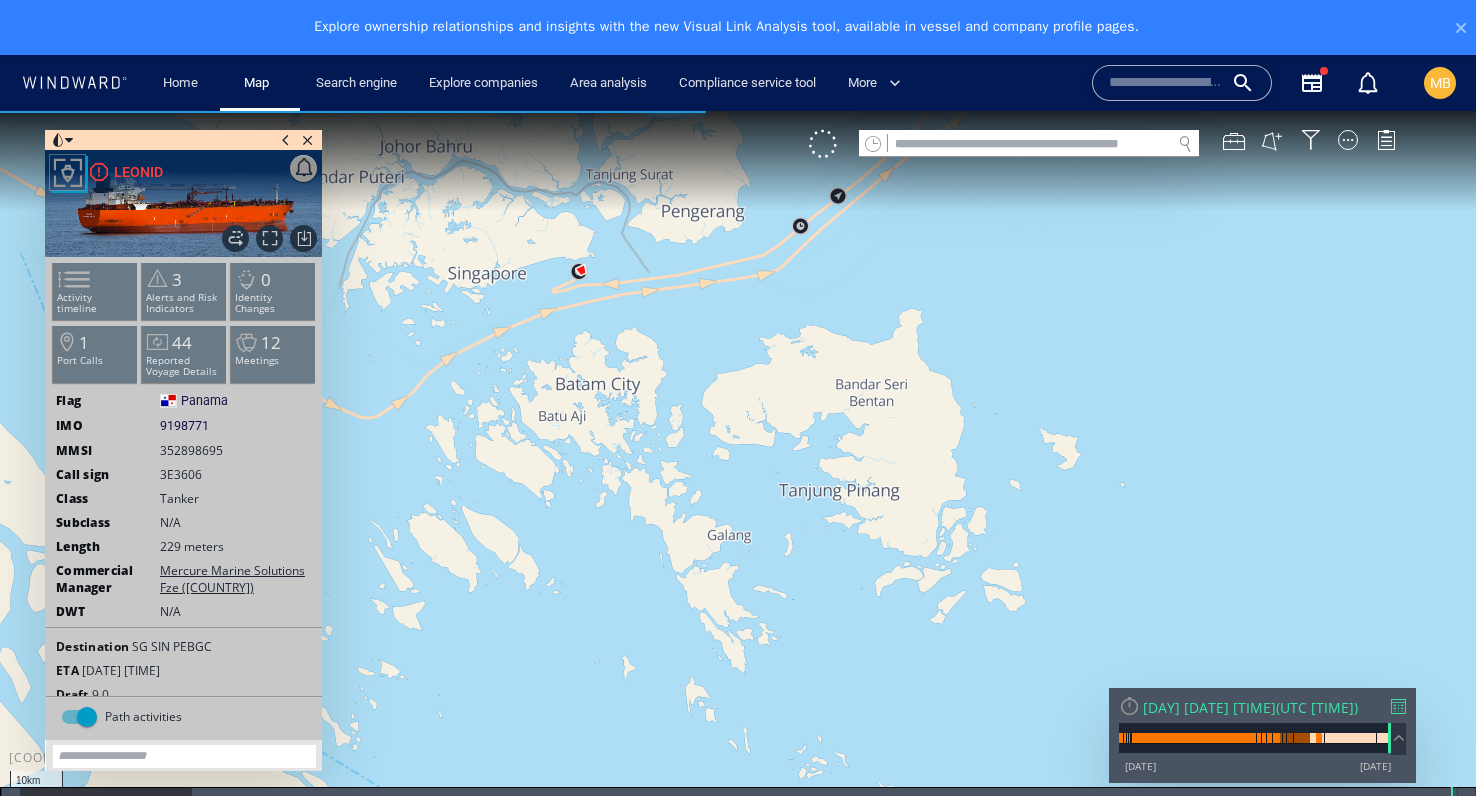 drag, startPoint x: 763, startPoint y: 496, endPoint x: 860, endPoint y: 631, distance: 166.23477 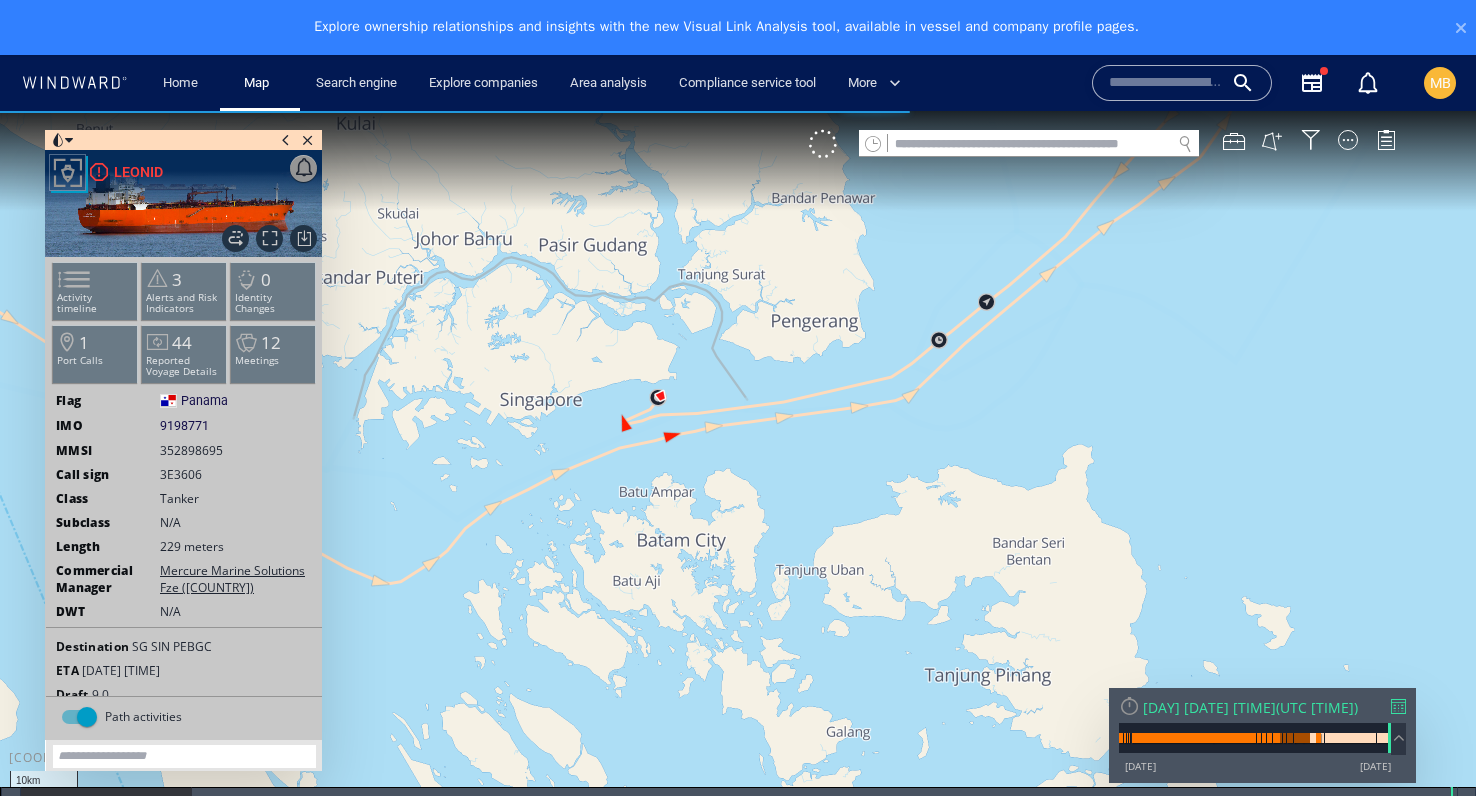 drag, startPoint x: 751, startPoint y: 428, endPoint x: 848, endPoint y: 514, distance: 129.6341 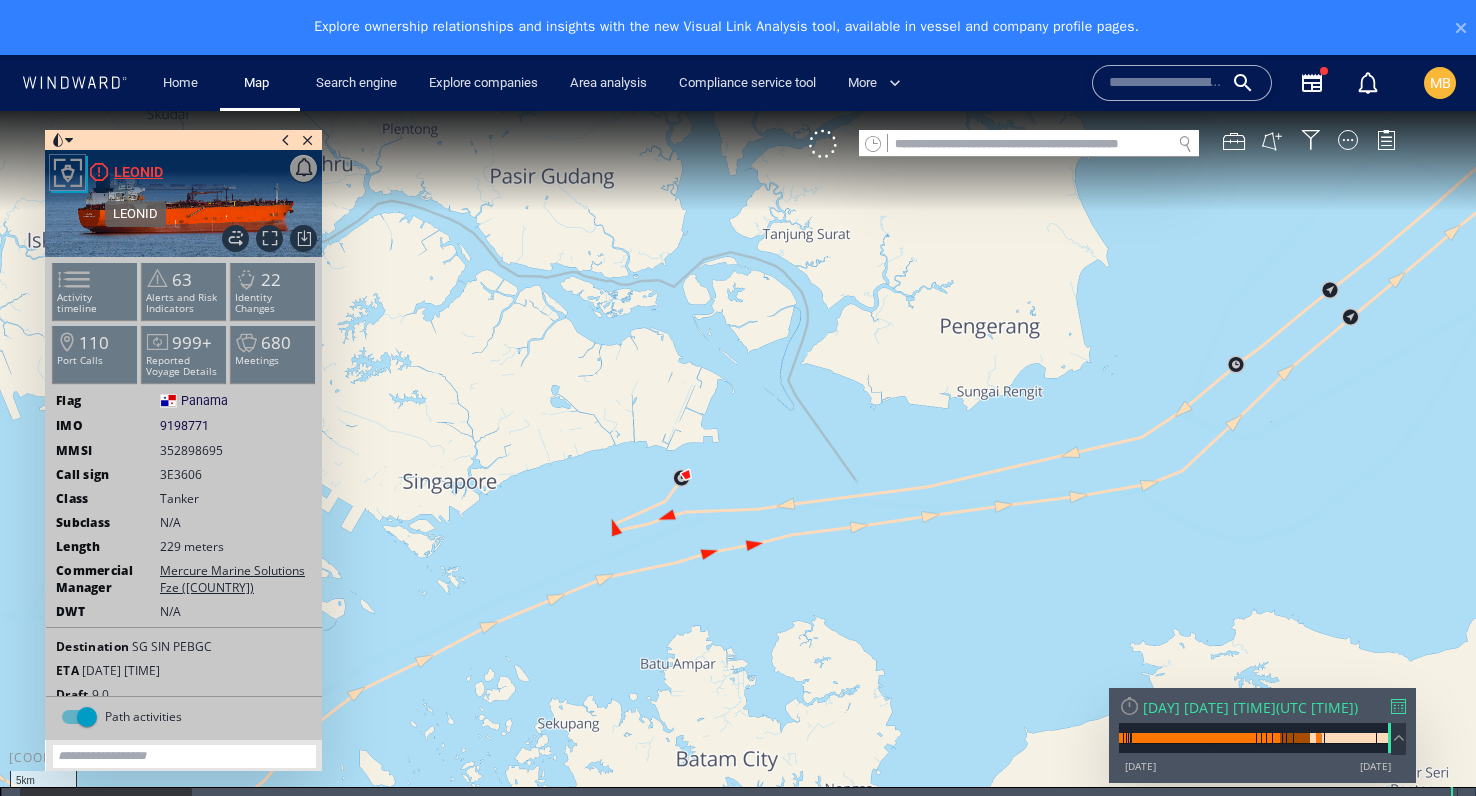 click on "LEONID" at bounding box center [138, 172] 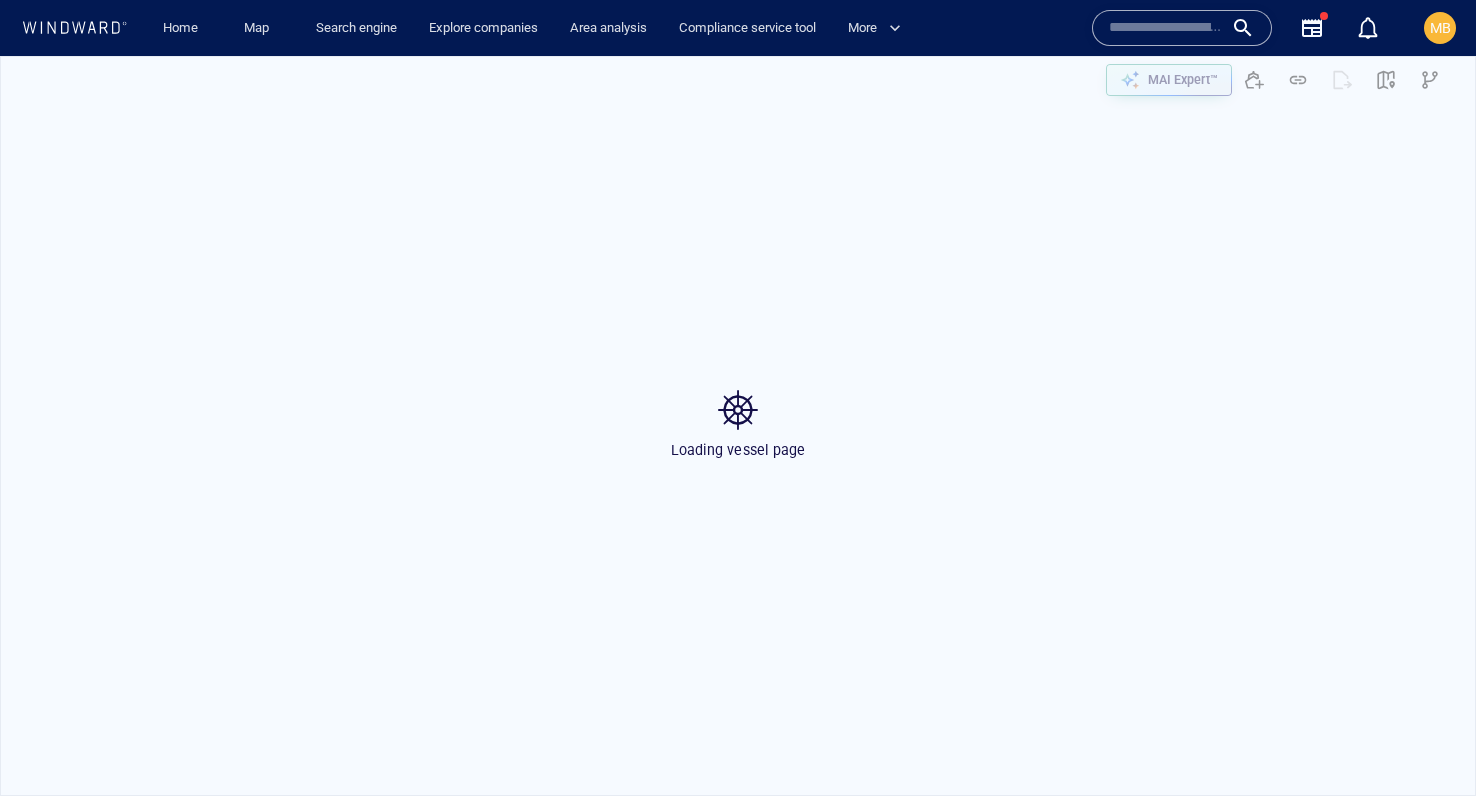 scroll, scrollTop: 0, scrollLeft: 0, axis: both 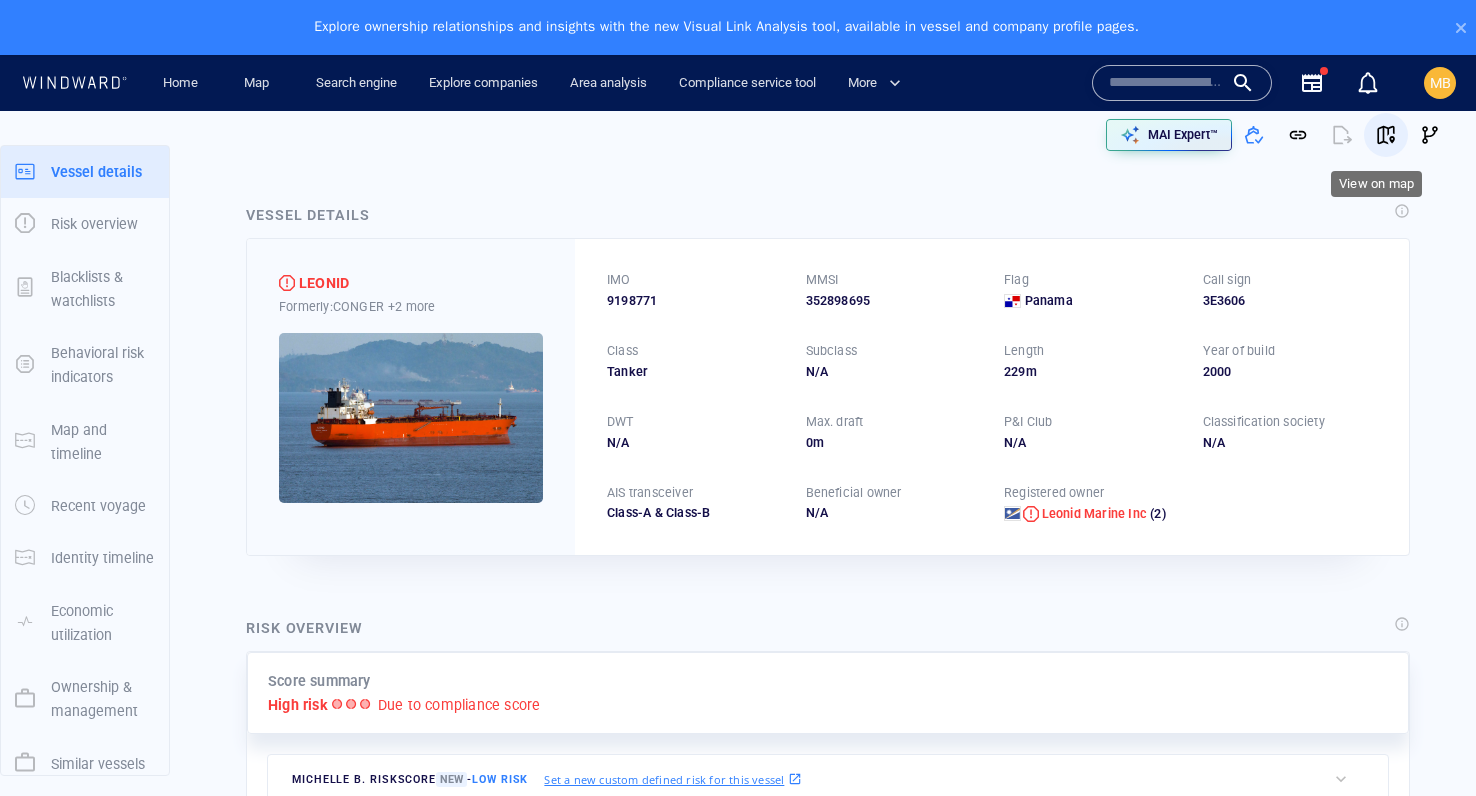 click at bounding box center (1386, 135) 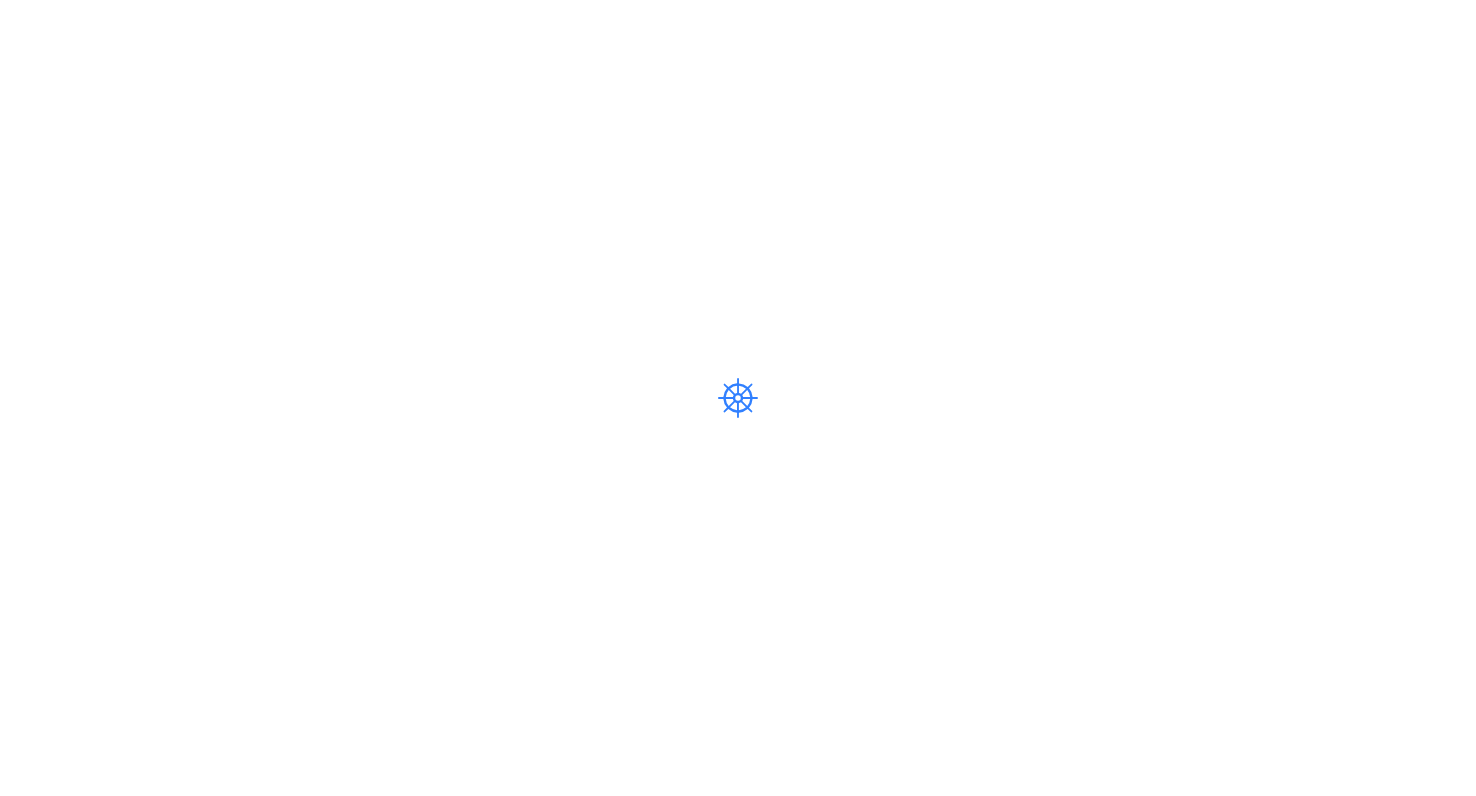 scroll, scrollTop: 0, scrollLeft: 0, axis: both 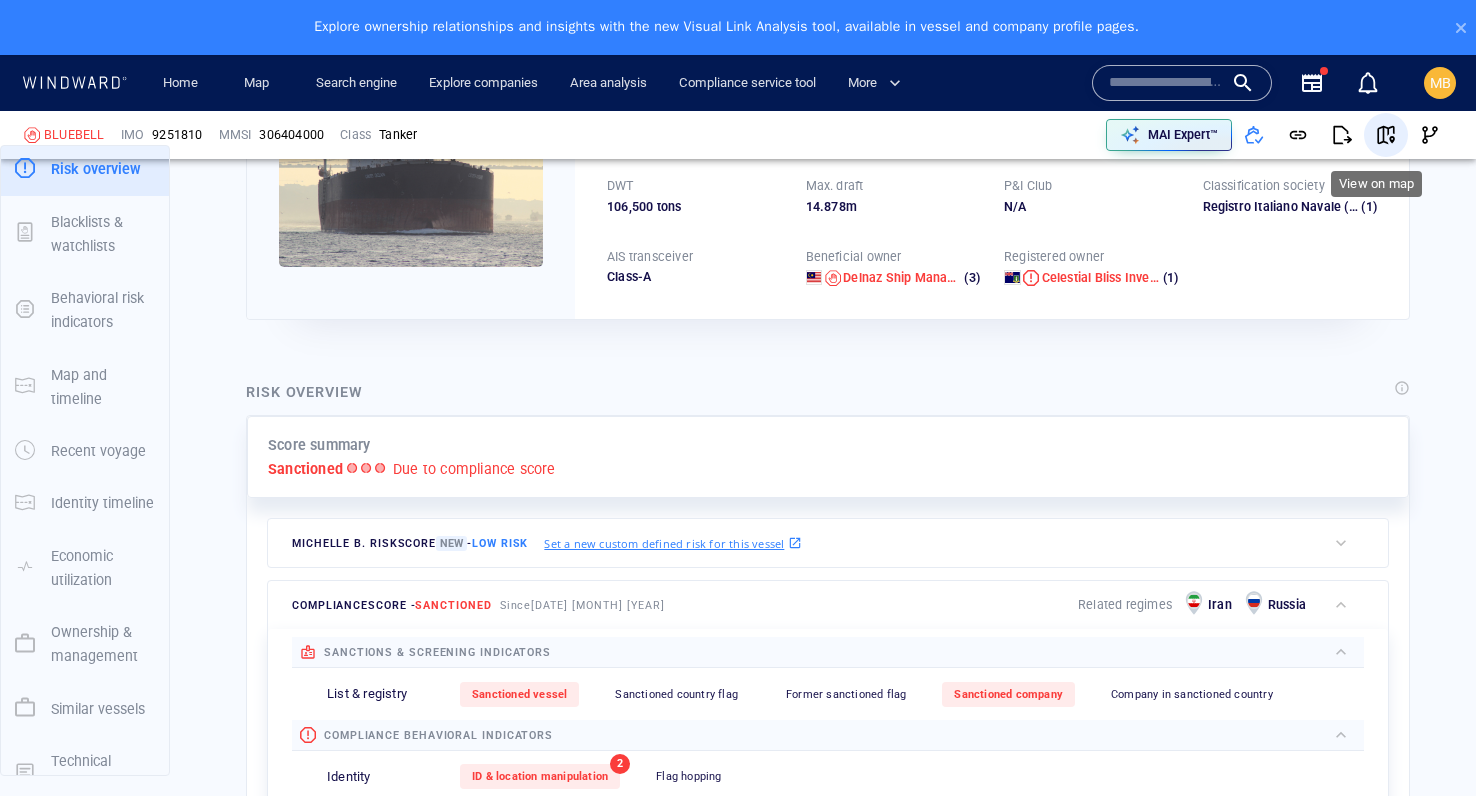 click at bounding box center [1386, 135] 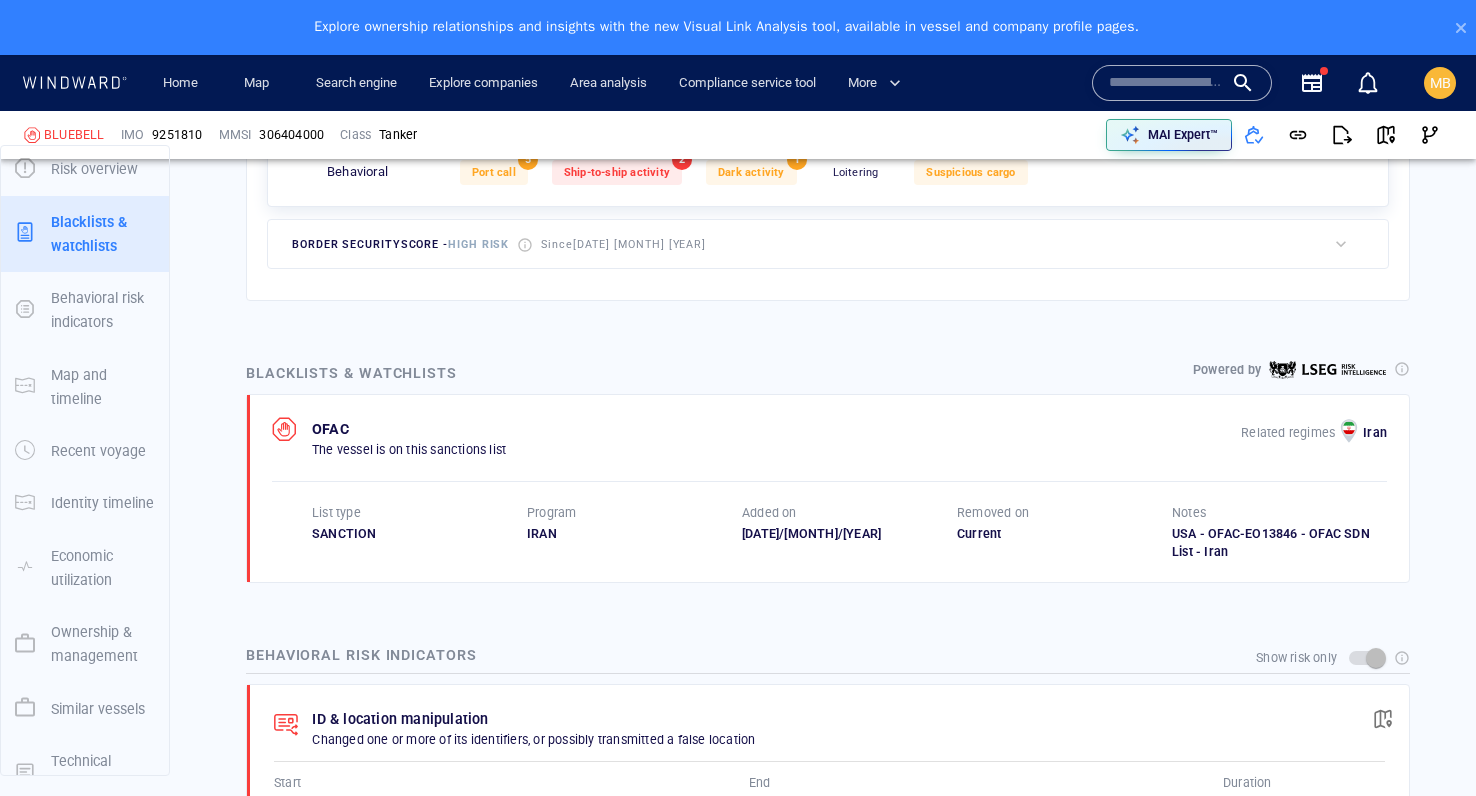 scroll, scrollTop: 1004, scrollLeft: 0, axis: vertical 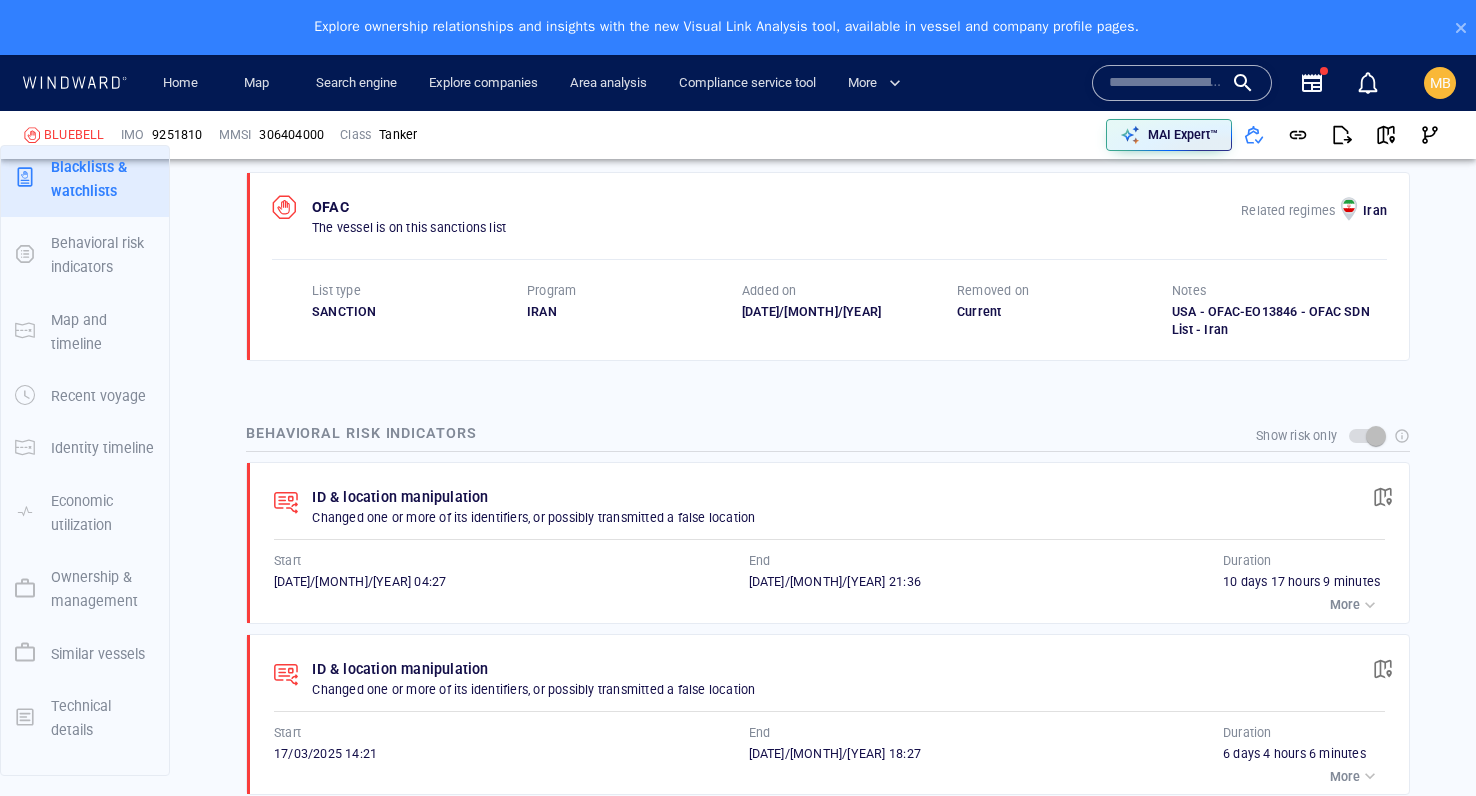 type 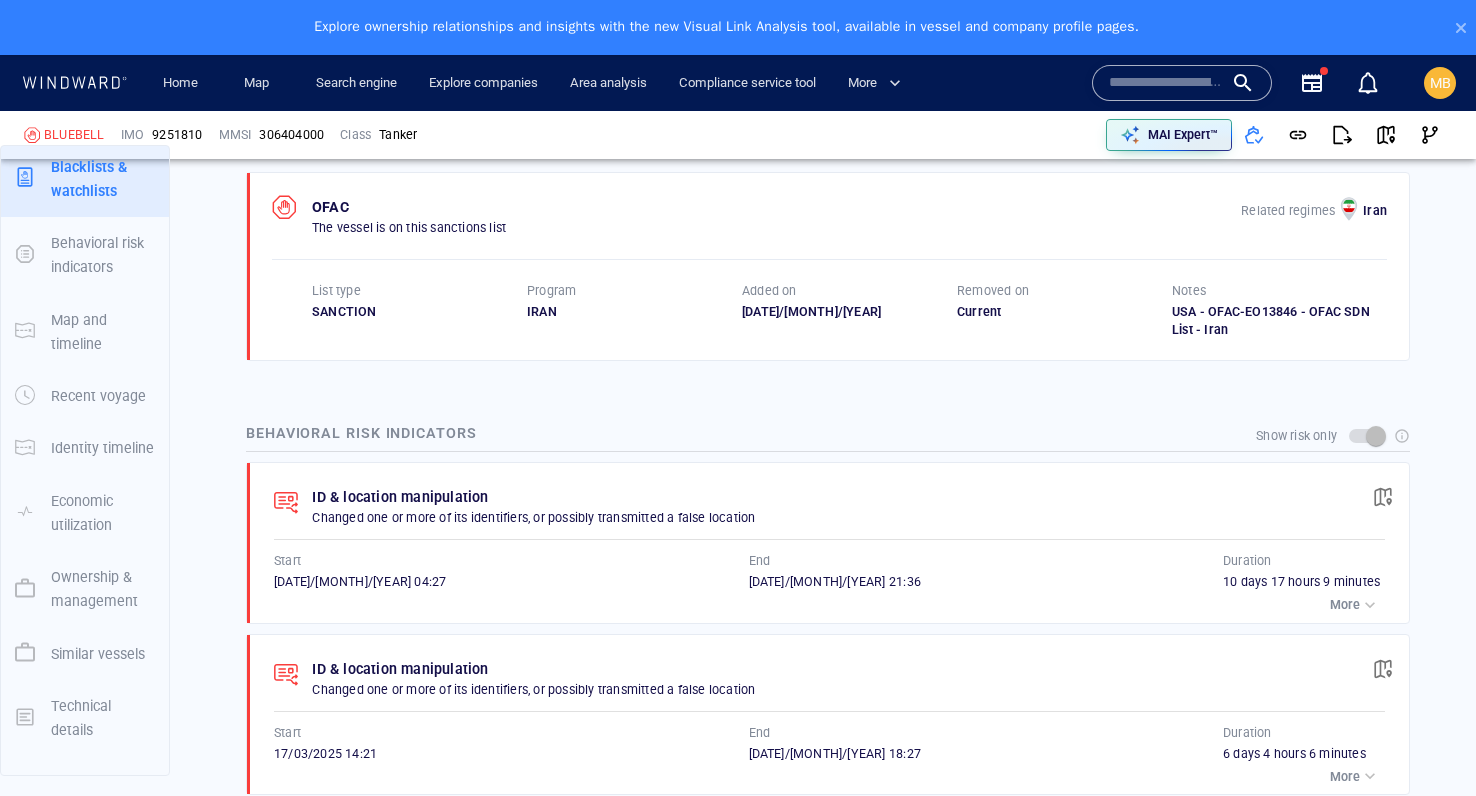 scroll, scrollTop: 4180, scrollLeft: 0, axis: vertical 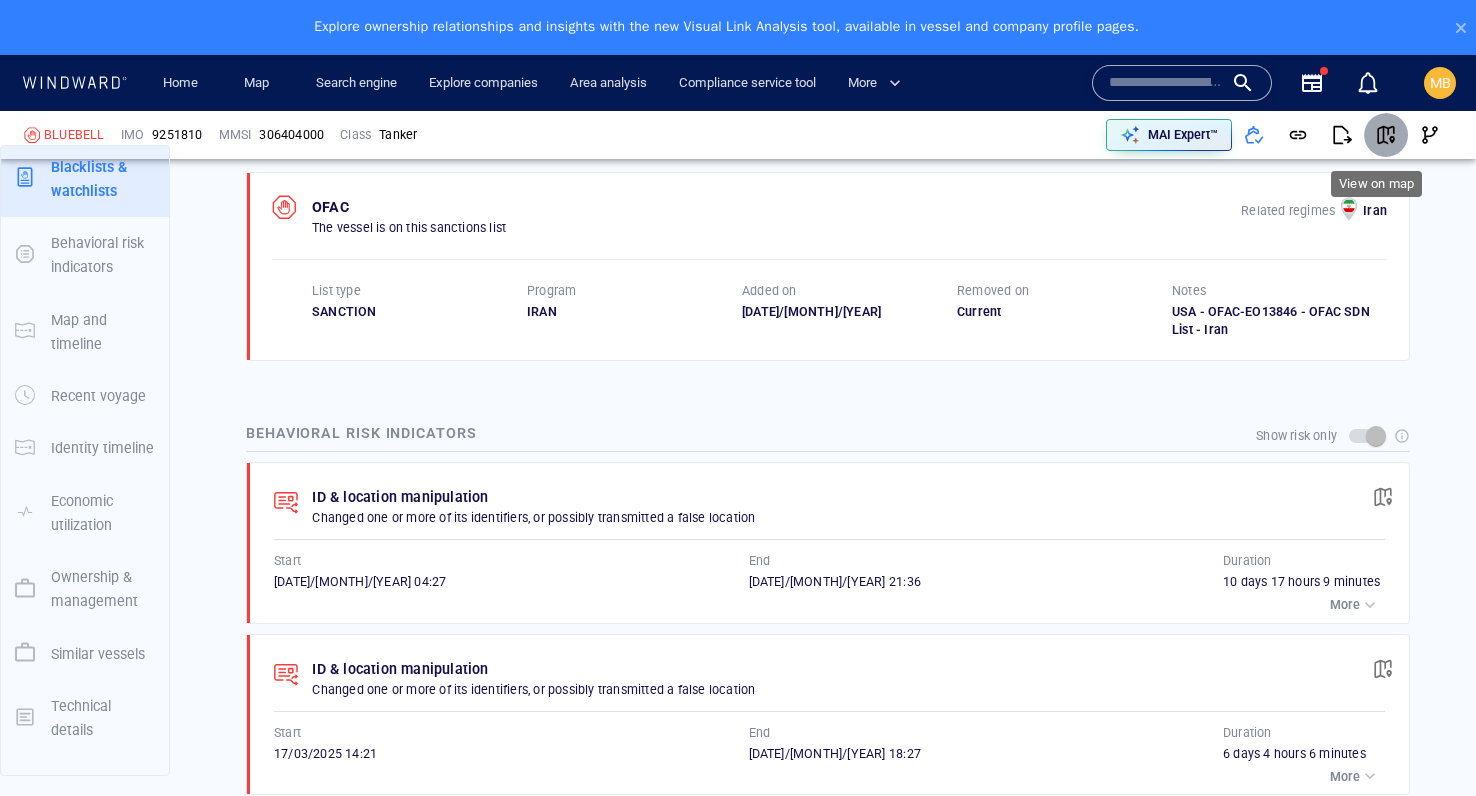 click at bounding box center [1386, 135] 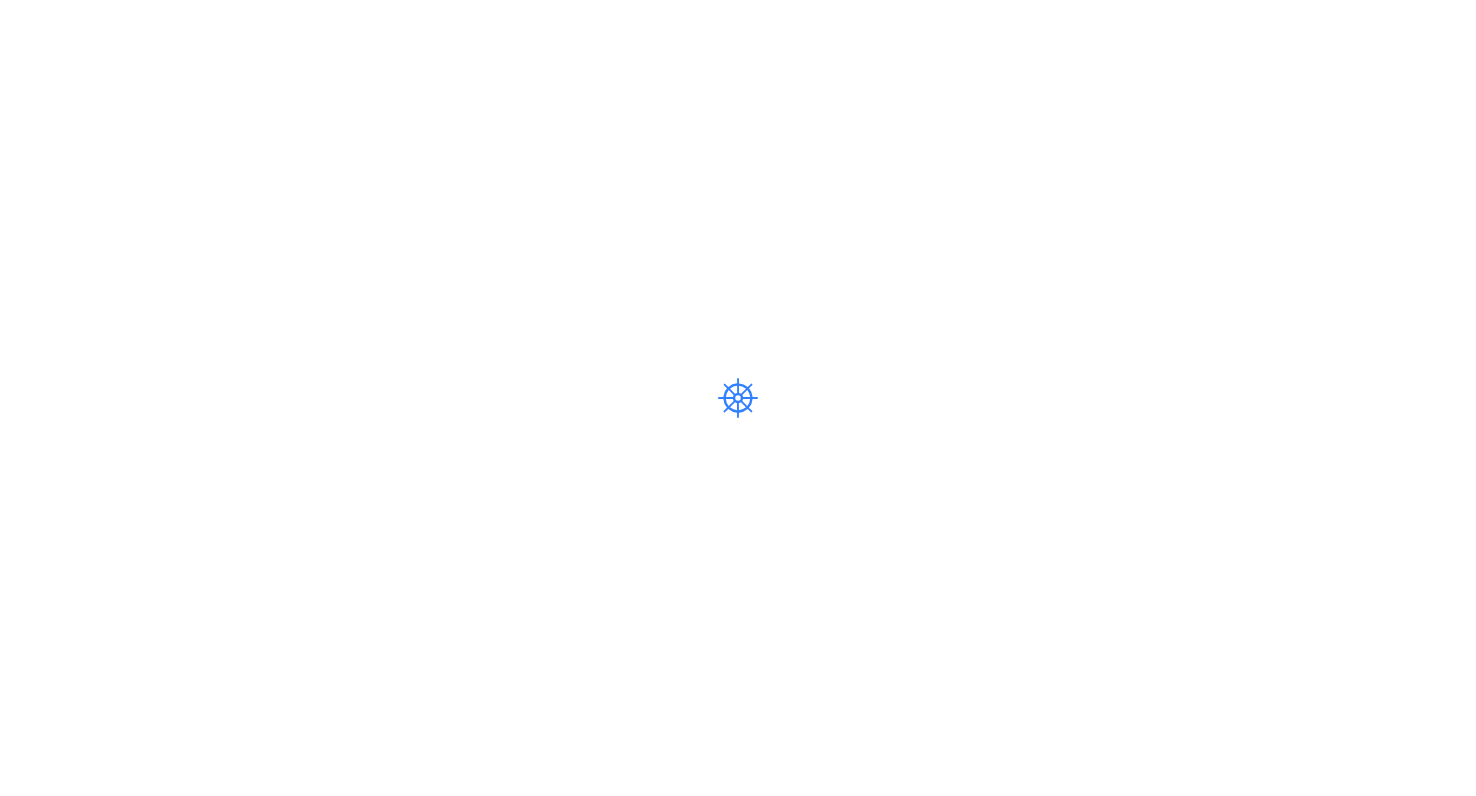 scroll, scrollTop: 0, scrollLeft: 0, axis: both 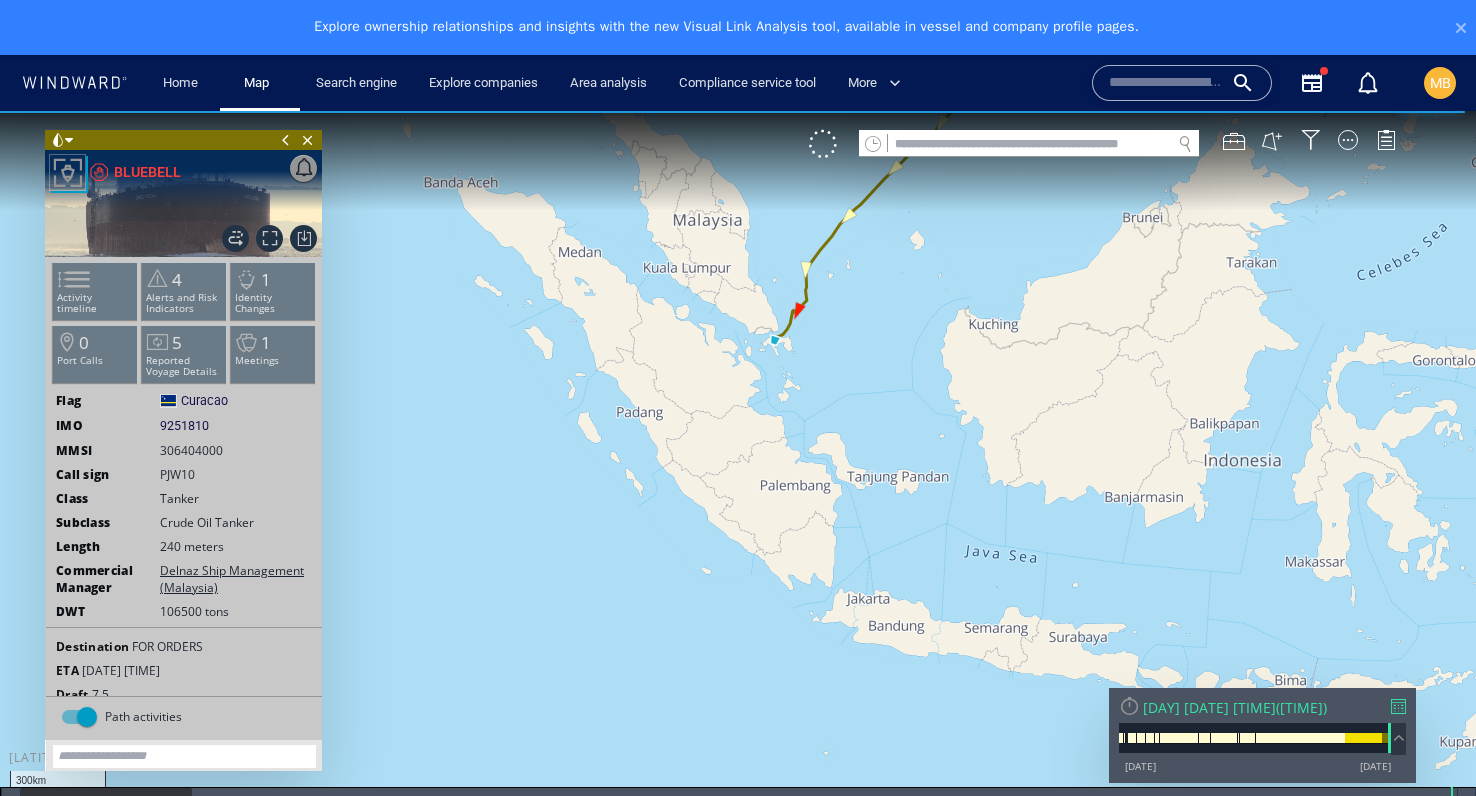 drag, startPoint x: 801, startPoint y: 381, endPoint x: 778, endPoint y: 471, distance: 92.89241 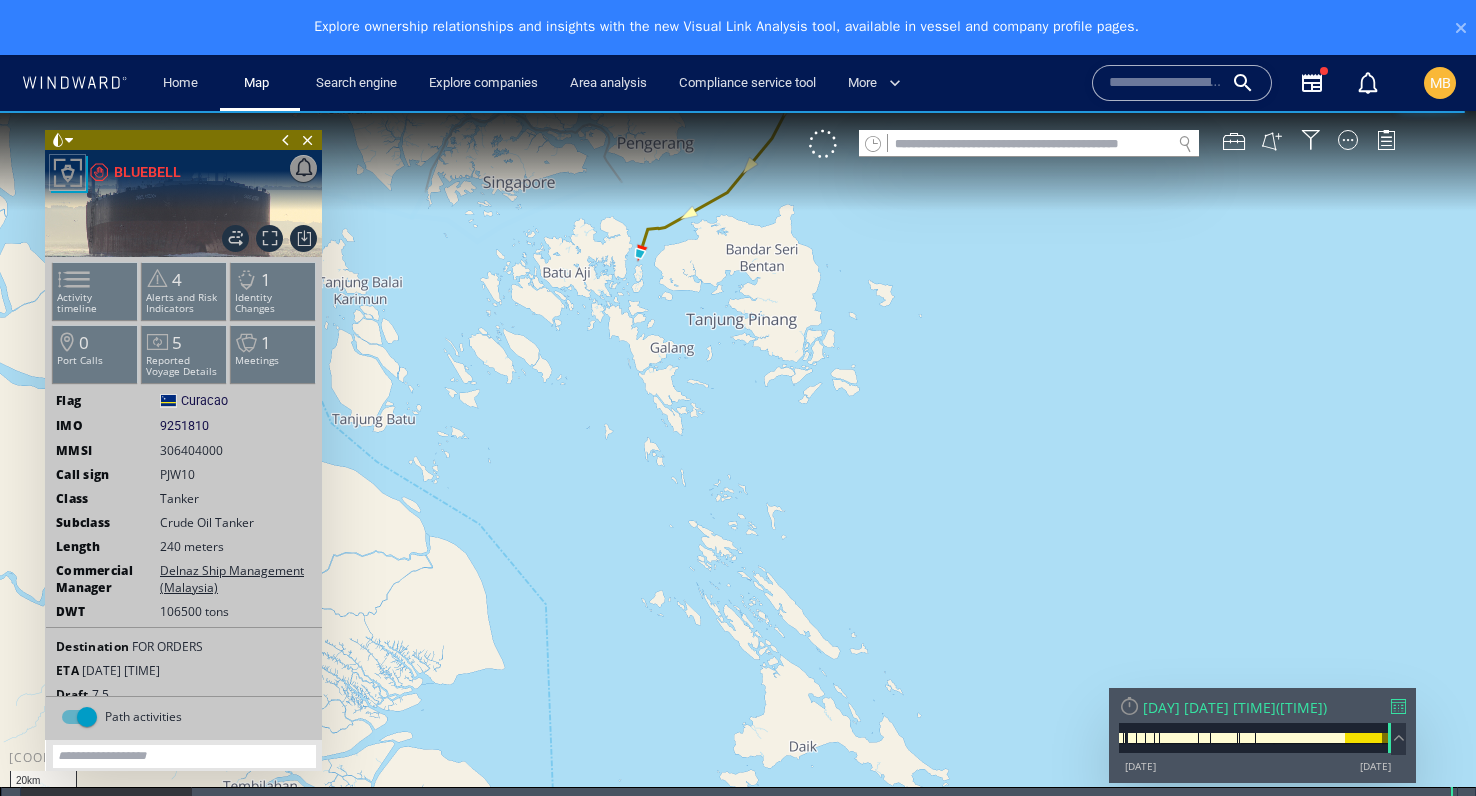 drag, startPoint x: 683, startPoint y: 358, endPoint x: 744, endPoint y: 434, distance: 97.45255 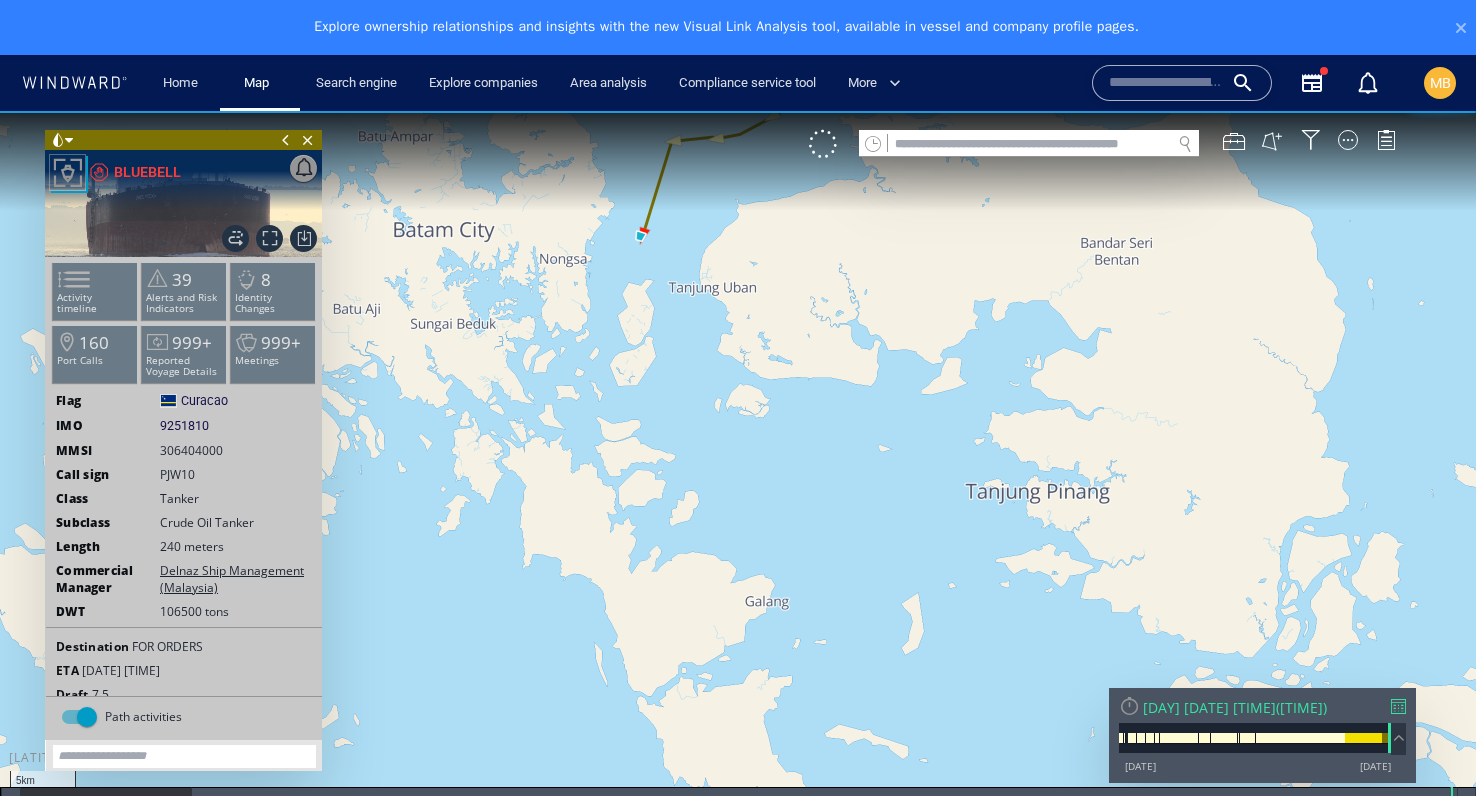 drag, startPoint x: 664, startPoint y: 323, endPoint x: 749, endPoint y: 475, distance: 174.15224 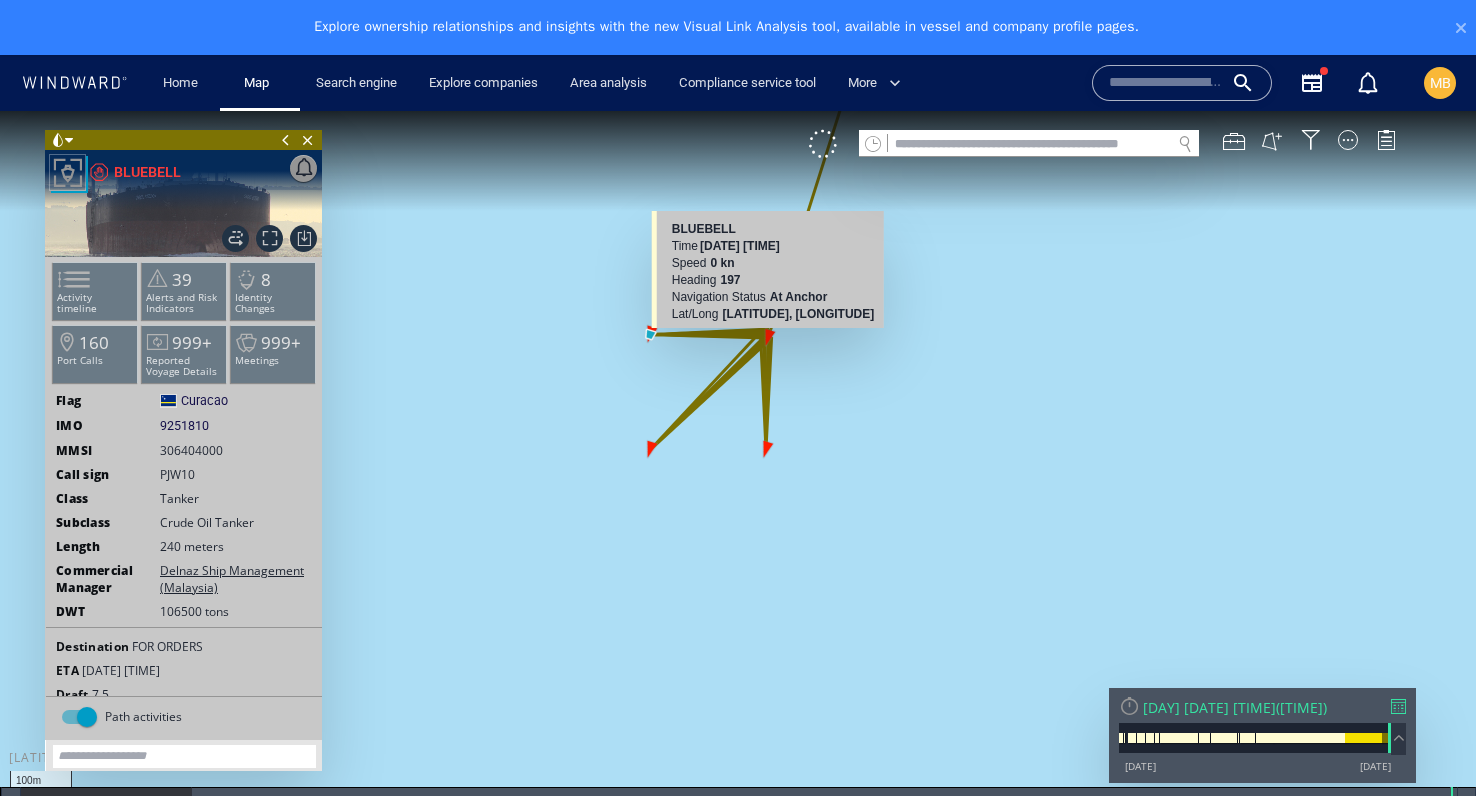 scroll, scrollTop: 0, scrollLeft: 0, axis: both 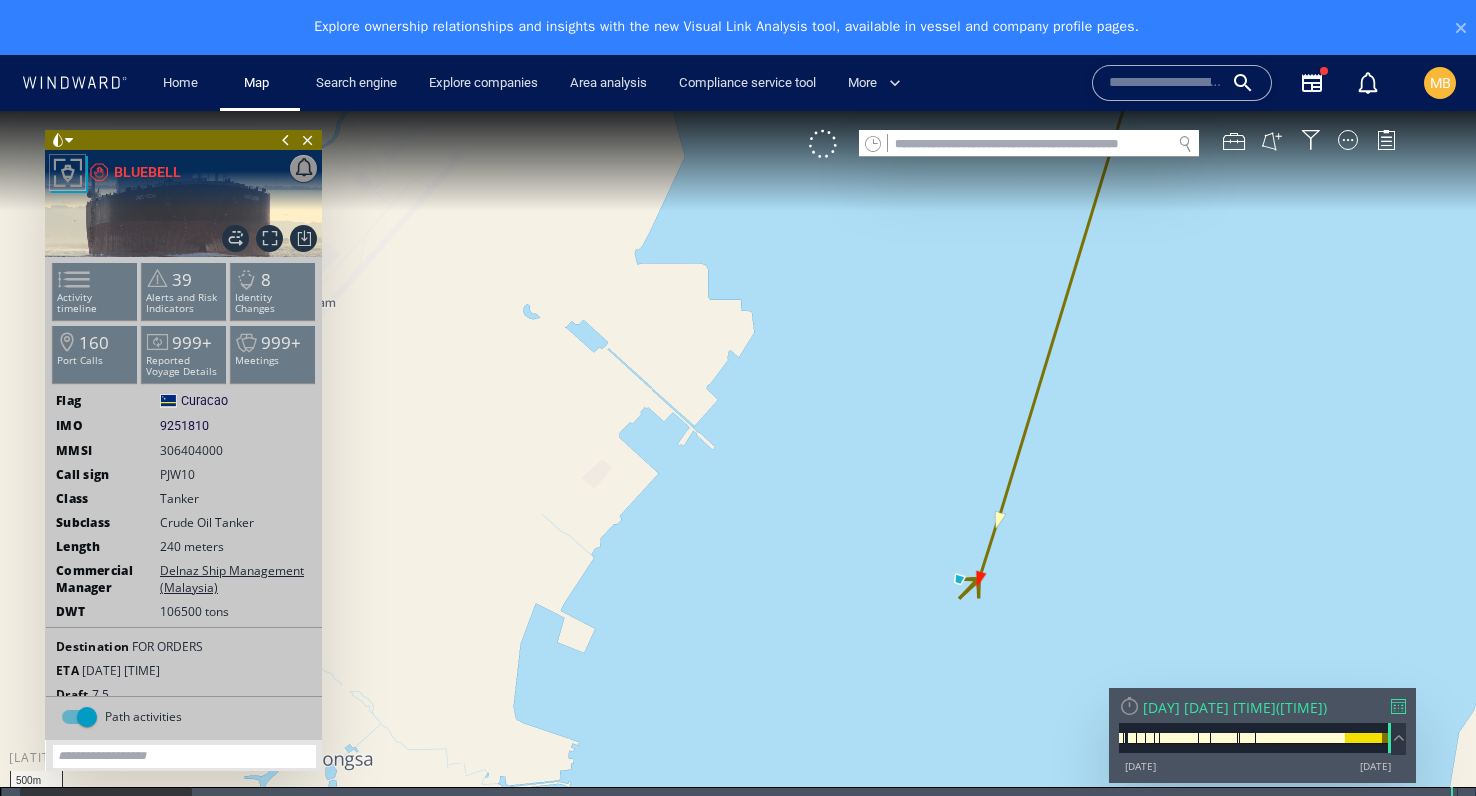drag, startPoint x: 920, startPoint y: 538, endPoint x: 786, endPoint y: 563, distance: 136.31215 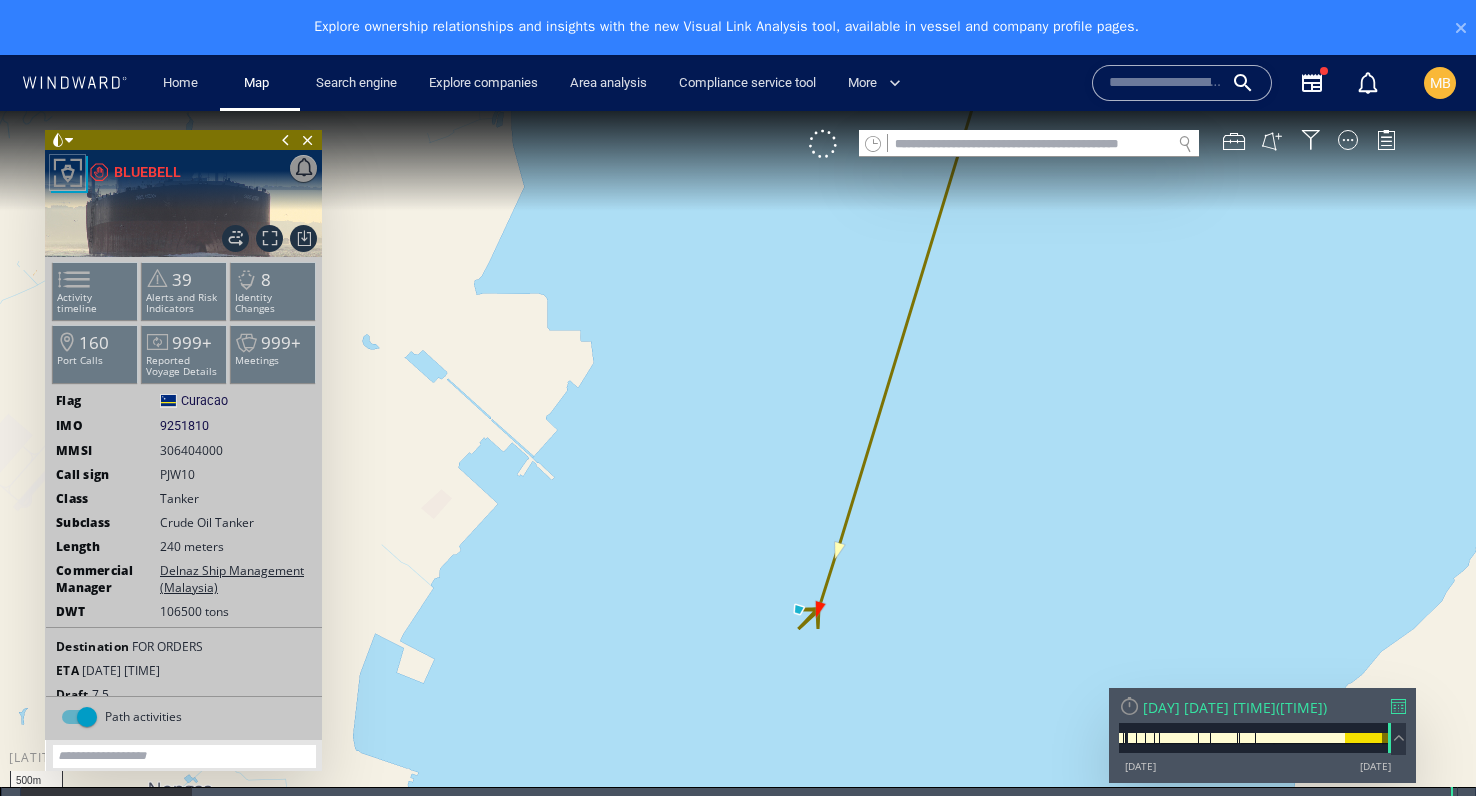 scroll, scrollTop: 7, scrollLeft: 0, axis: vertical 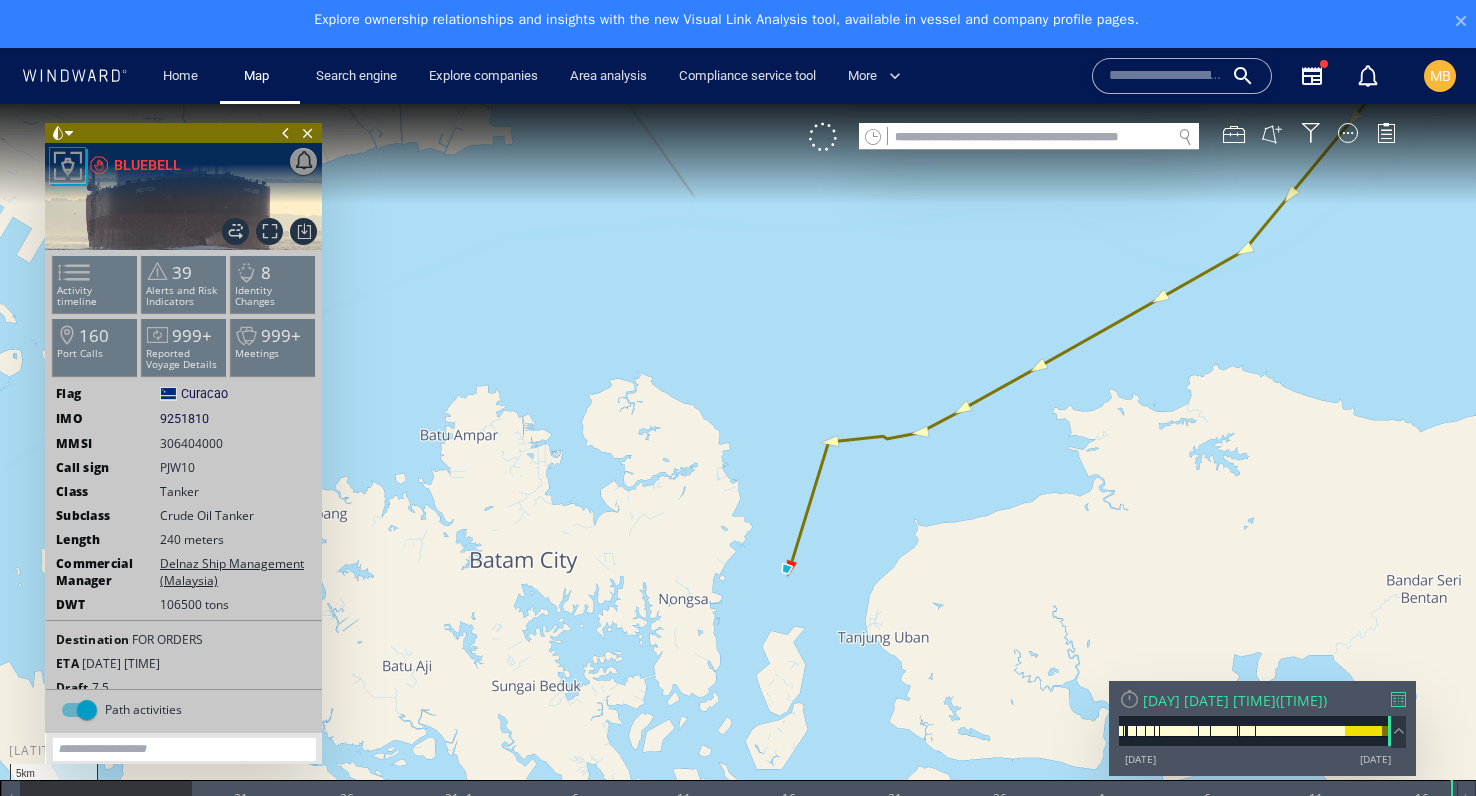 click at bounding box center (738, 464) 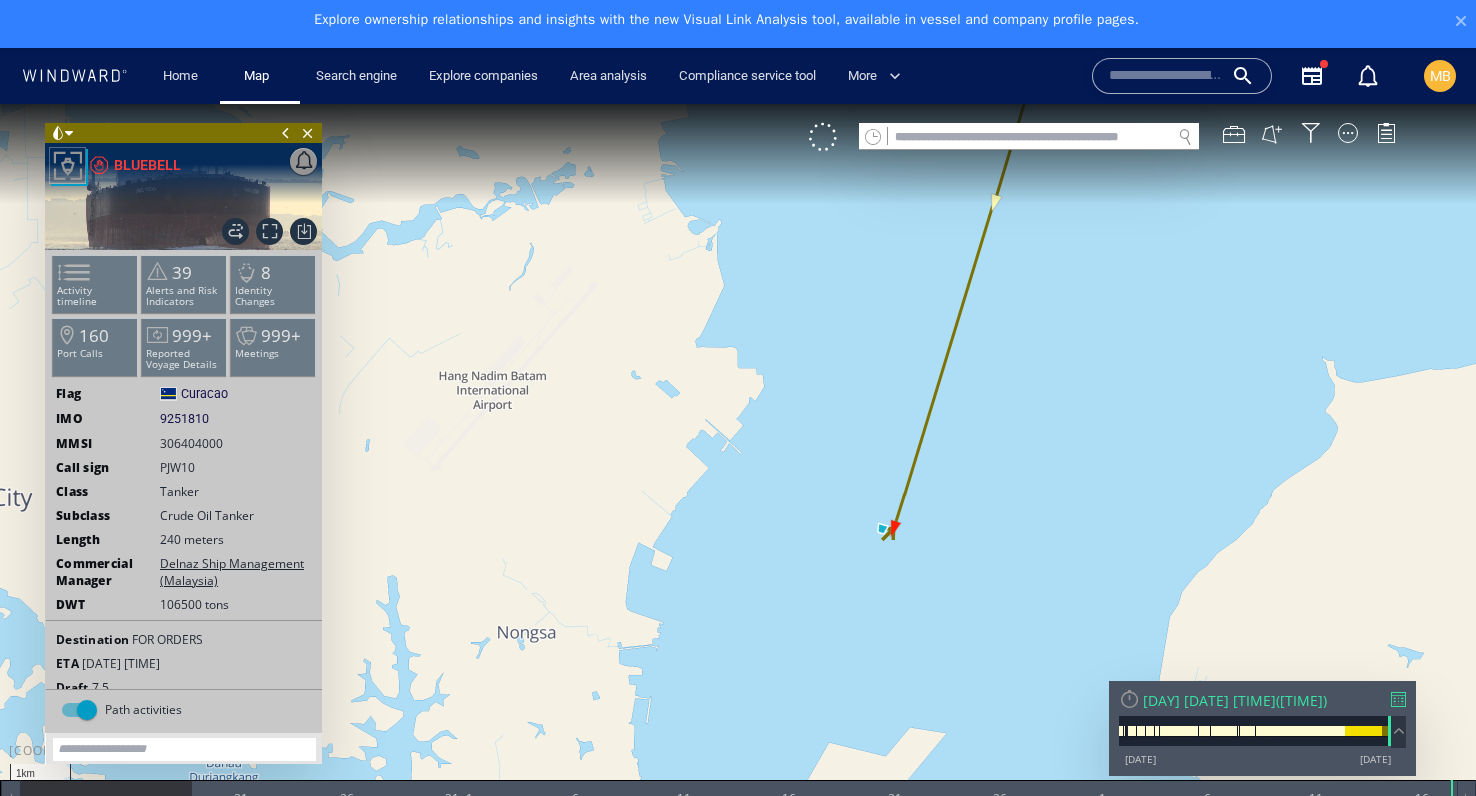 drag, startPoint x: 753, startPoint y: 520, endPoint x: 765, endPoint y: 359, distance: 161.44658 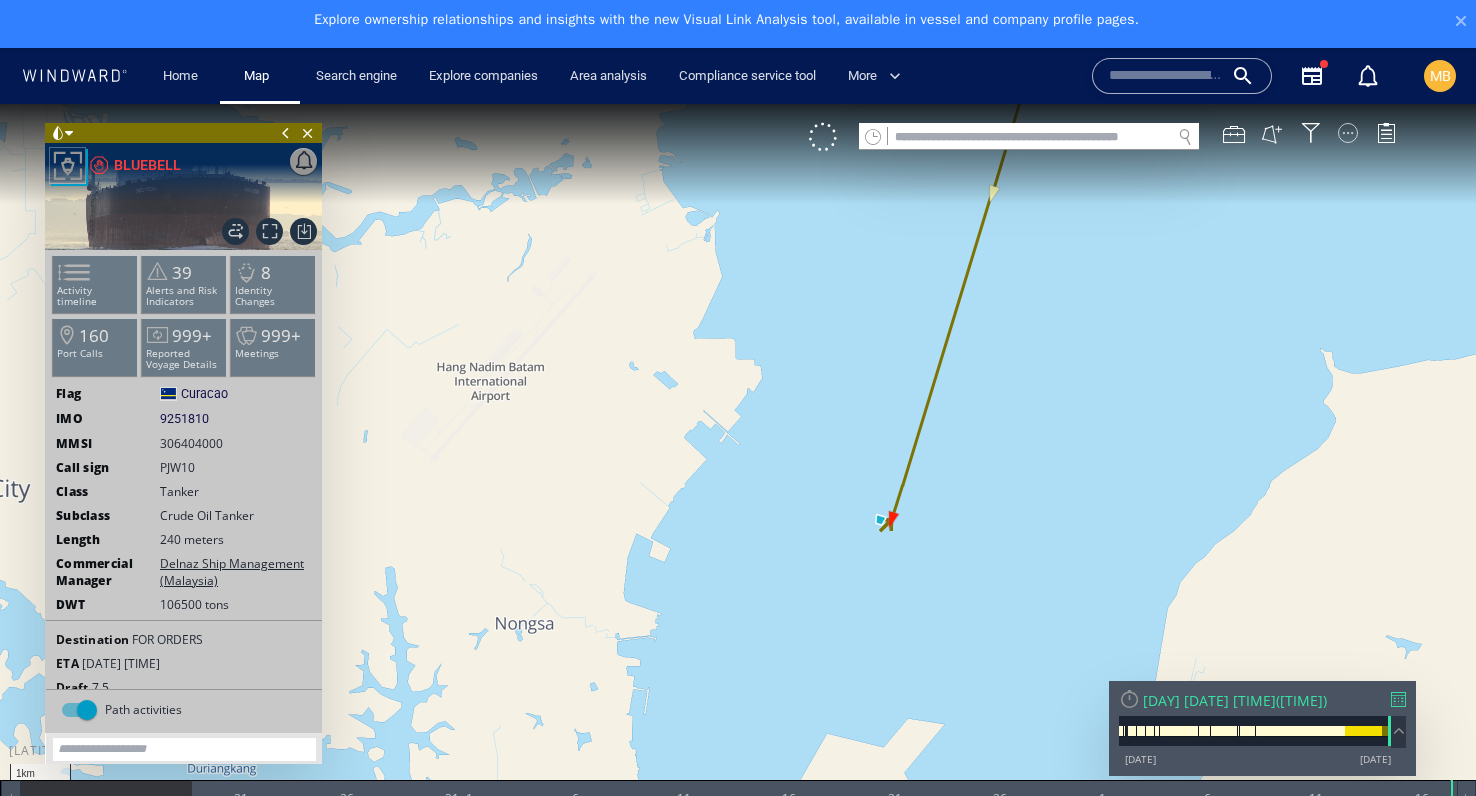click at bounding box center (1348, 133) 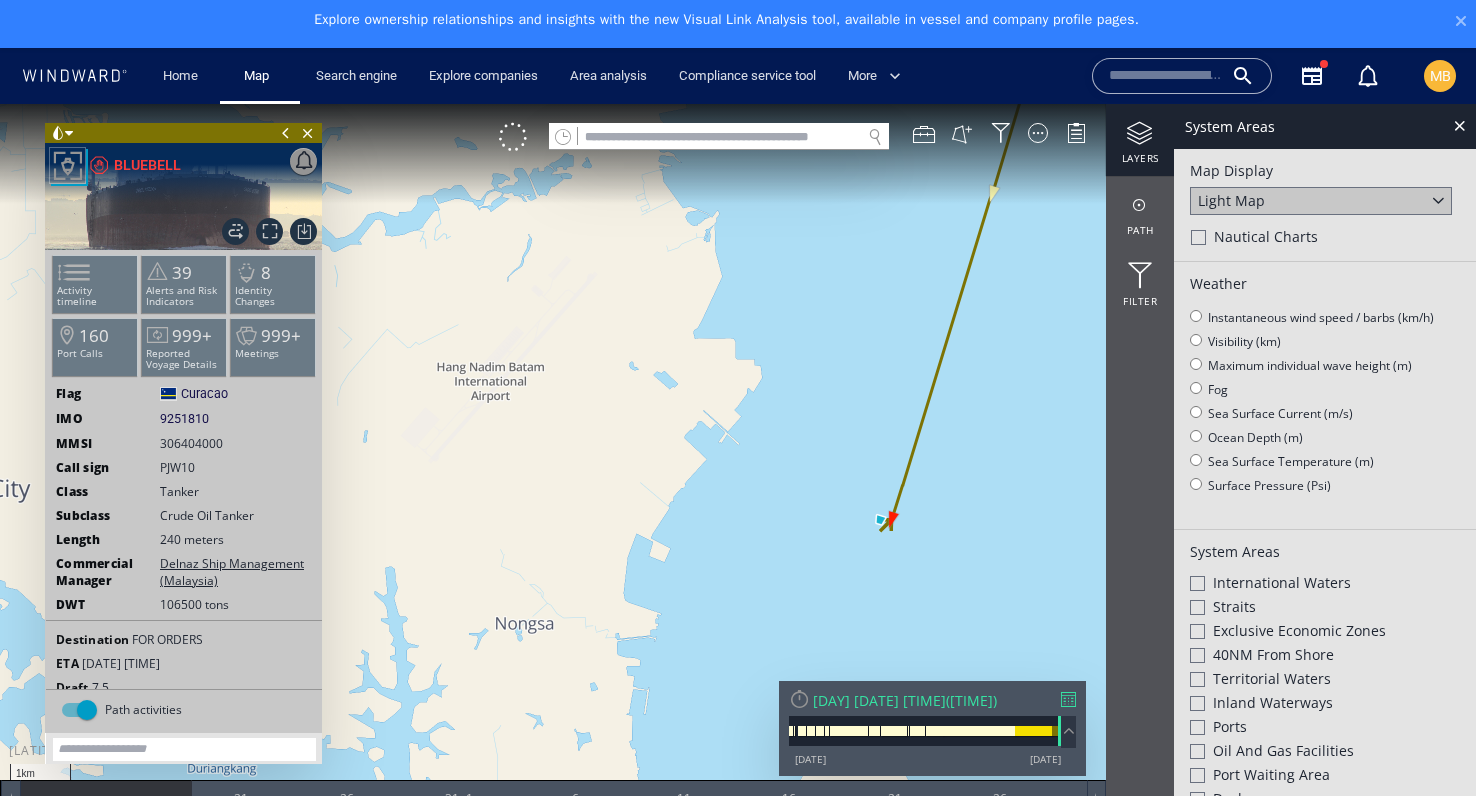 click 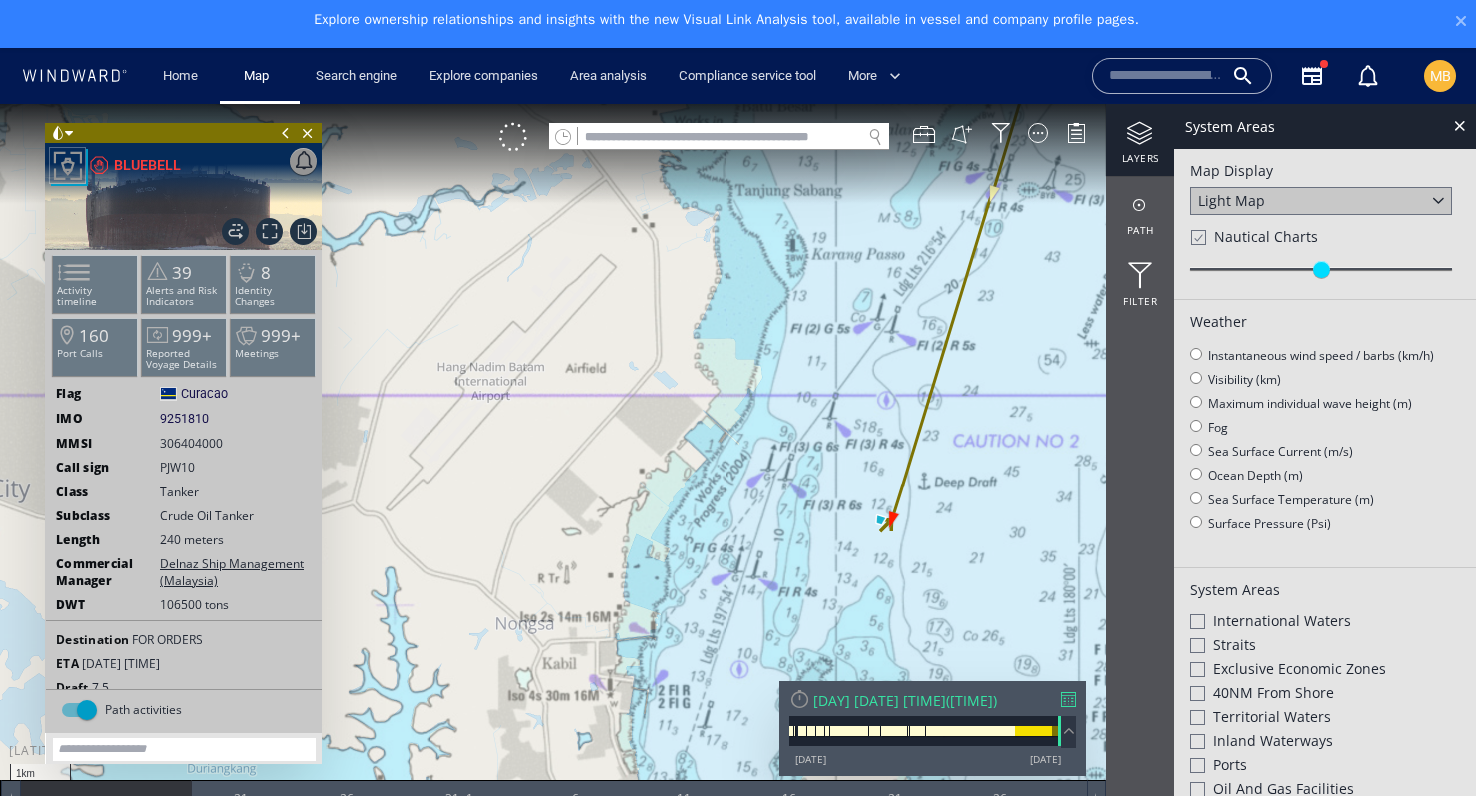 click 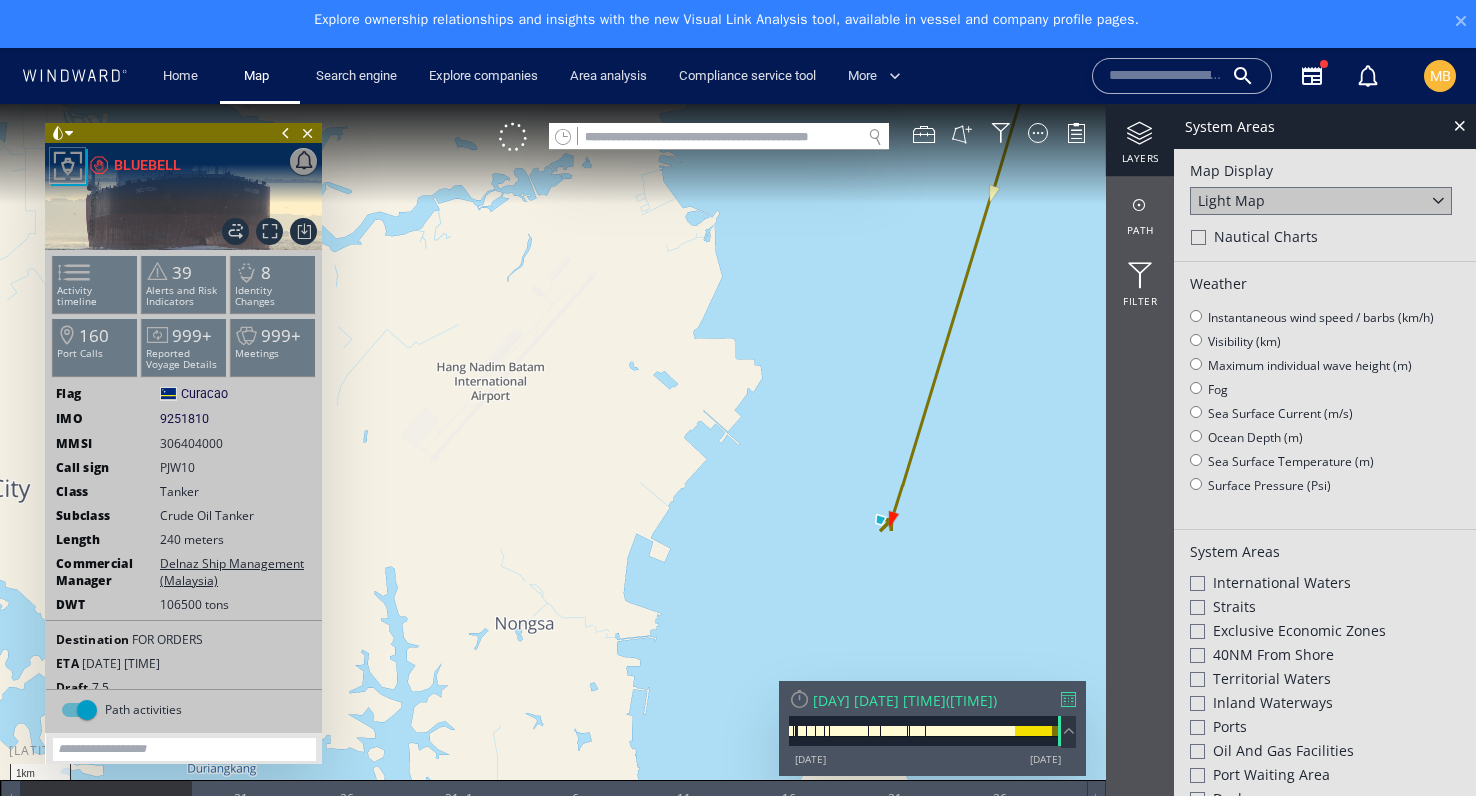 click on "Light Map" 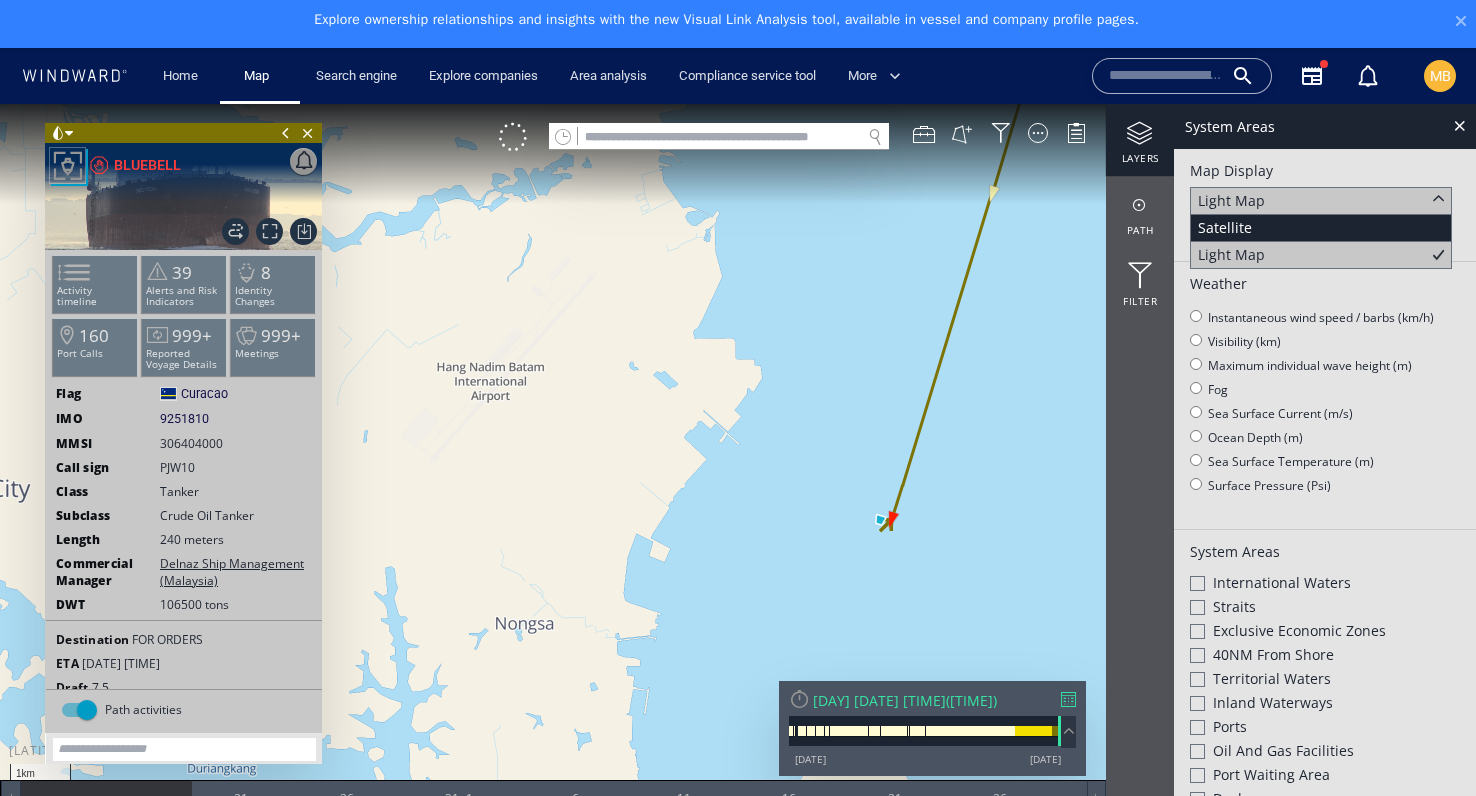 click on "Satellite" 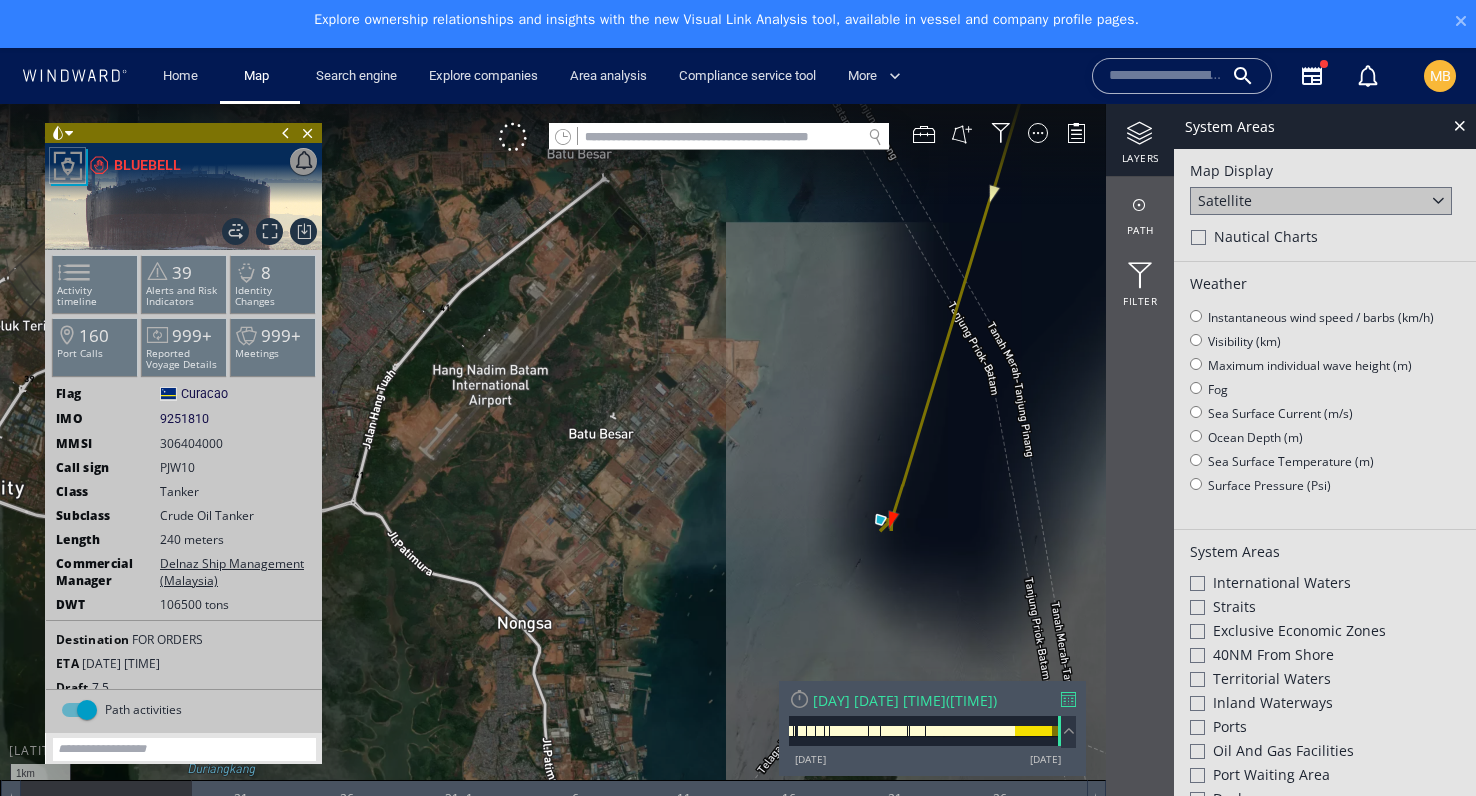 click on "Satellite" 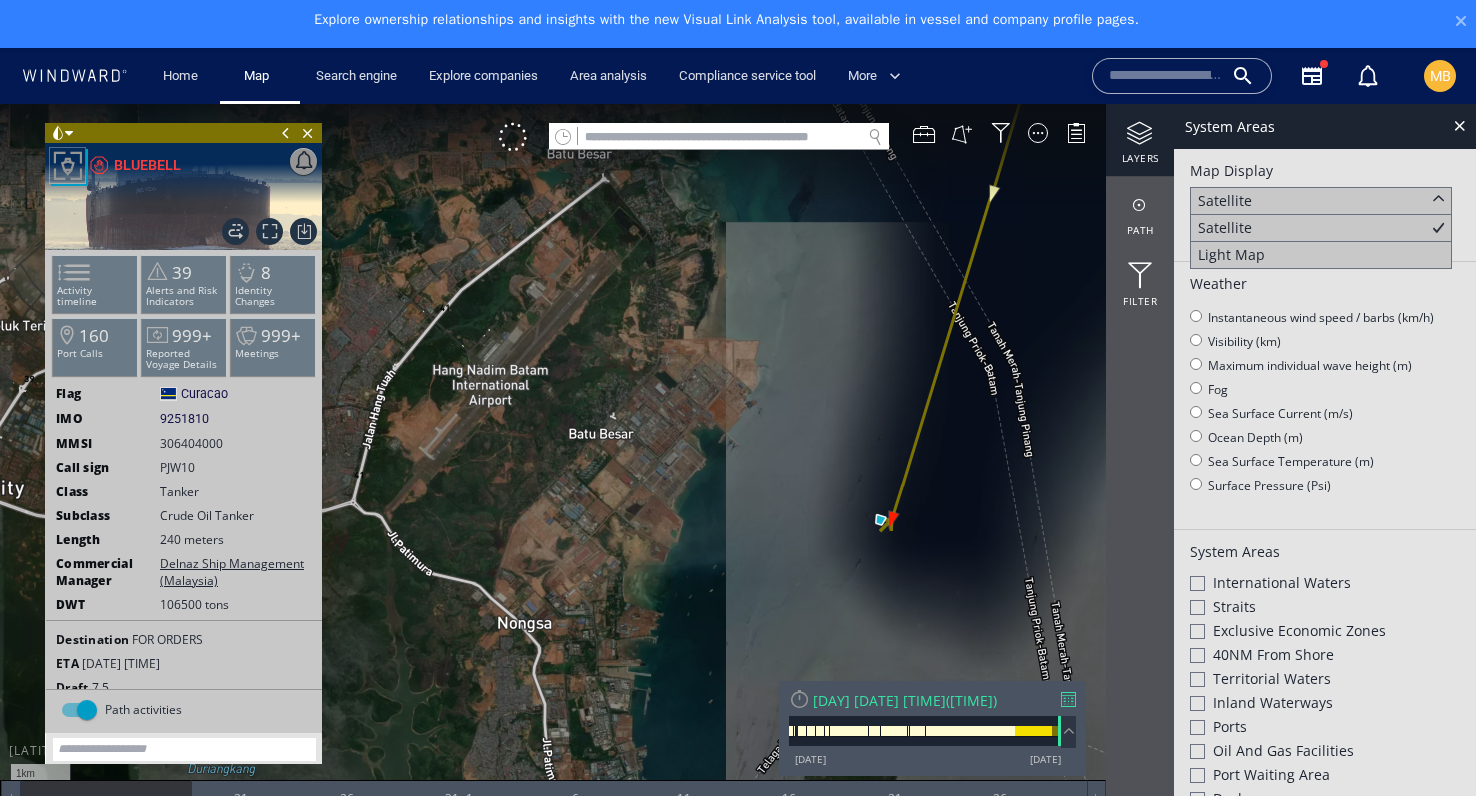 click on "Satellite" 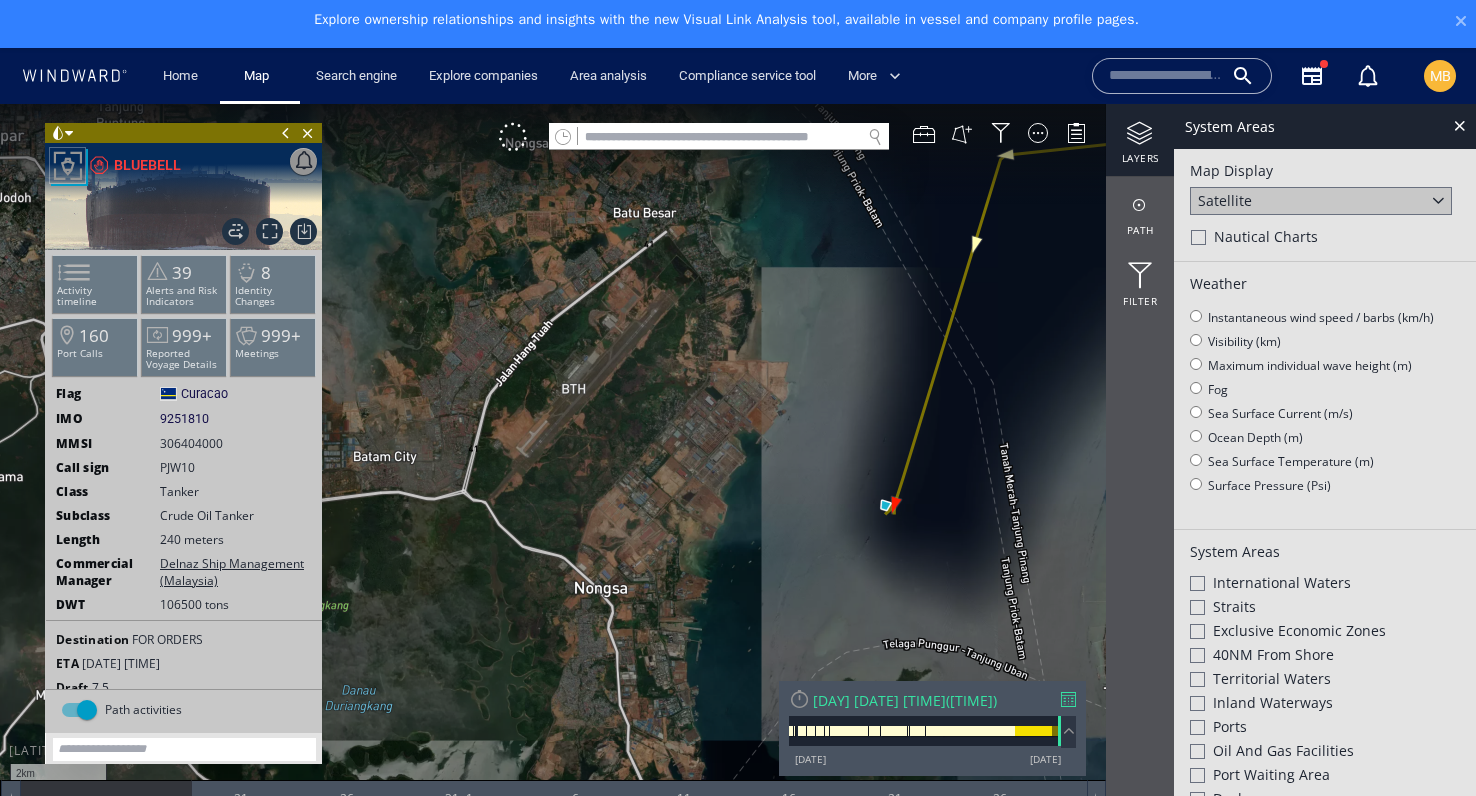 drag, startPoint x: 975, startPoint y: 463, endPoint x: 840, endPoint y: 418, distance: 142.30249 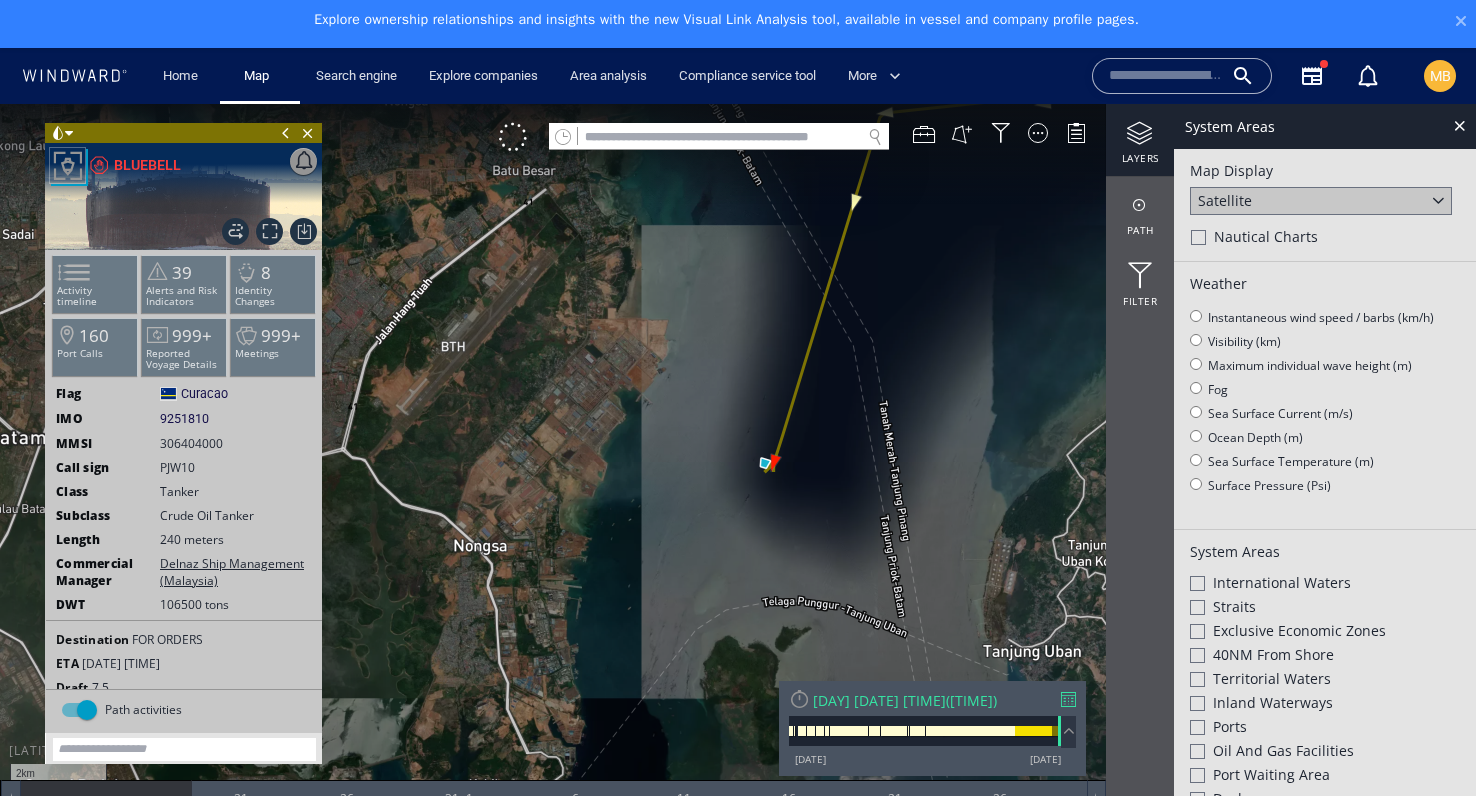 drag, startPoint x: 892, startPoint y: 439, endPoint x: 828, endPoint y: 413, distance: 69.079666 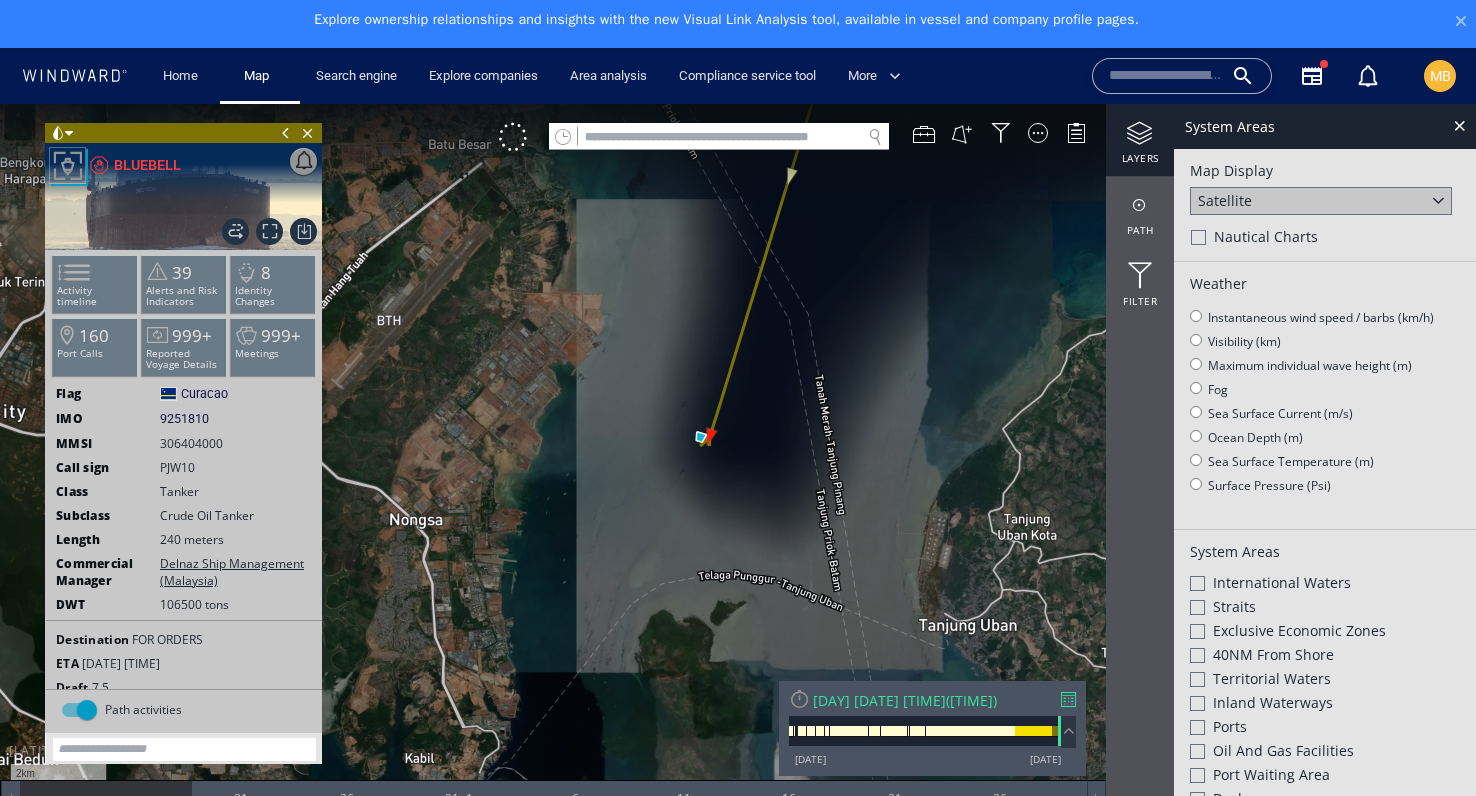 scroll, scrollTop: 0, scrollLeft: 0, axis: both 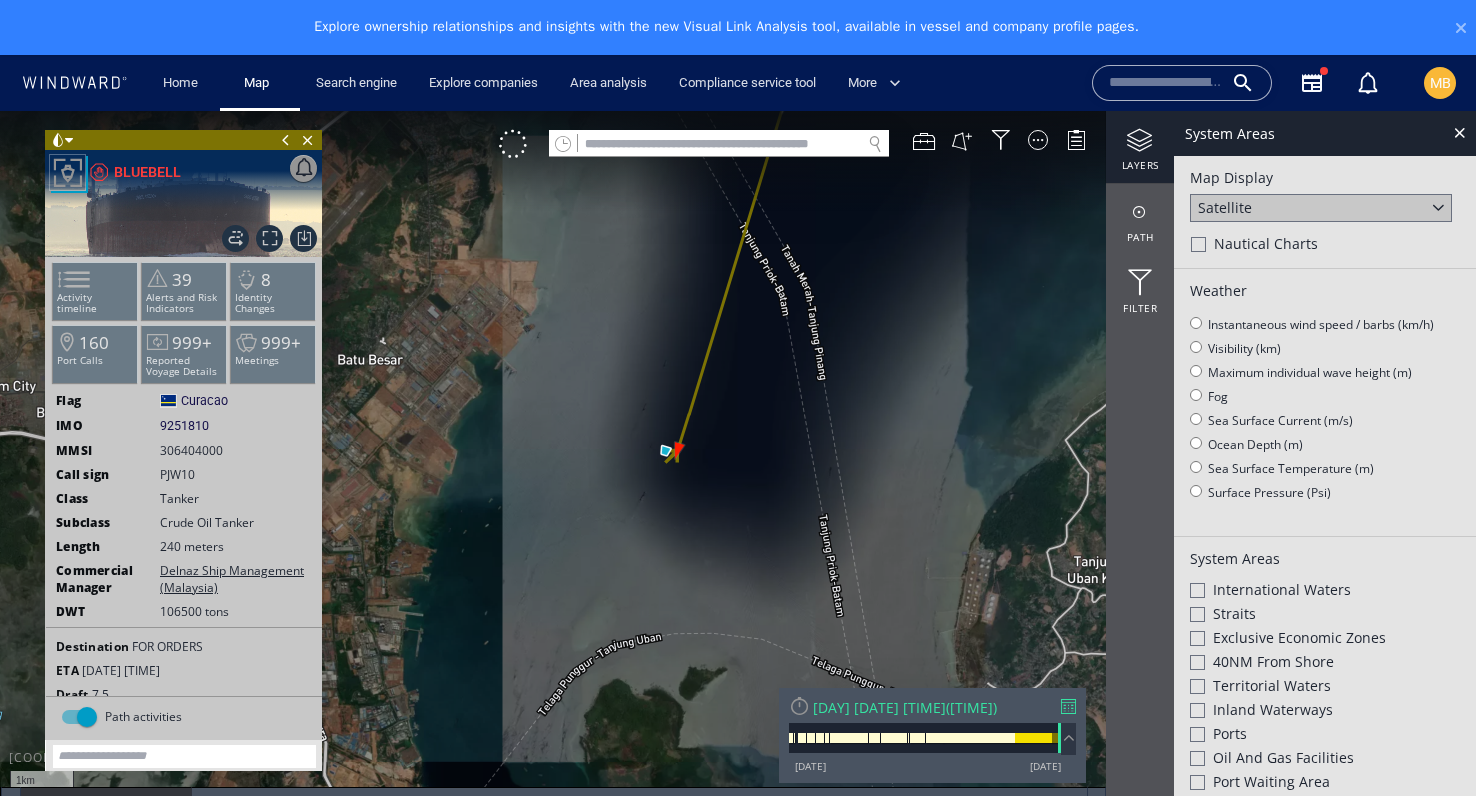 click on "Satellite" 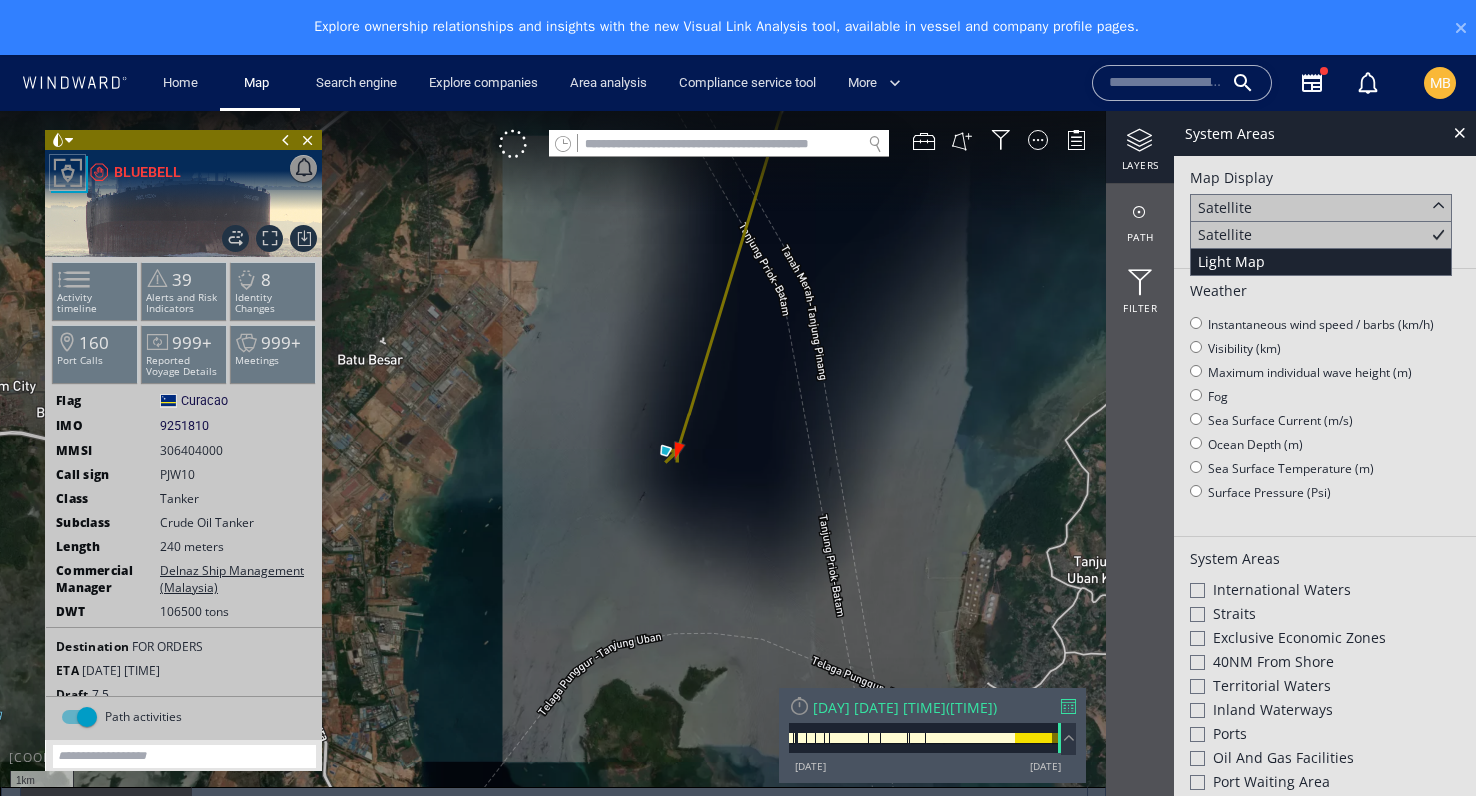 click on "Light Map" 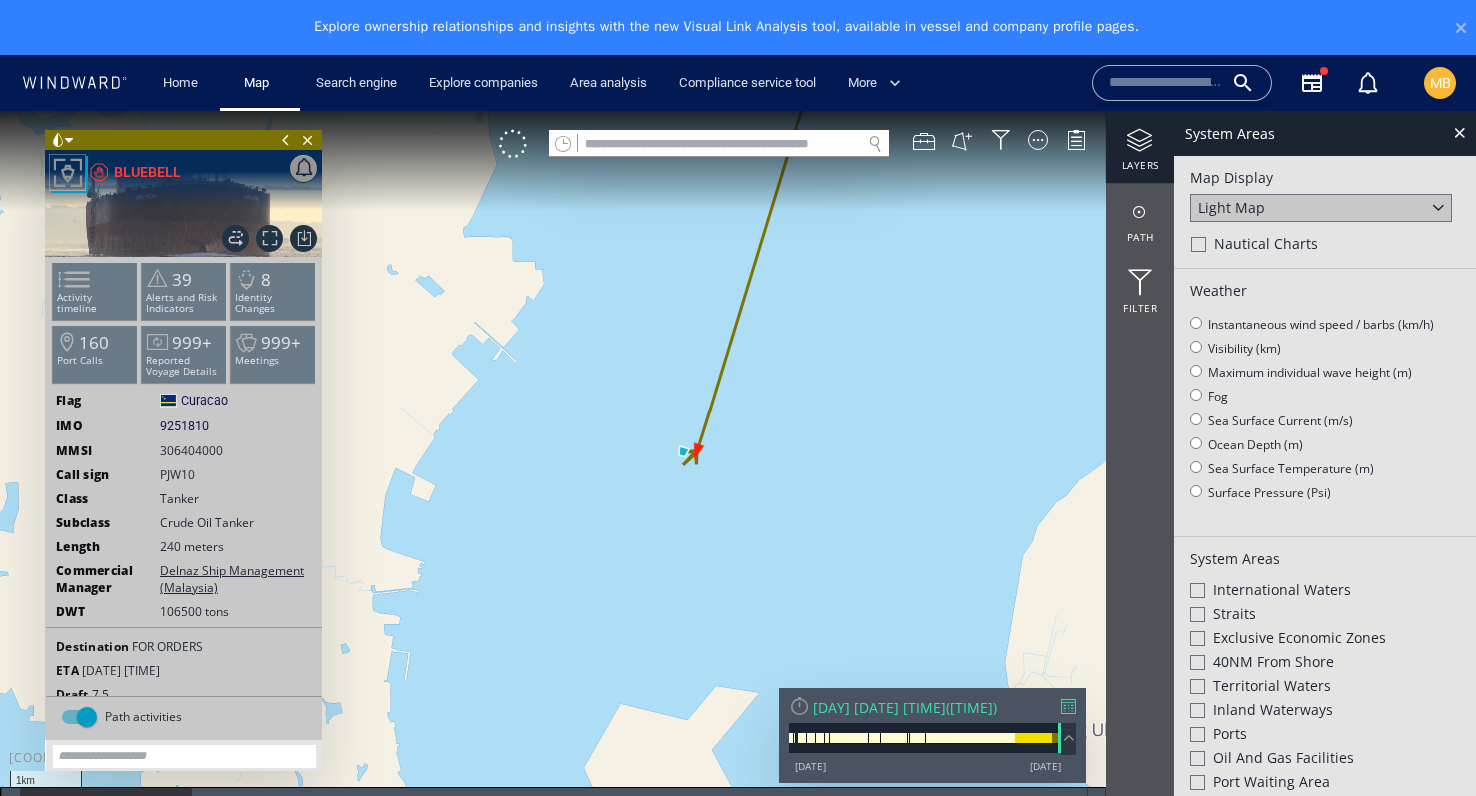 drag, startPoint x: 538, startPoint y: 453, endPoint x: 605, endPoint y: 452, distance: 67.00746 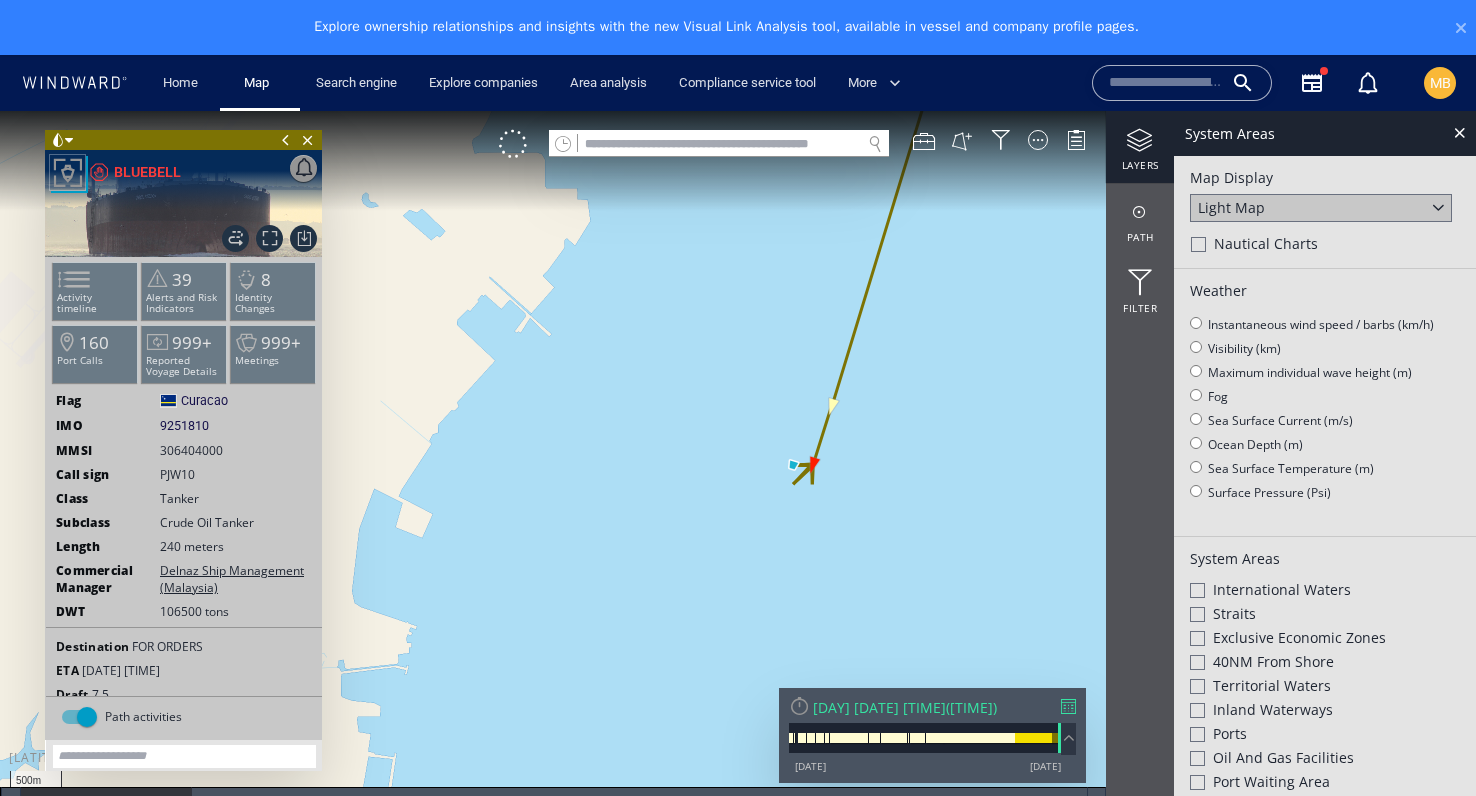 click on "Light Map" 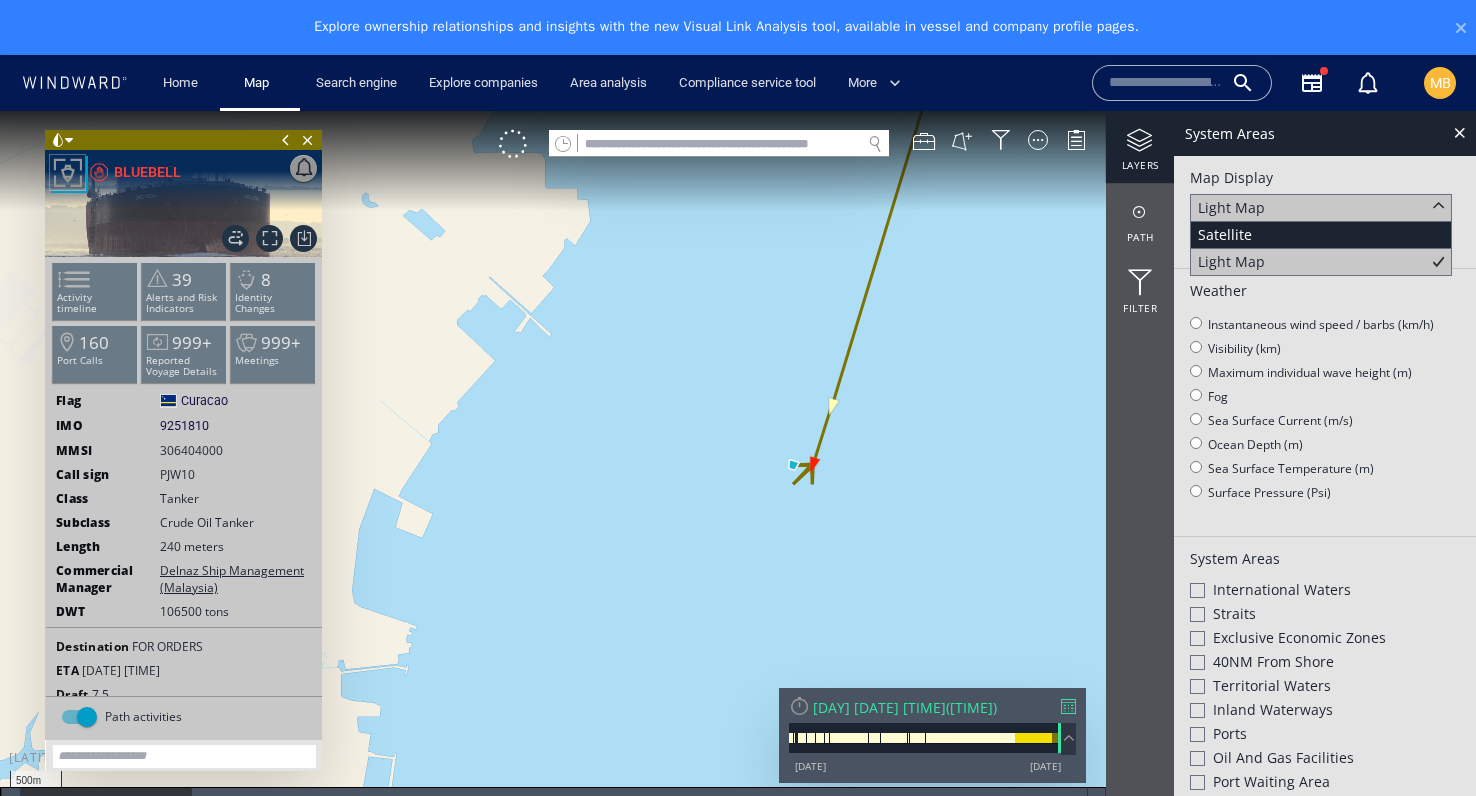 click on "Satellite" 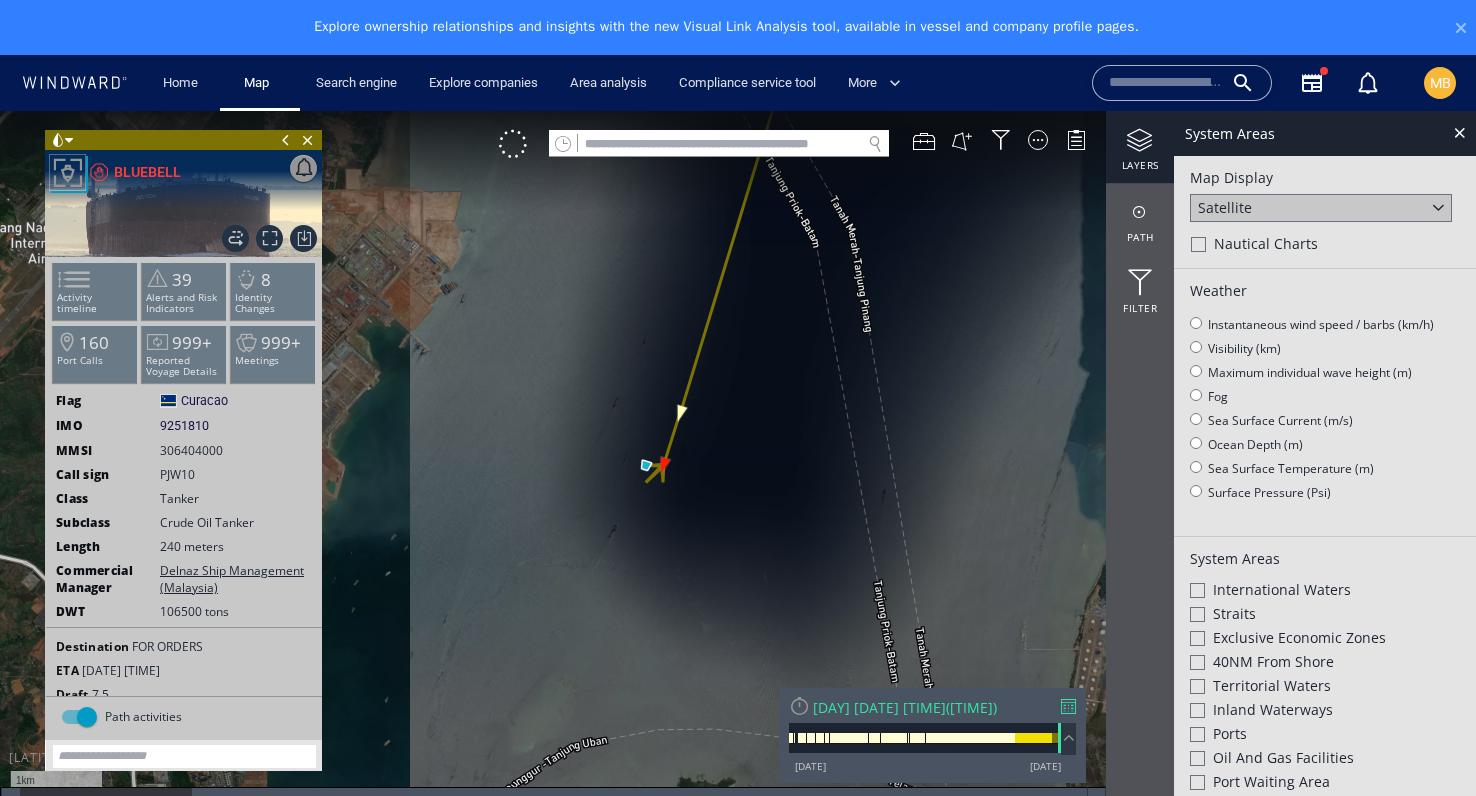 drag, startPoint x: 791, startPoint y: 449, endPoint x: 770, endPoint y: 549, distance: 102.18121 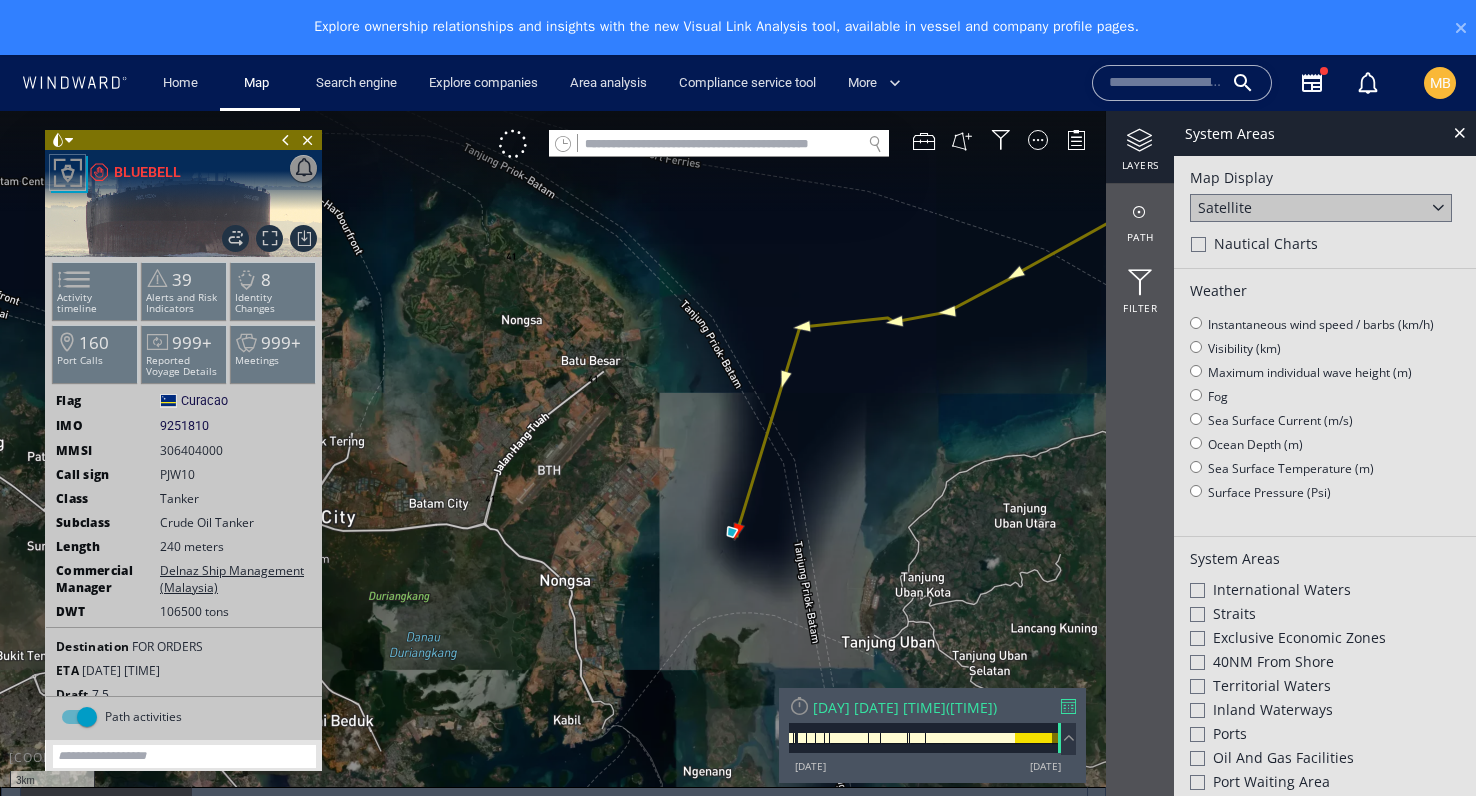 drag, startPoint x: 809, startPoint y: 502, endPoint x: 795, endPoint y: 424, distance: 79.24645 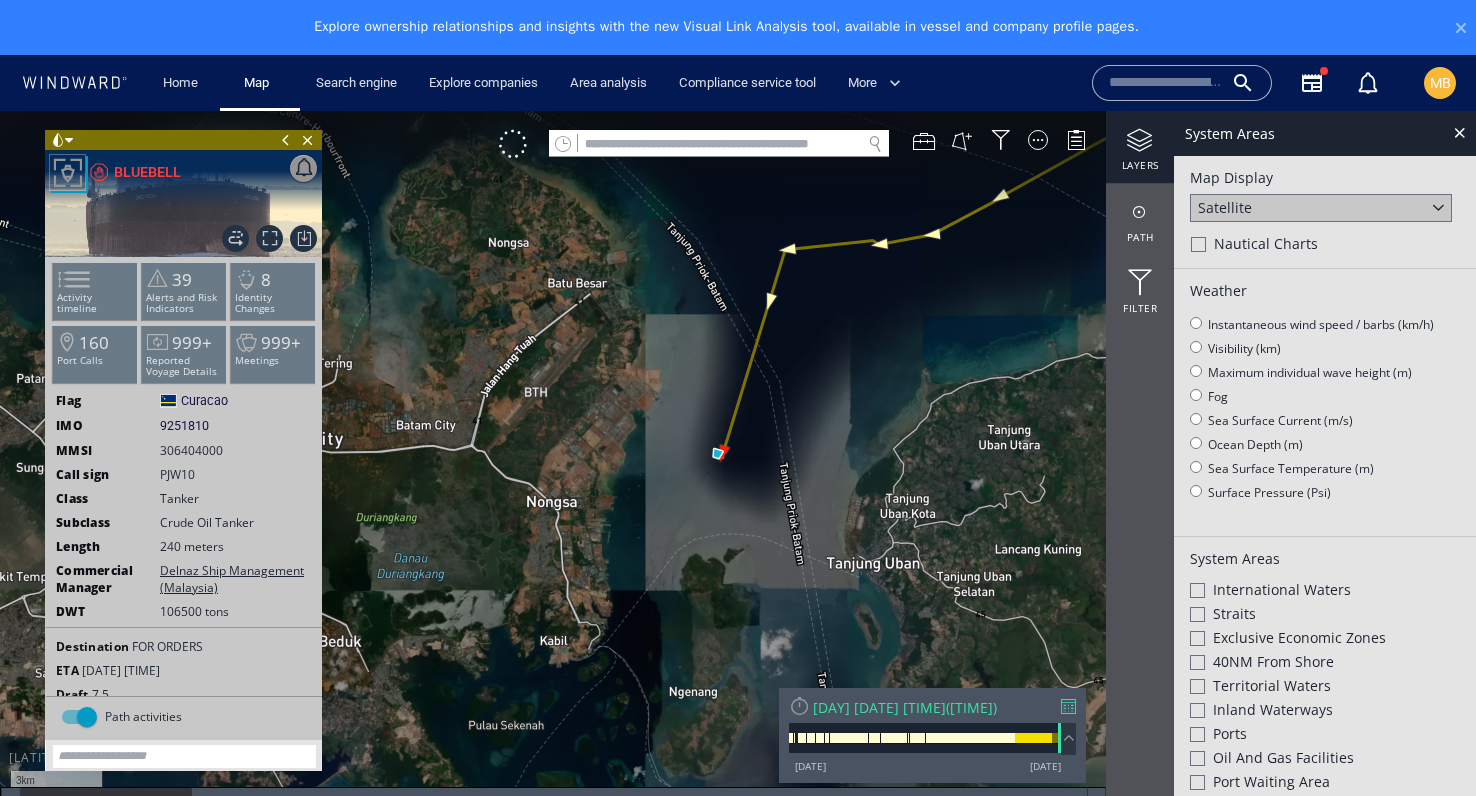 drag, startPoint x: 781, startPoint y: 353, endPoint x: 776, endPoint y: 506, distance: 153.08168 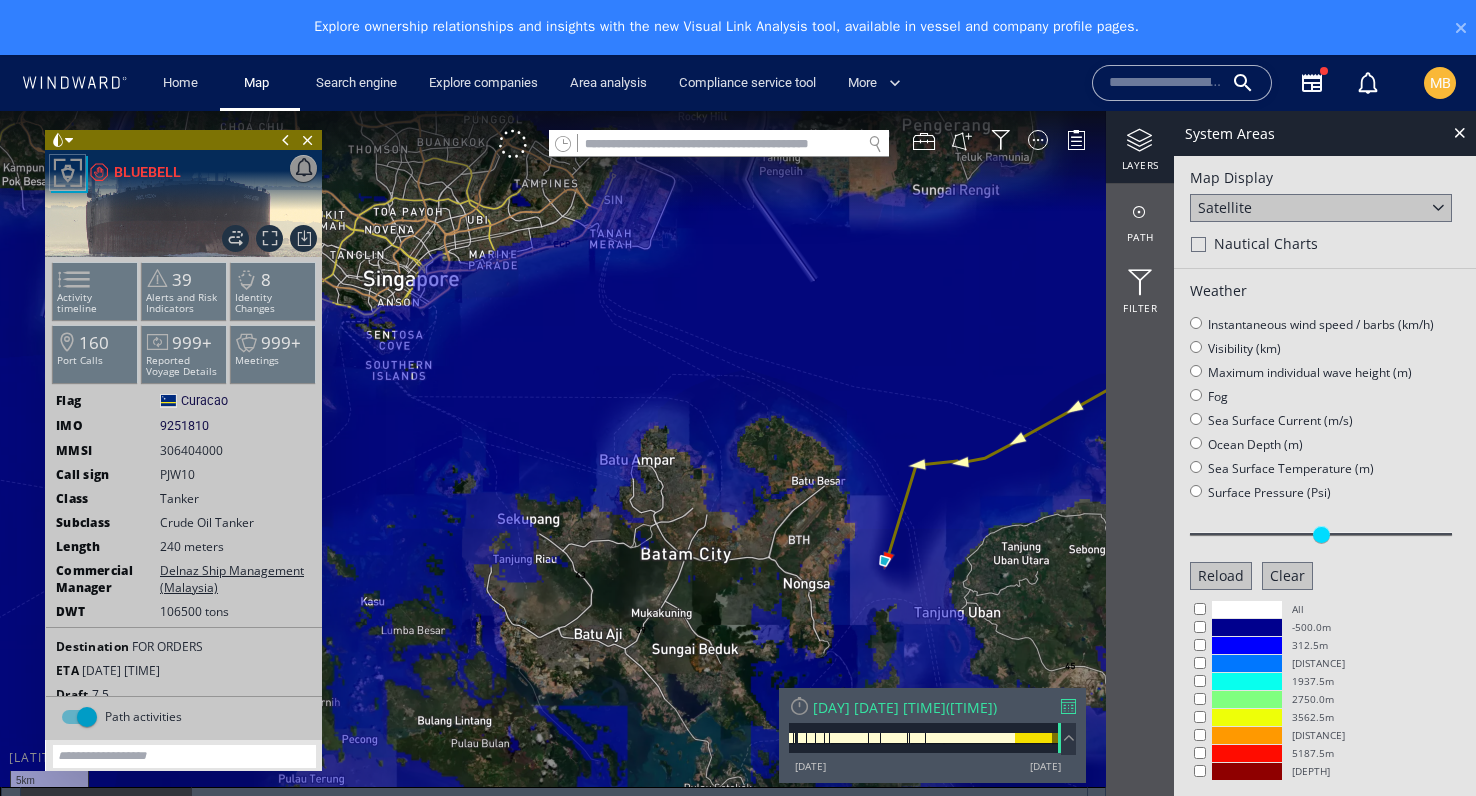 scroll, scrollTop: -1, scrollLeft: 0, axis: vertical 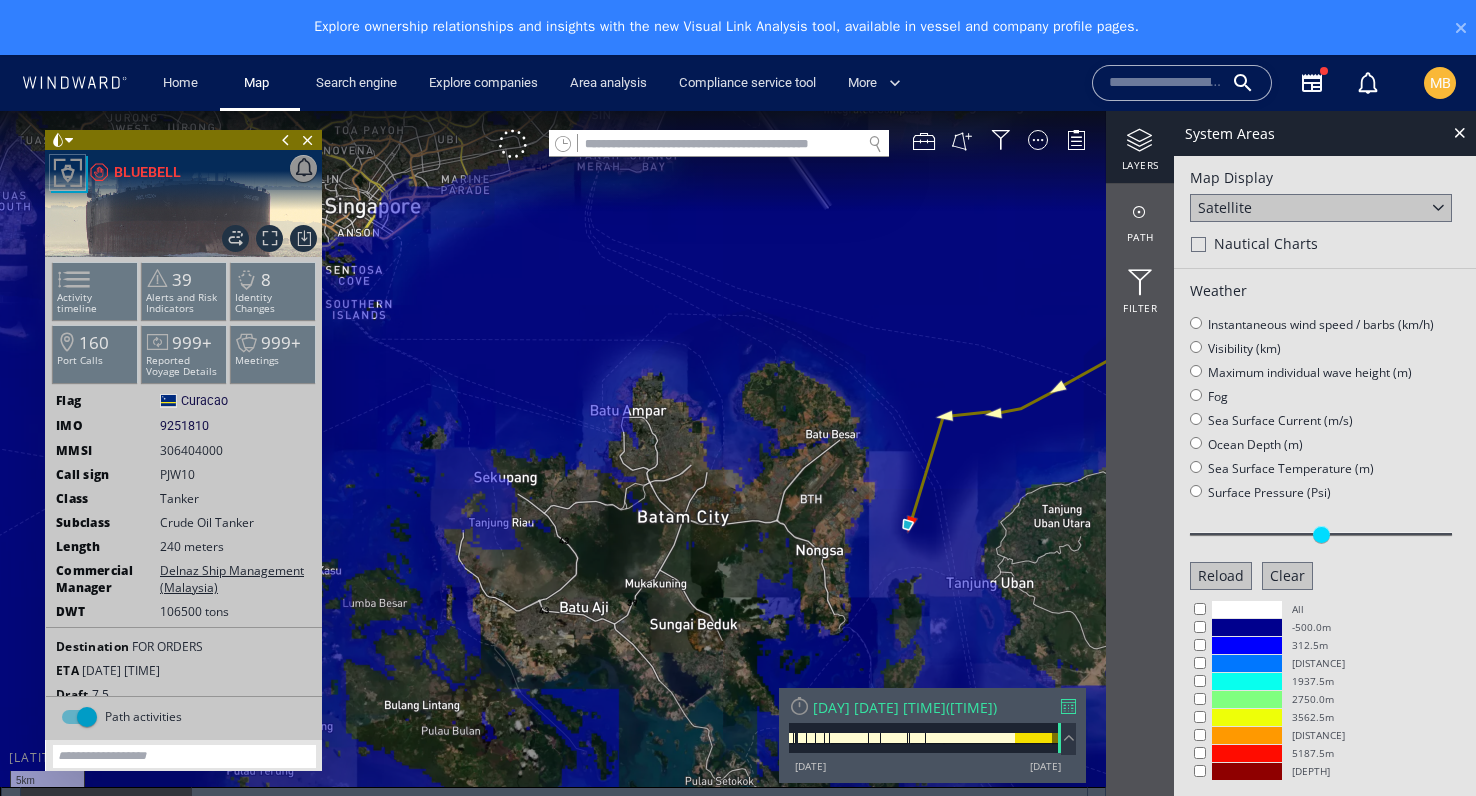 drag, startPoint x: 835, startPoint y: 389, endPoint x: 874, endPoint y: 326, distance: 74.094536 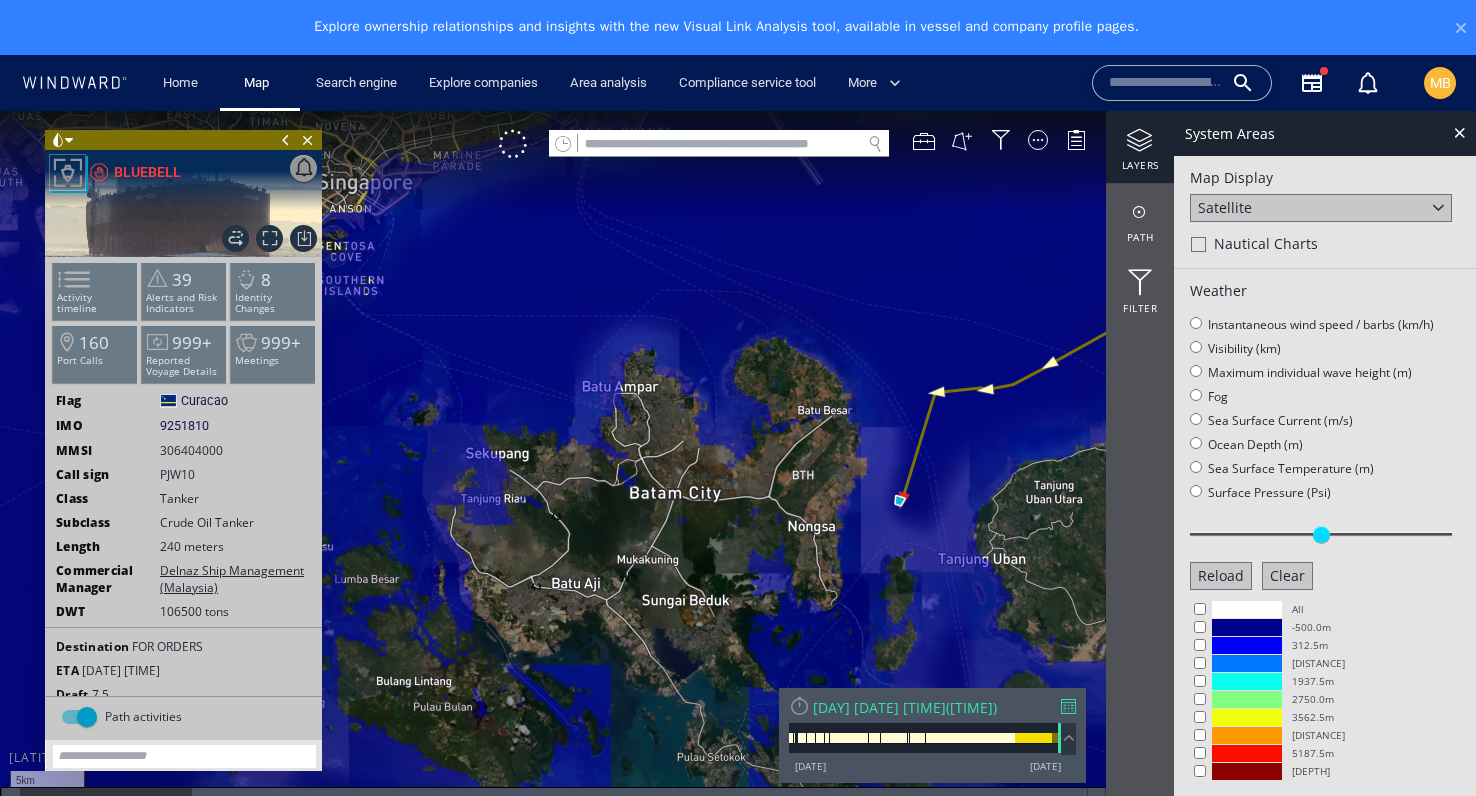 drag, startPoint x: 872, startPoint y: 366, endPoint x: 872, endPoint y: 348, distance: 18 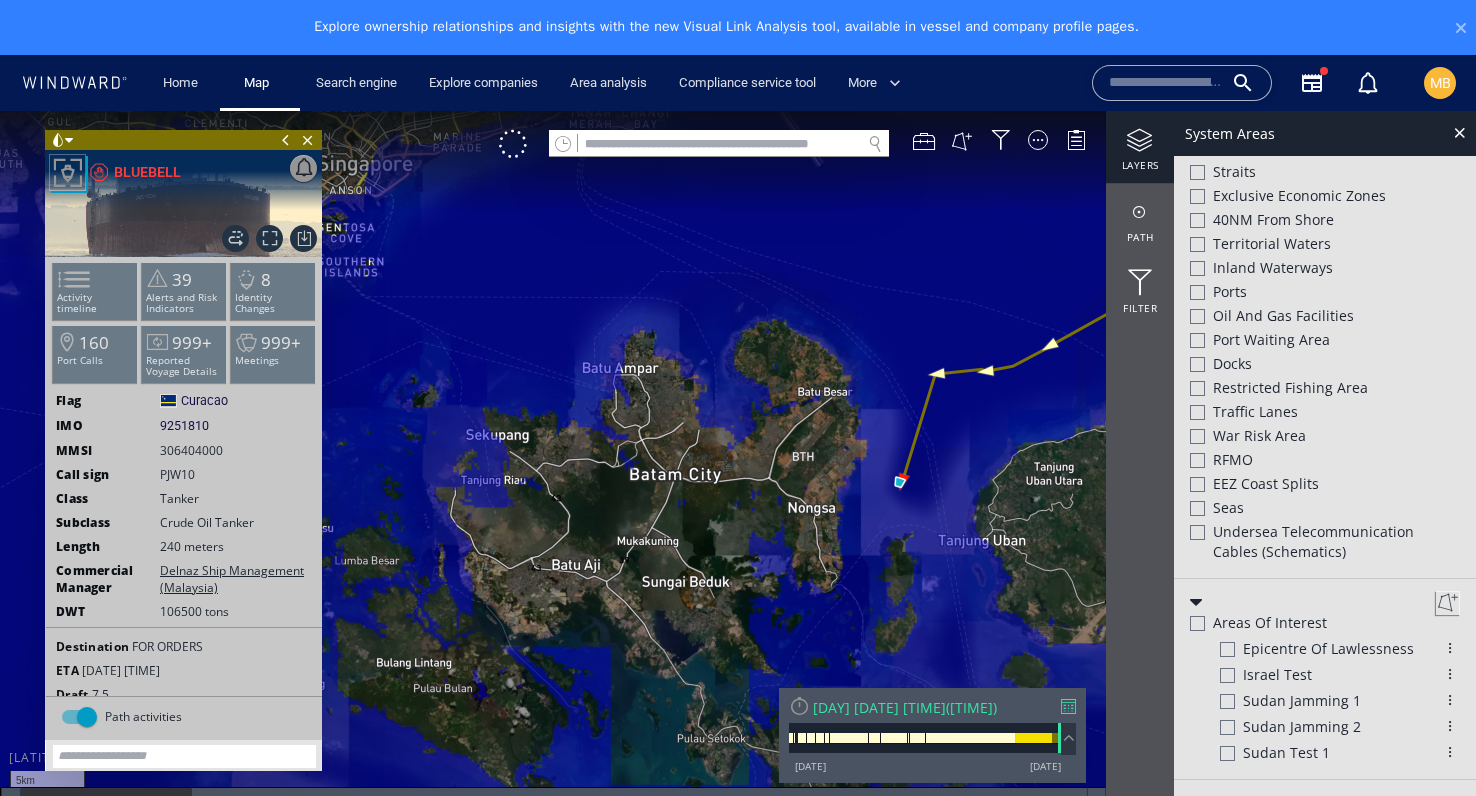 scroll, scrollTop: 826, scrollLeft: 0, axis: vertical 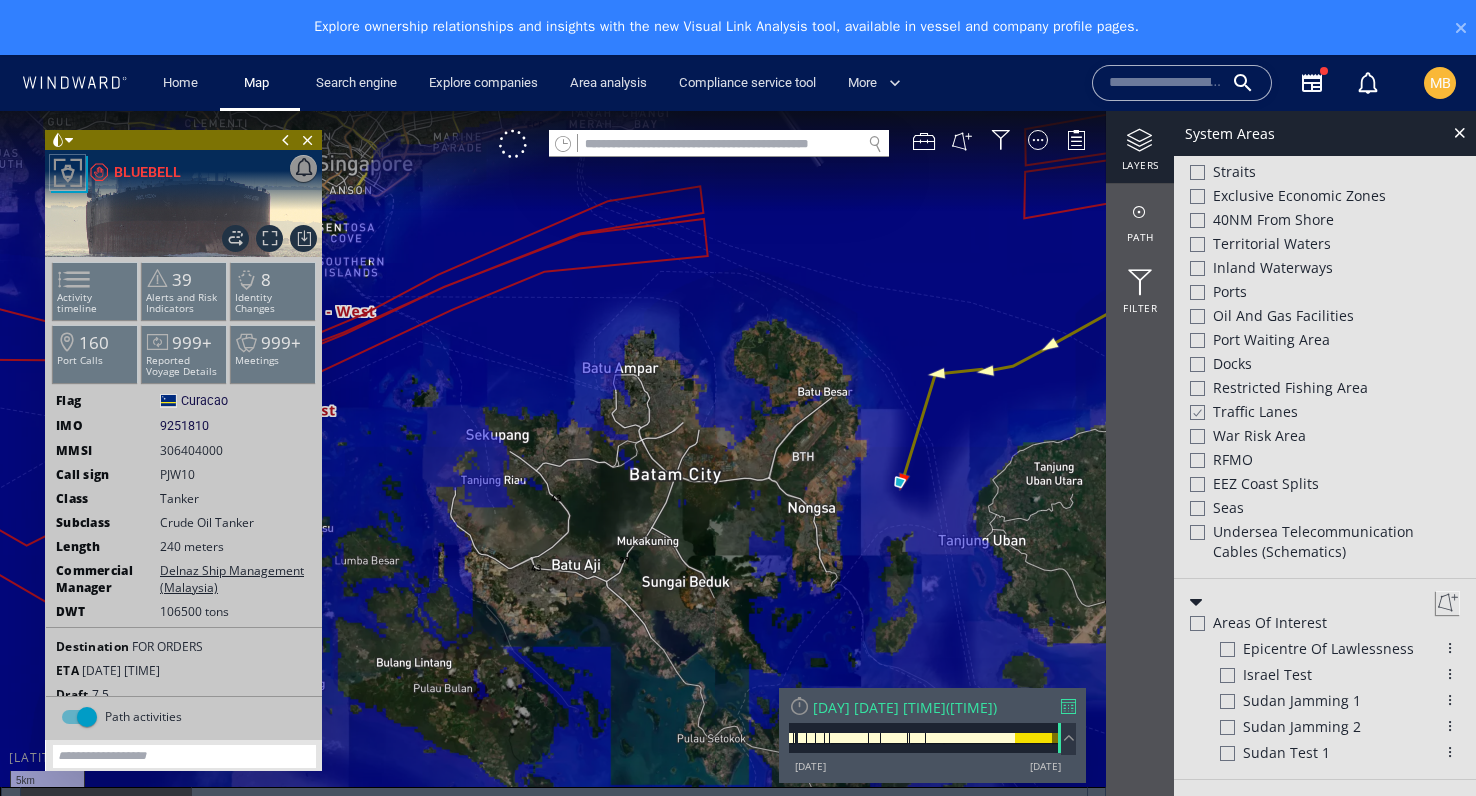 click 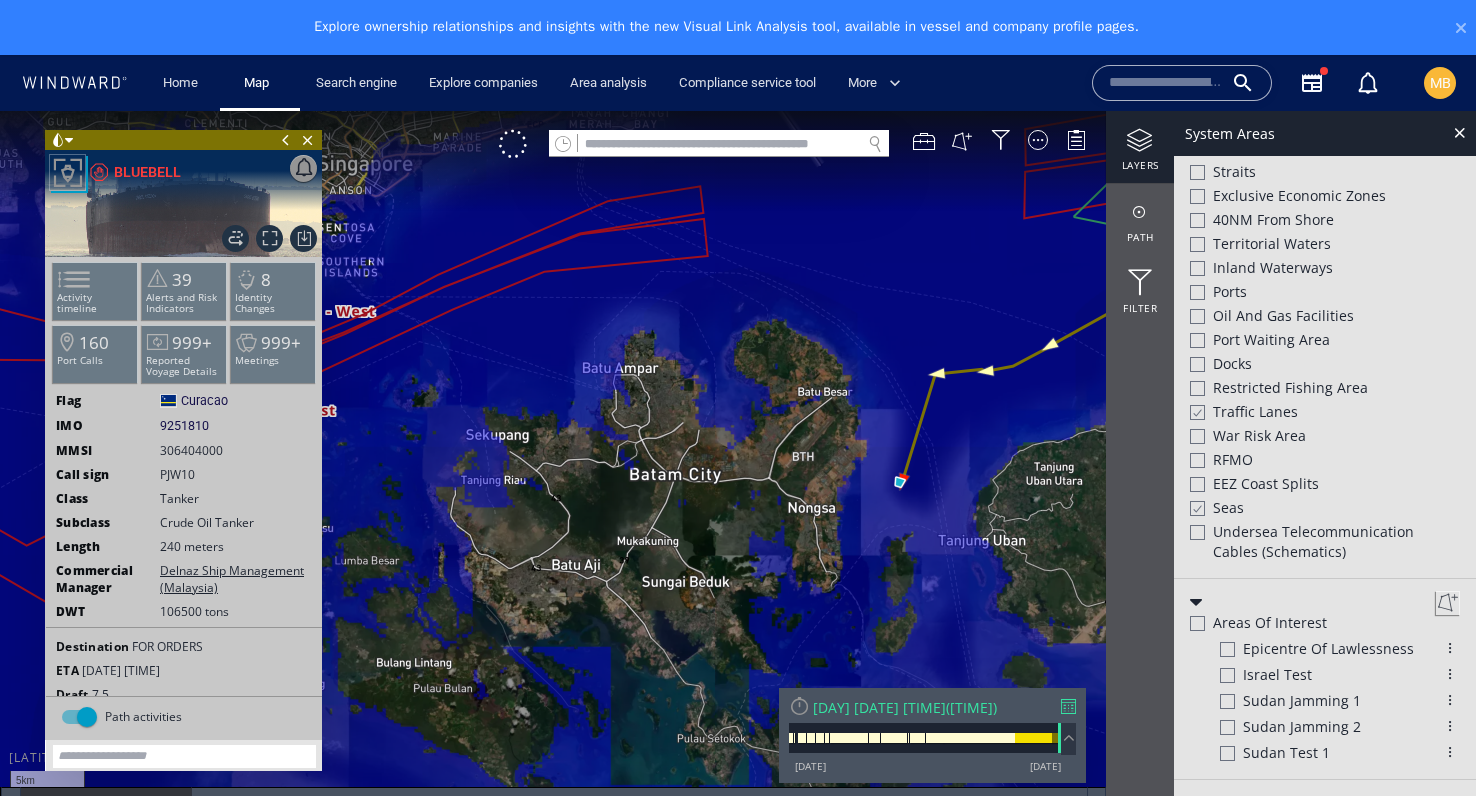 click 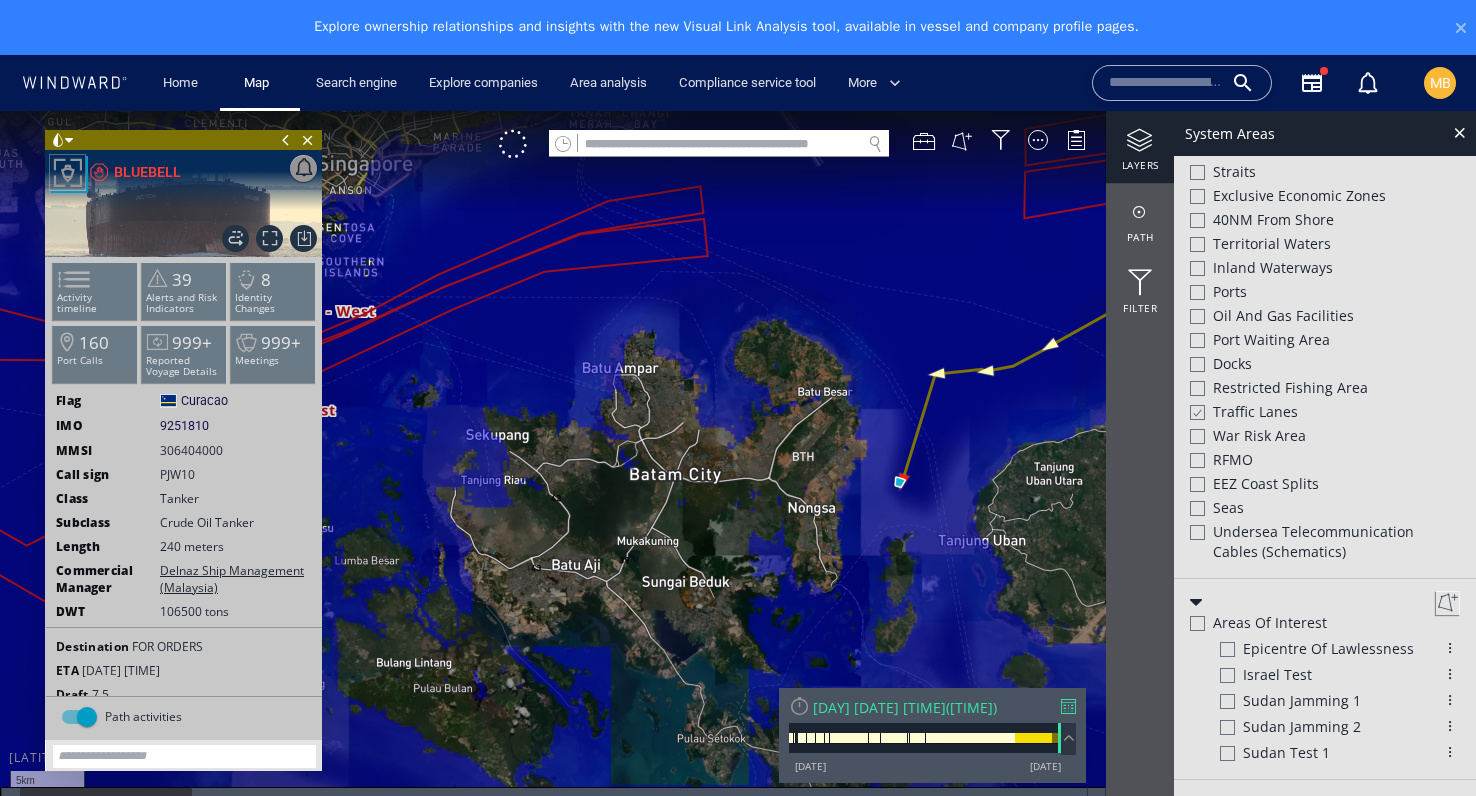 scroll, scrollTop: 943, scrollLeft: 0, axis: vertical 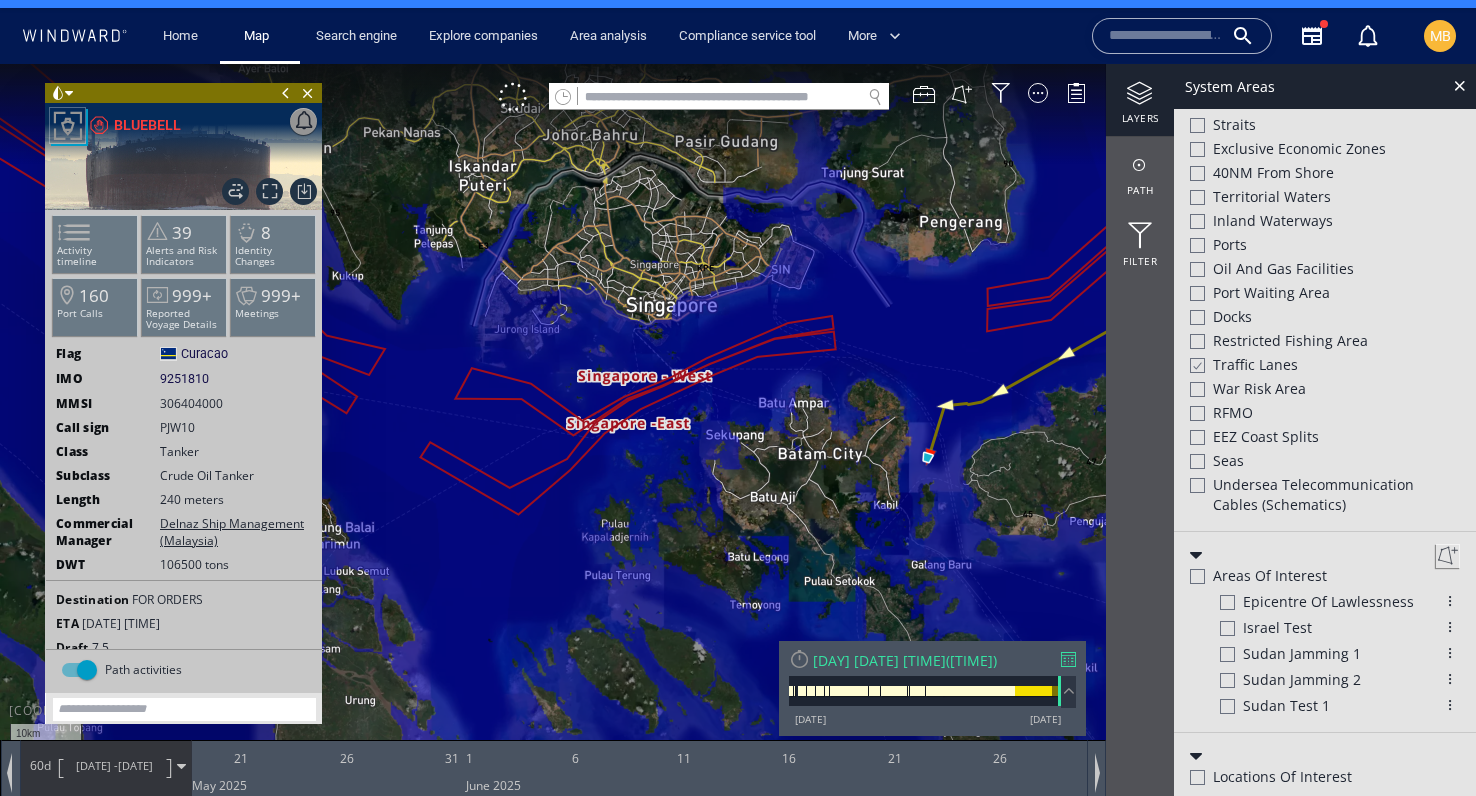 drag, startPoint x: 955, startPoint y: 437, endPoint x: 911, endPoint y: 457, distance: 48.332184 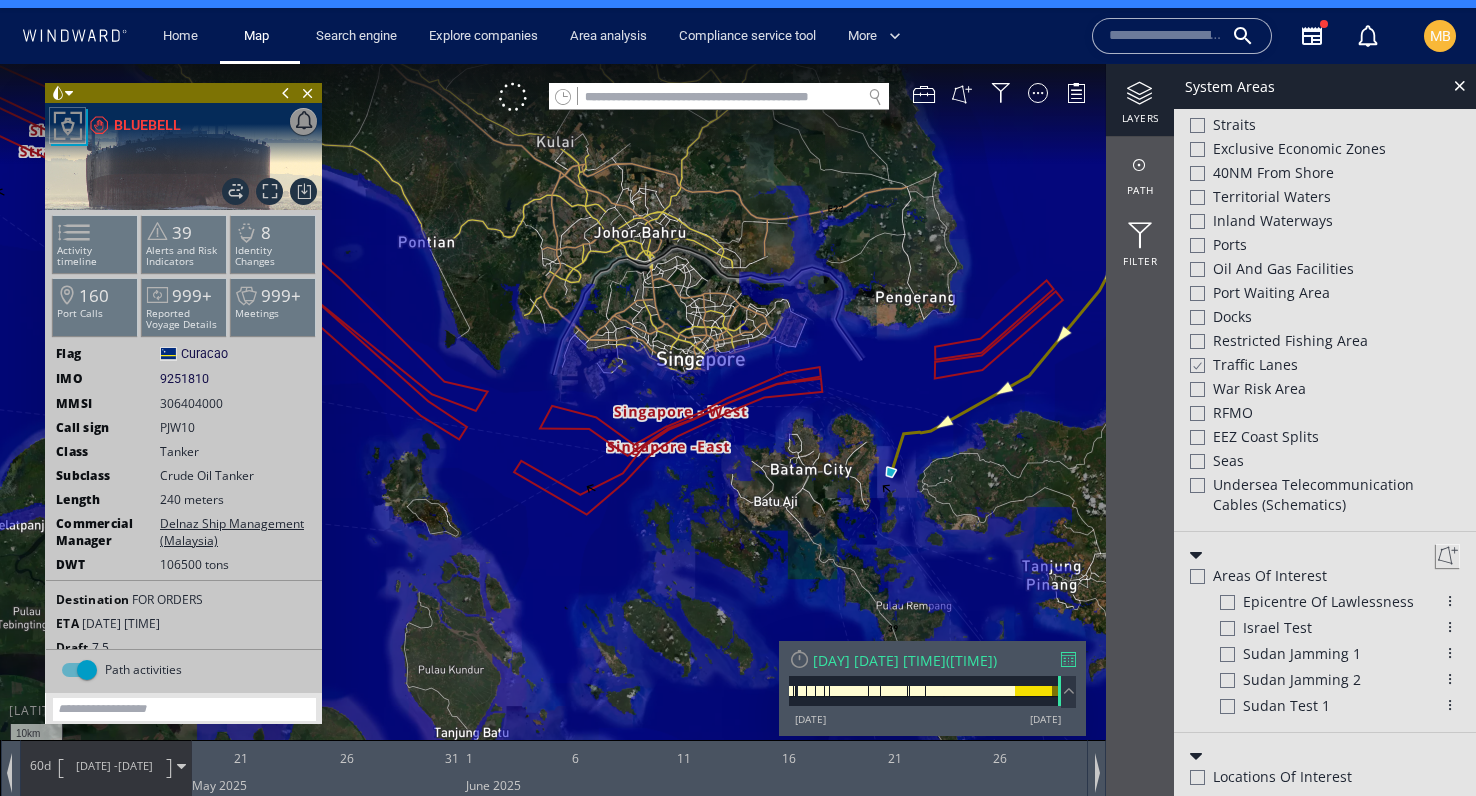 click 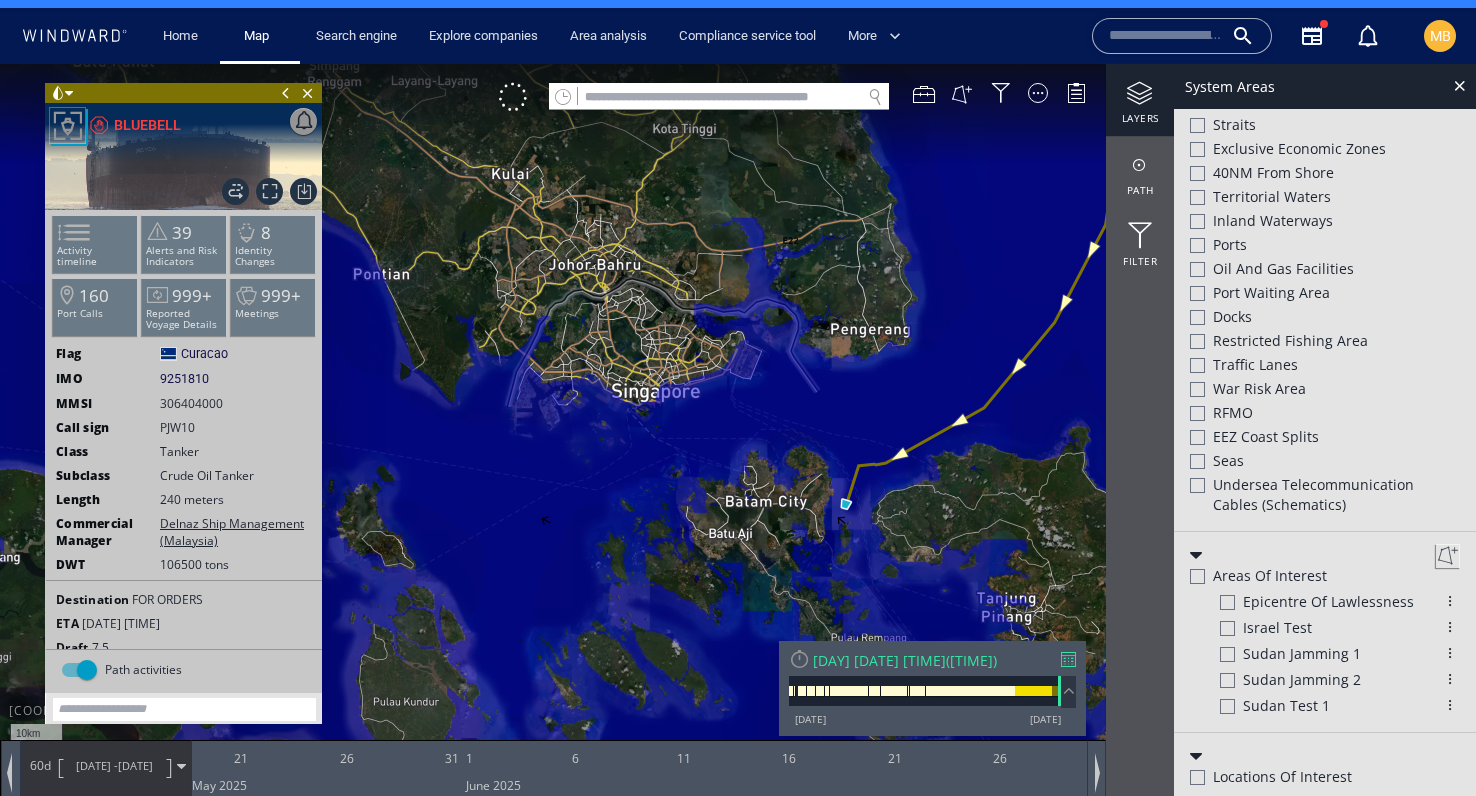 drag, startPoint x: 919, startPoint y: 405, endPoint x: 848, endPoint y: 446, distance: 81.9878 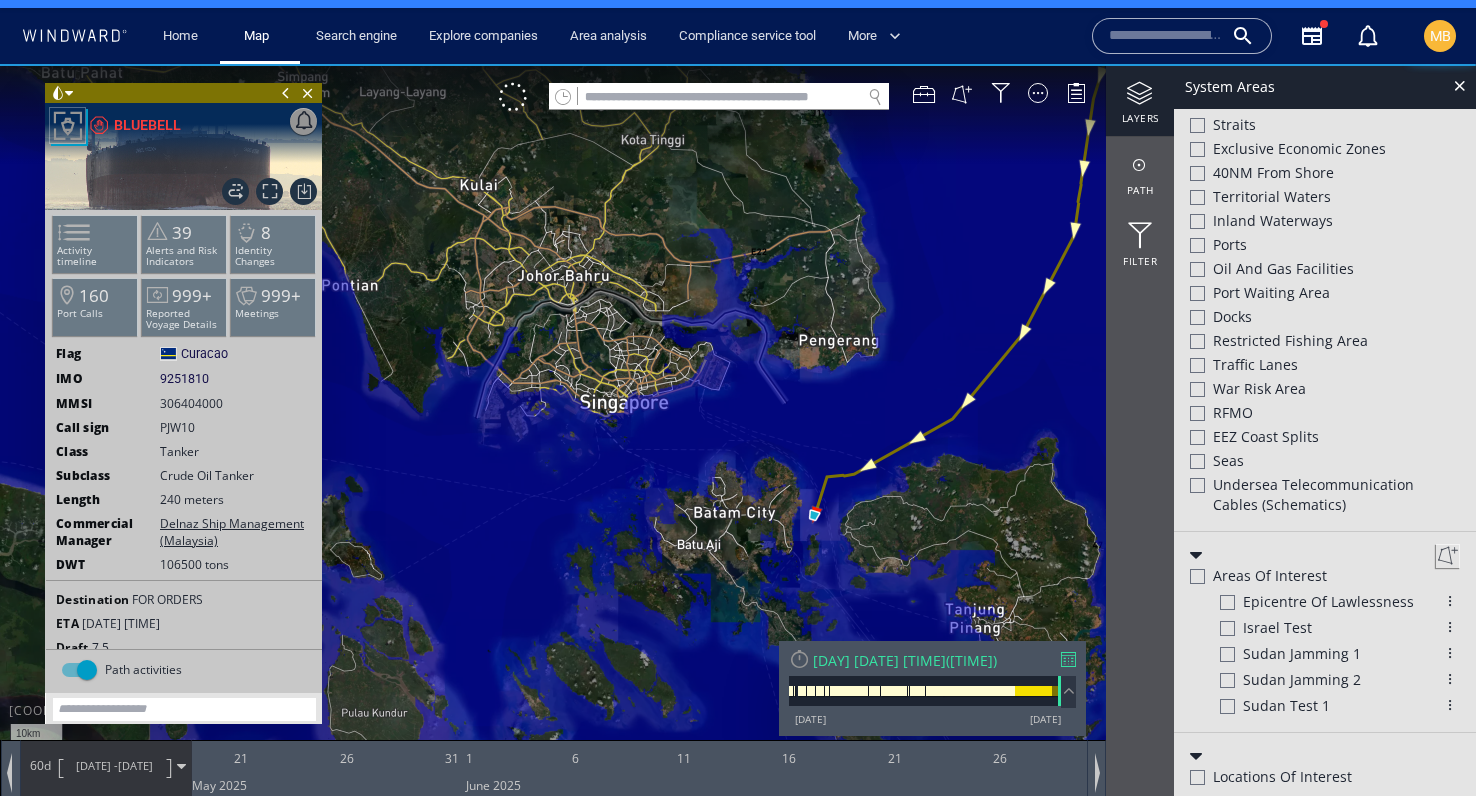 drag, startPoint x: 848, startPoint y: 446, endPoint x: 804, endPoint y: 382, distance: 77.665955 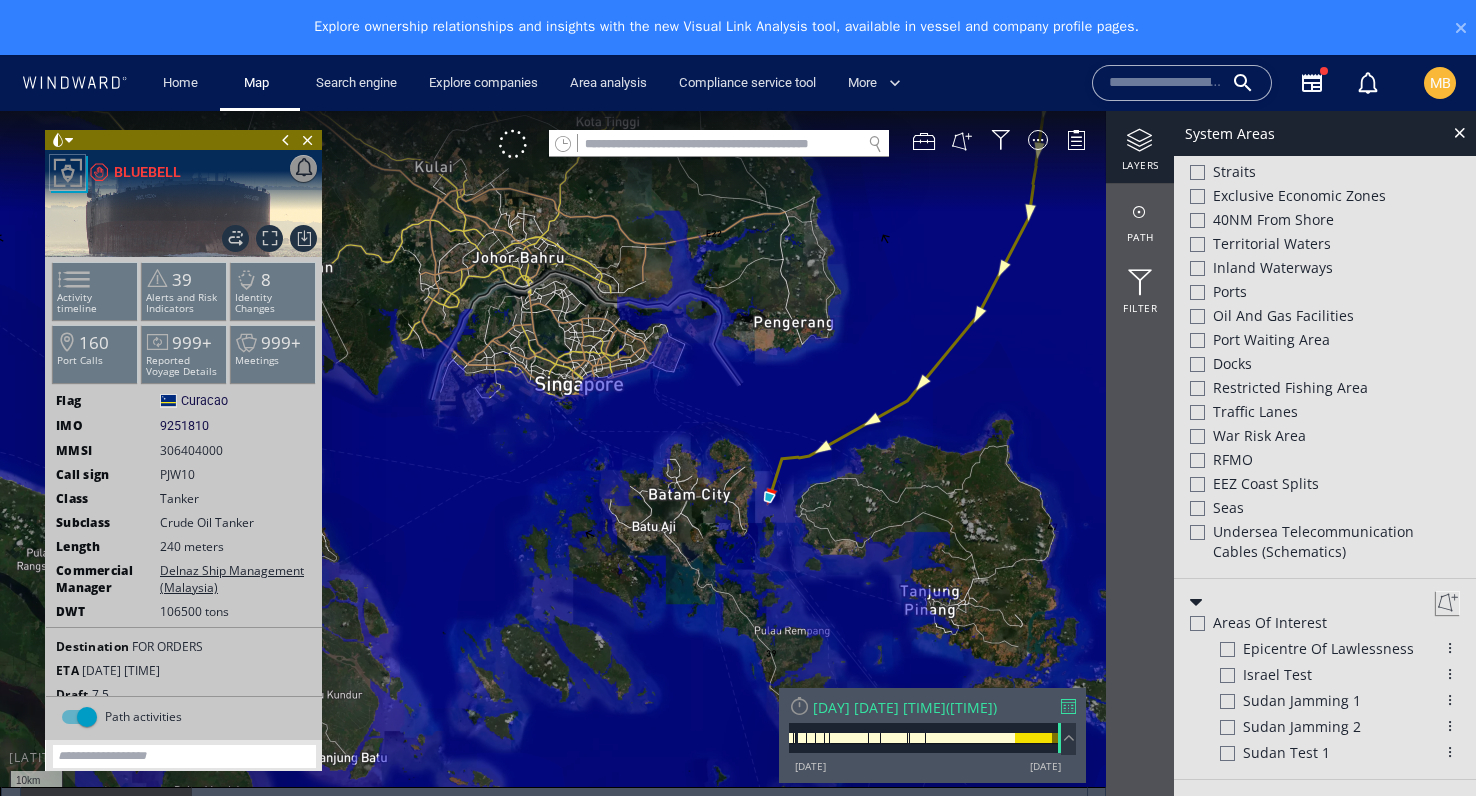 scroll, scrollTop: 0, scrollLeft: 0, axis: both 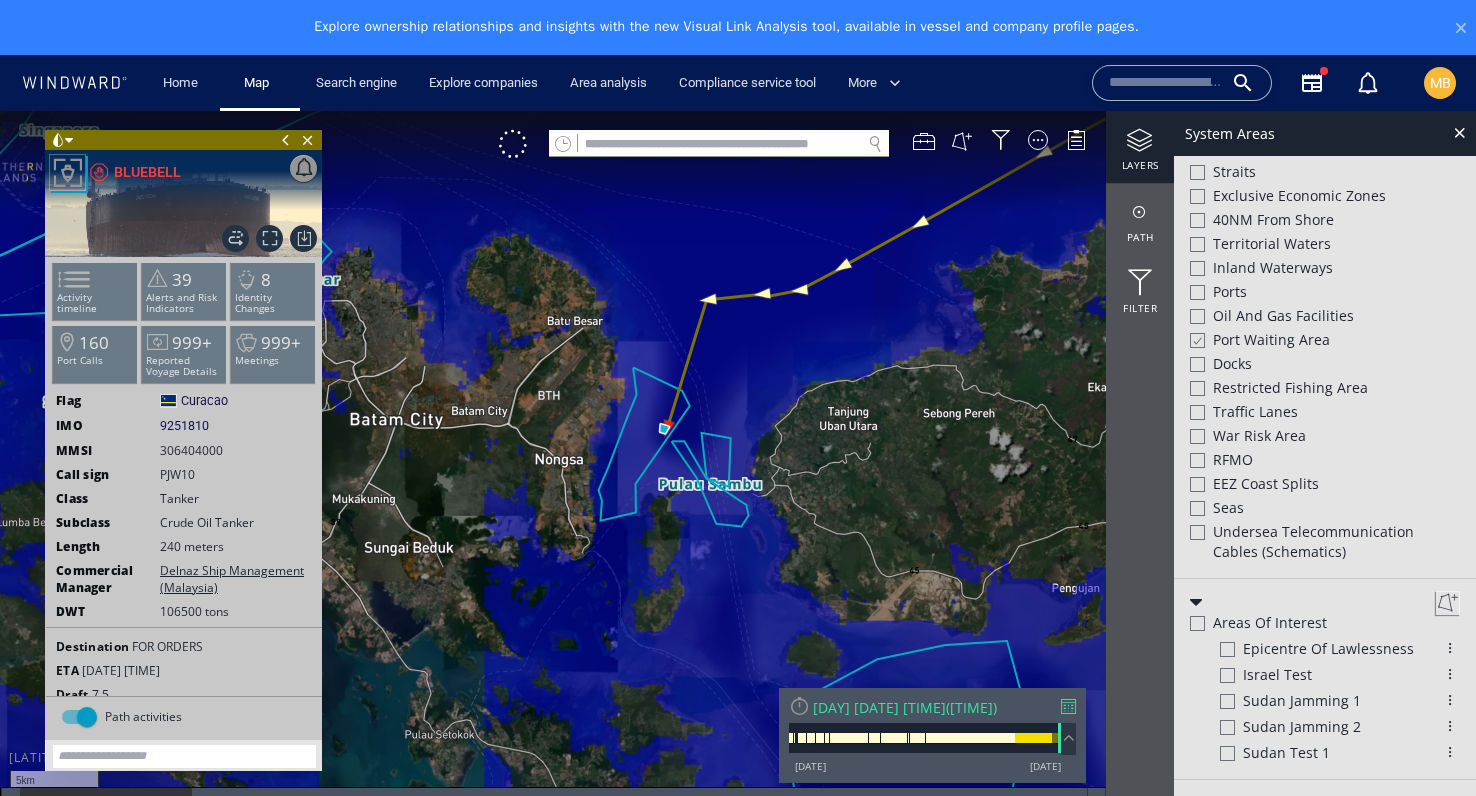 click 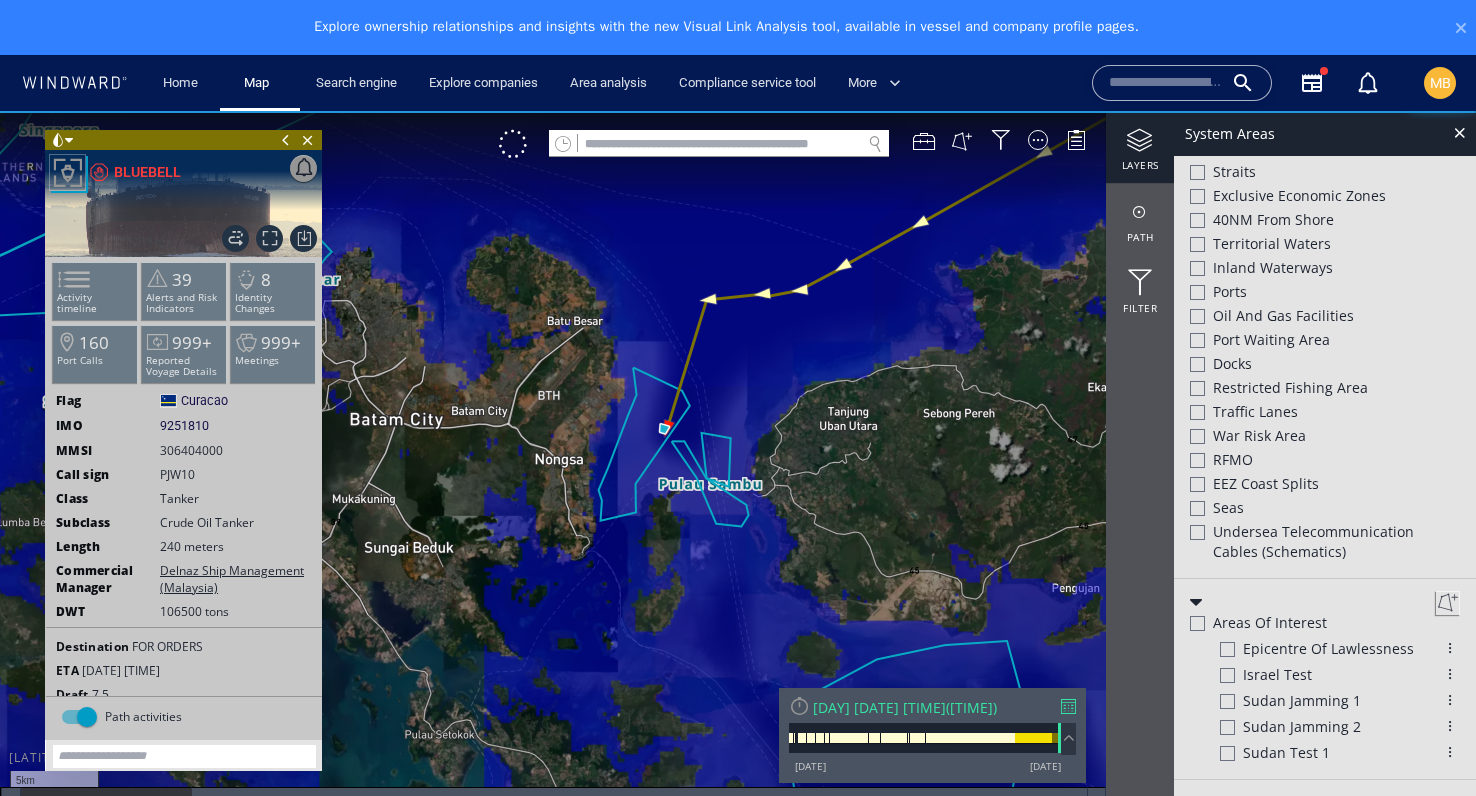 click 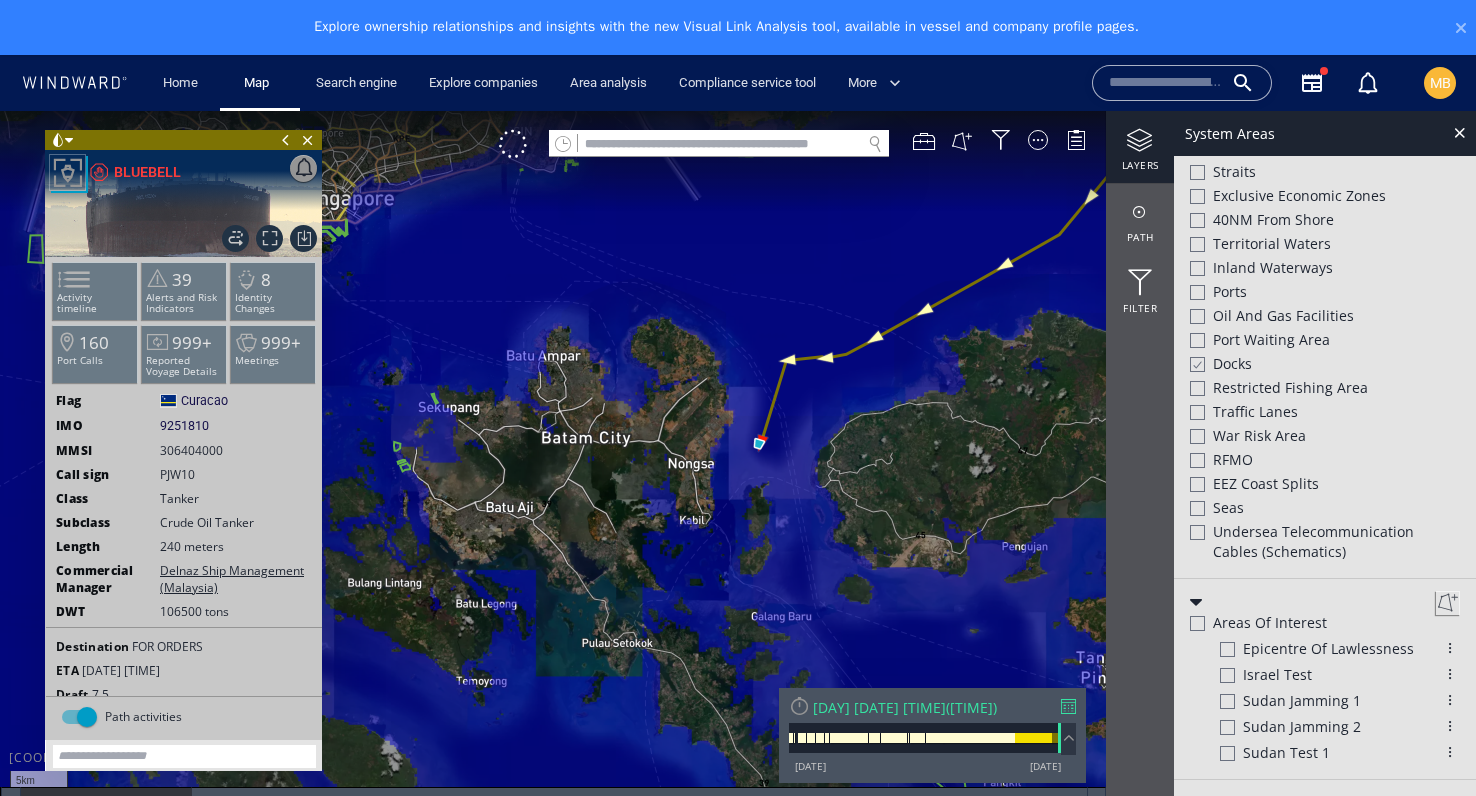 click 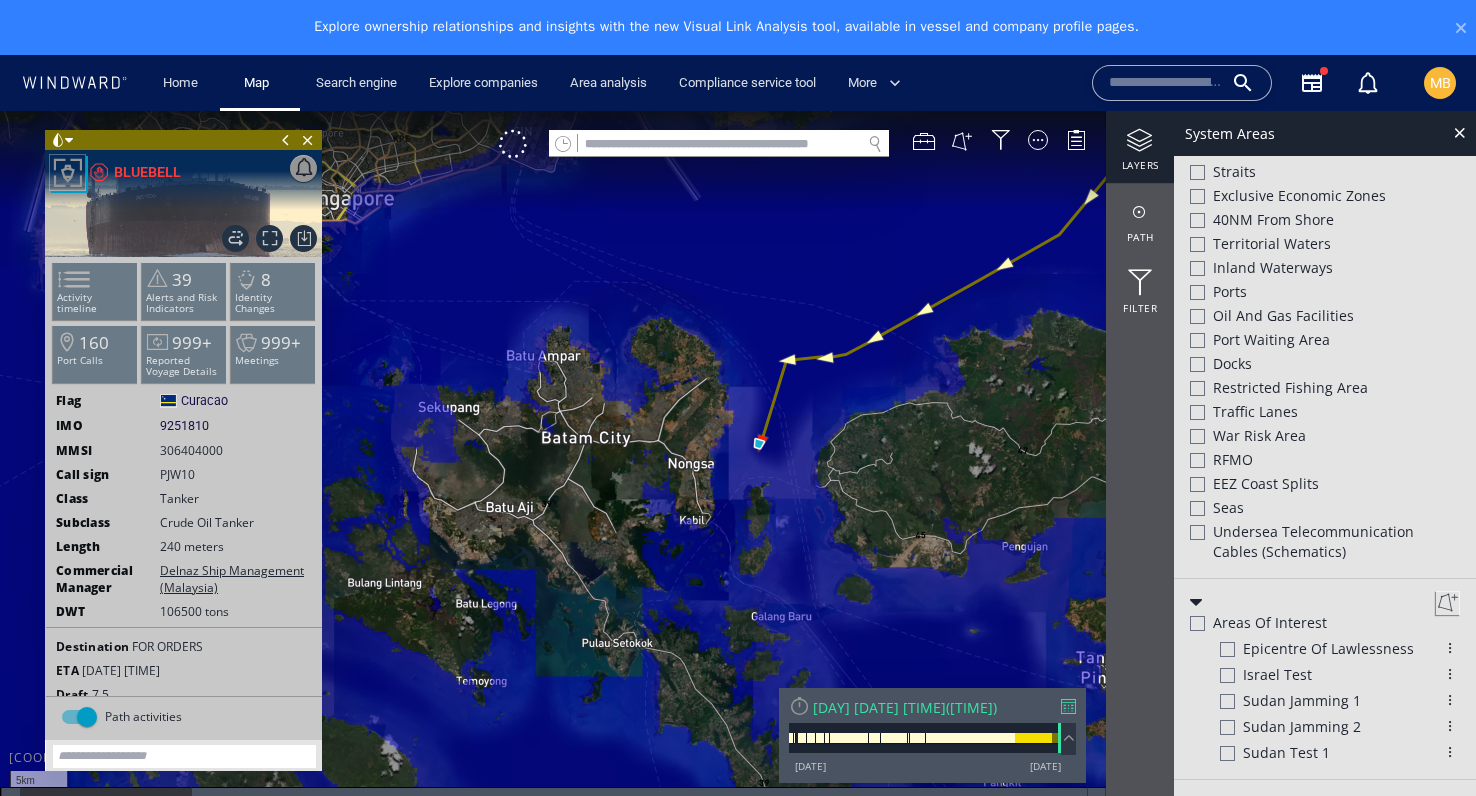 click 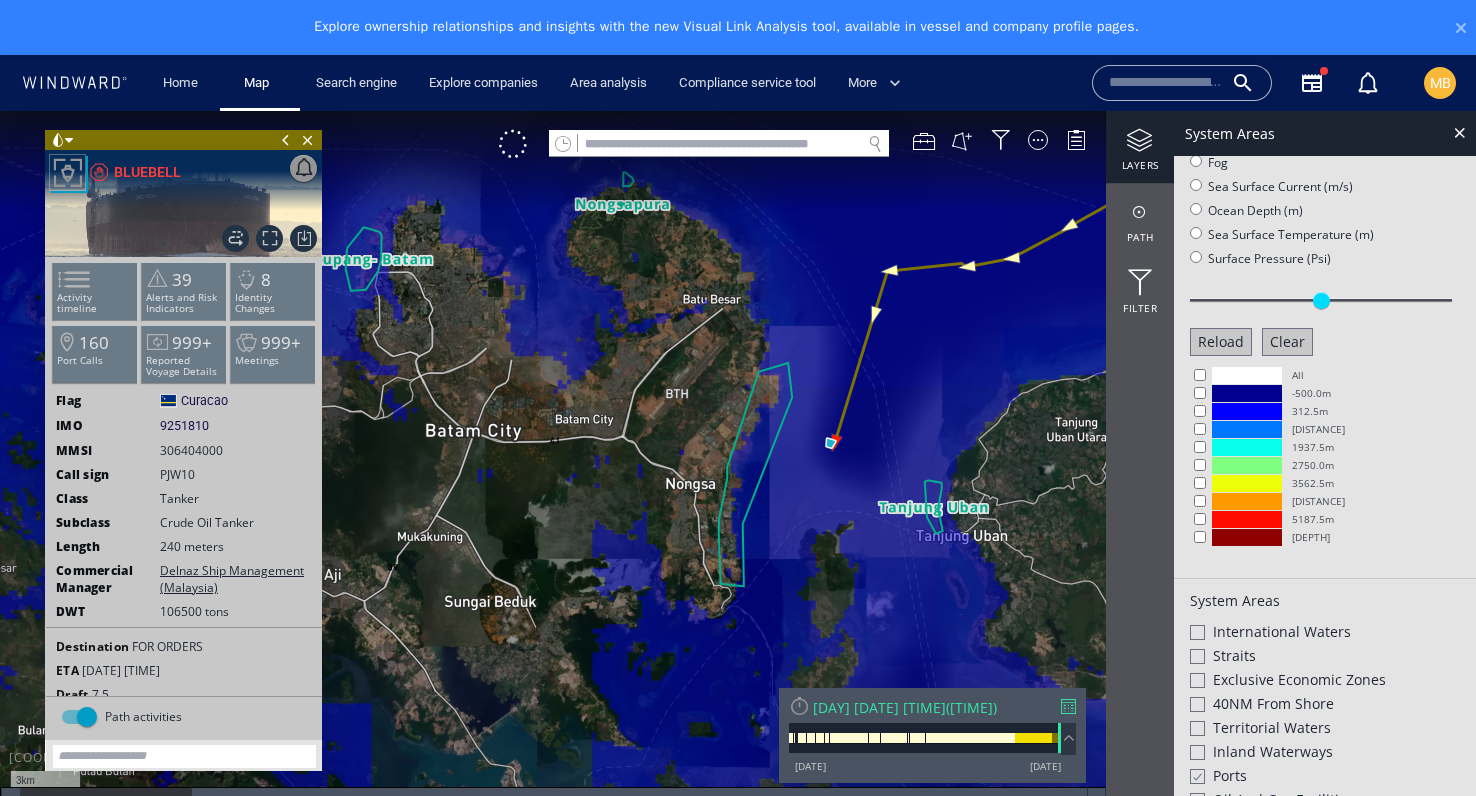scroll, scrollTop: 209, scrollLeft: 0, axis: vertical 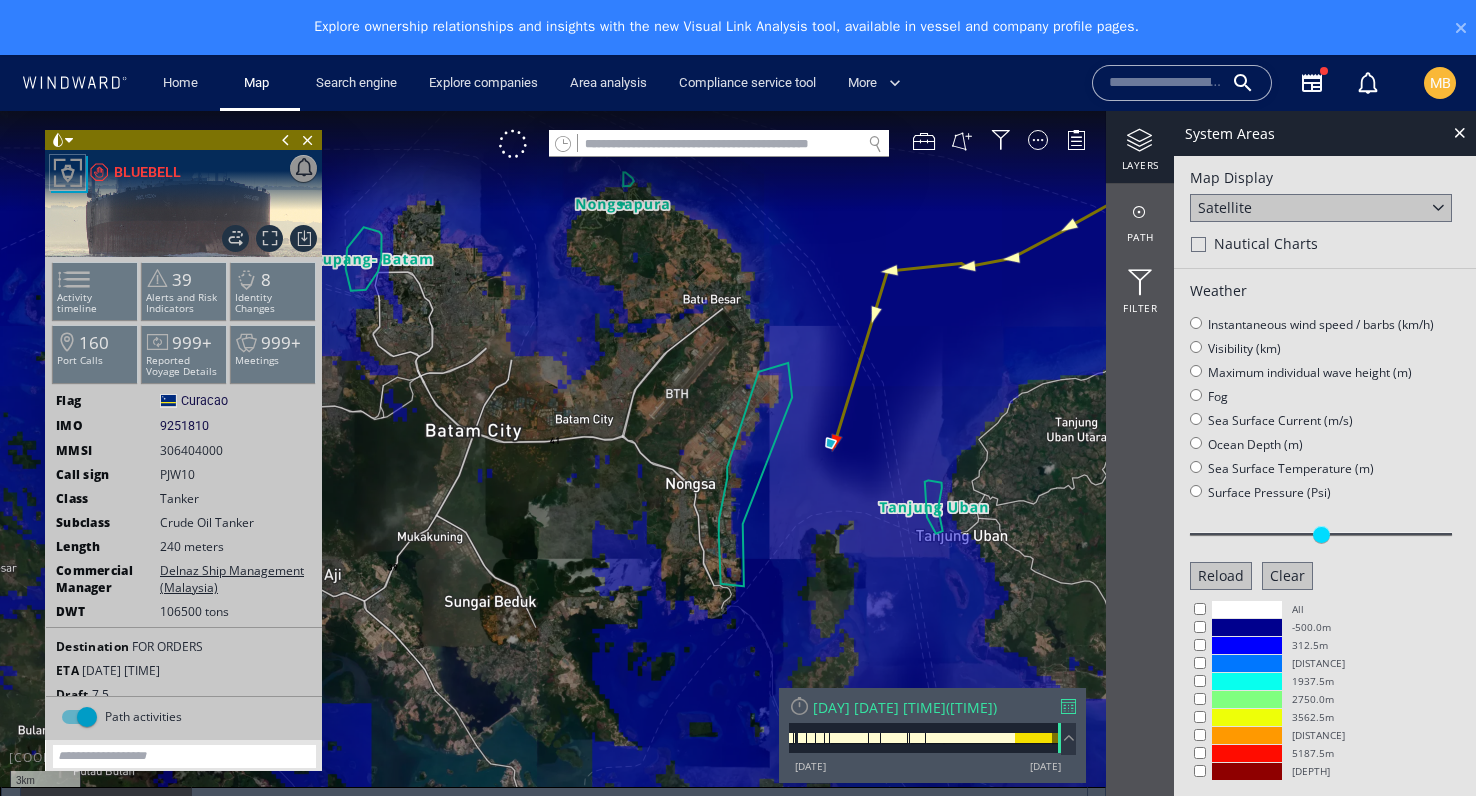 click on "Satellite" 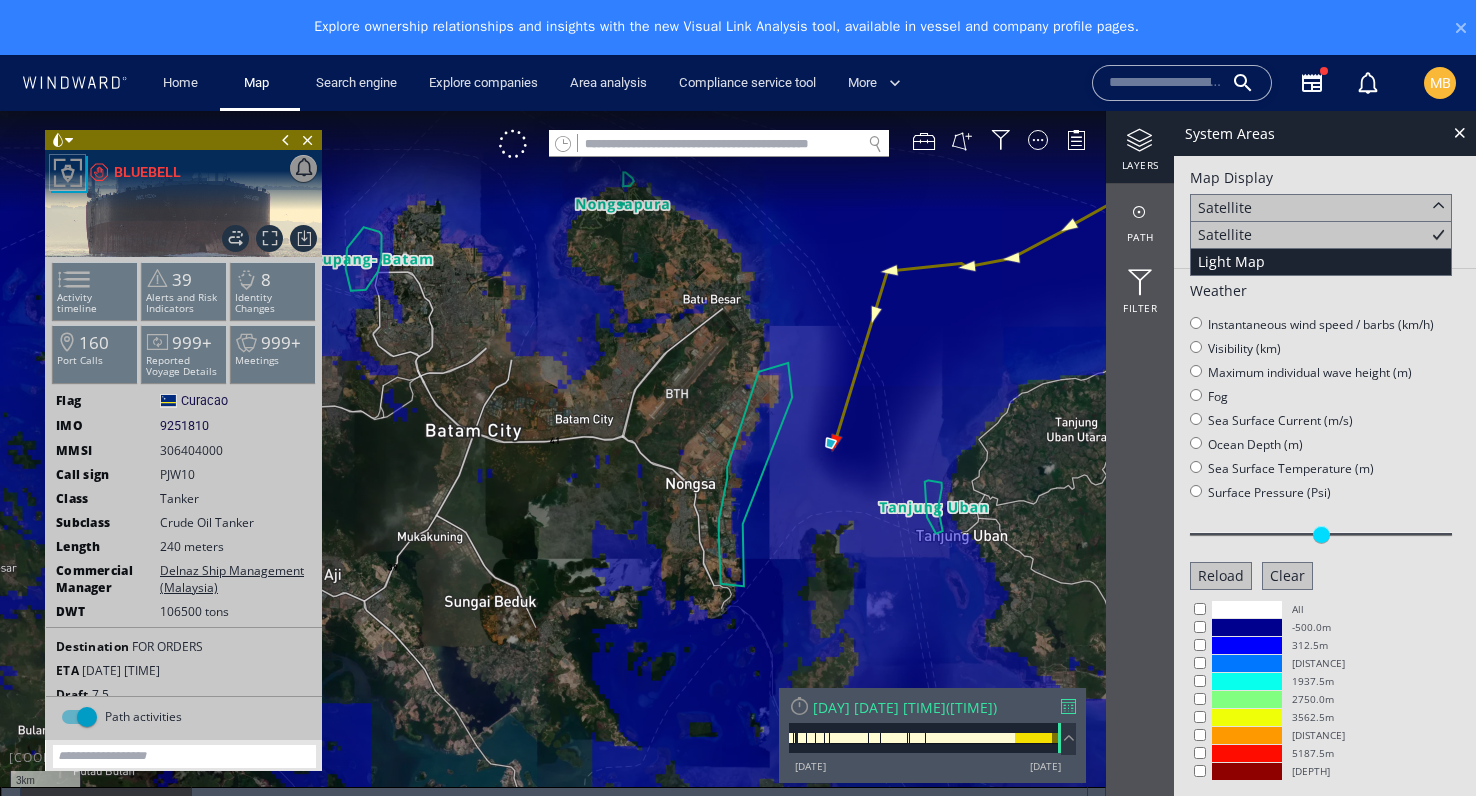 click on "Light Map" 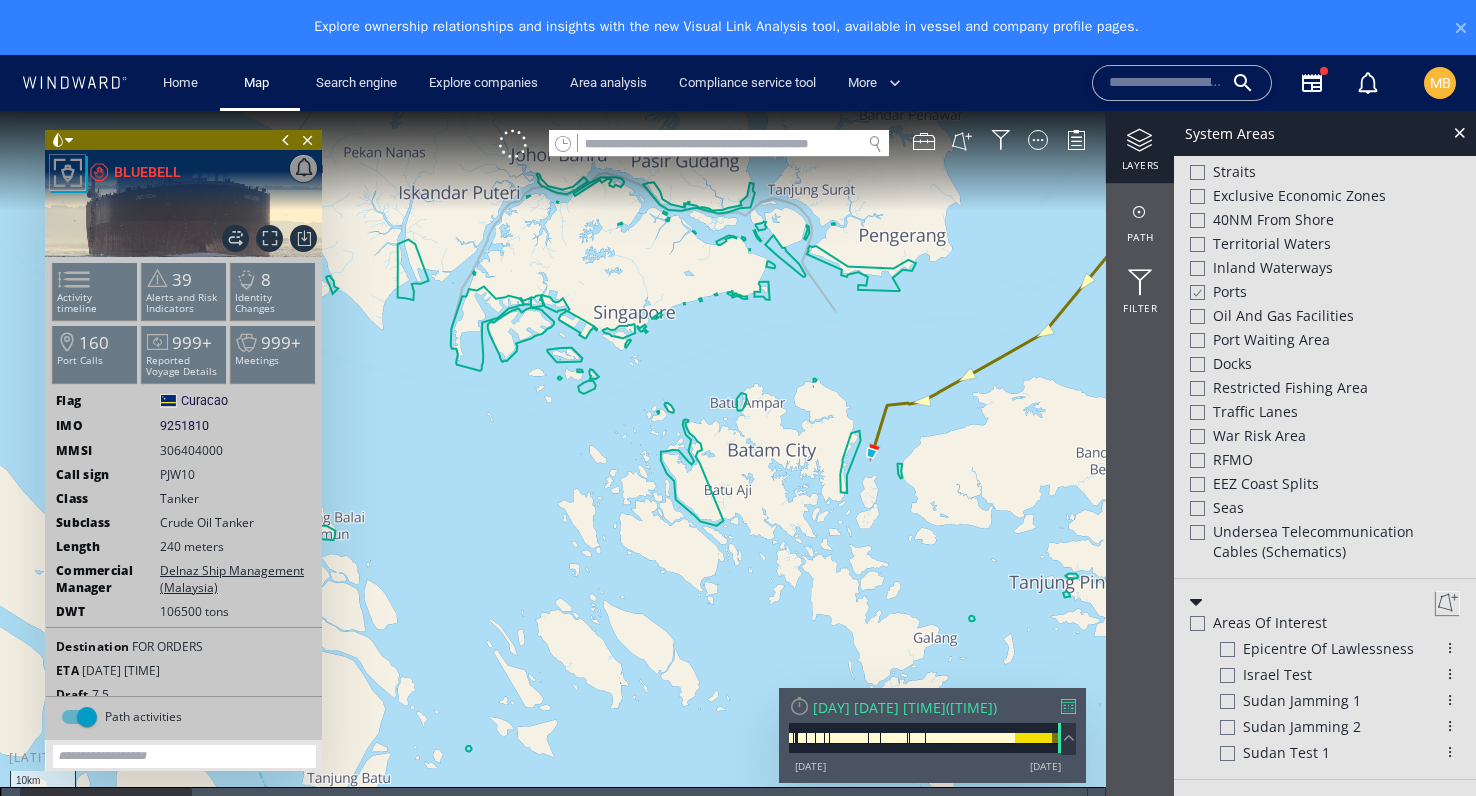 scroll, scrollTop: 828, scrollLeft: 0, axis: vertical 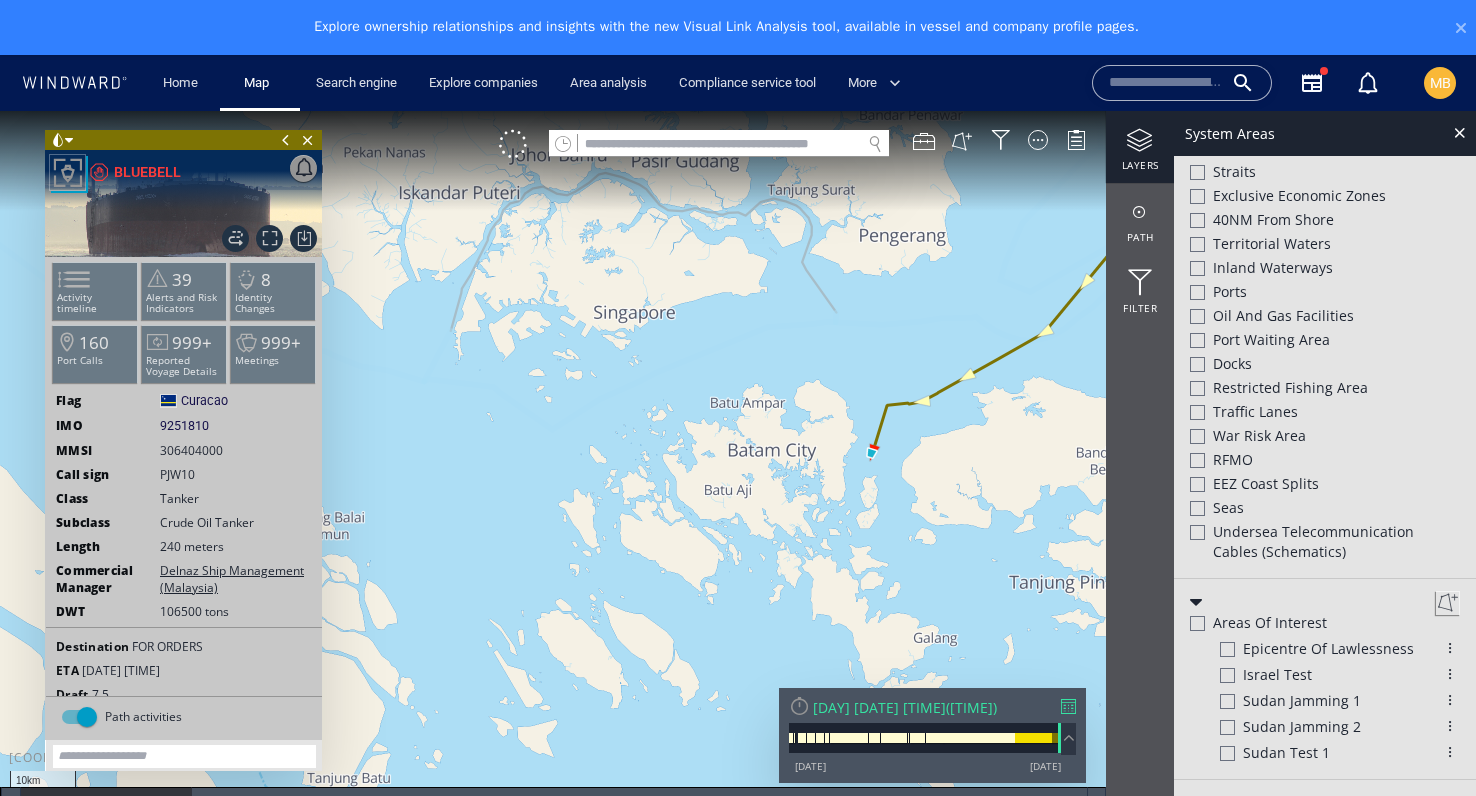 click 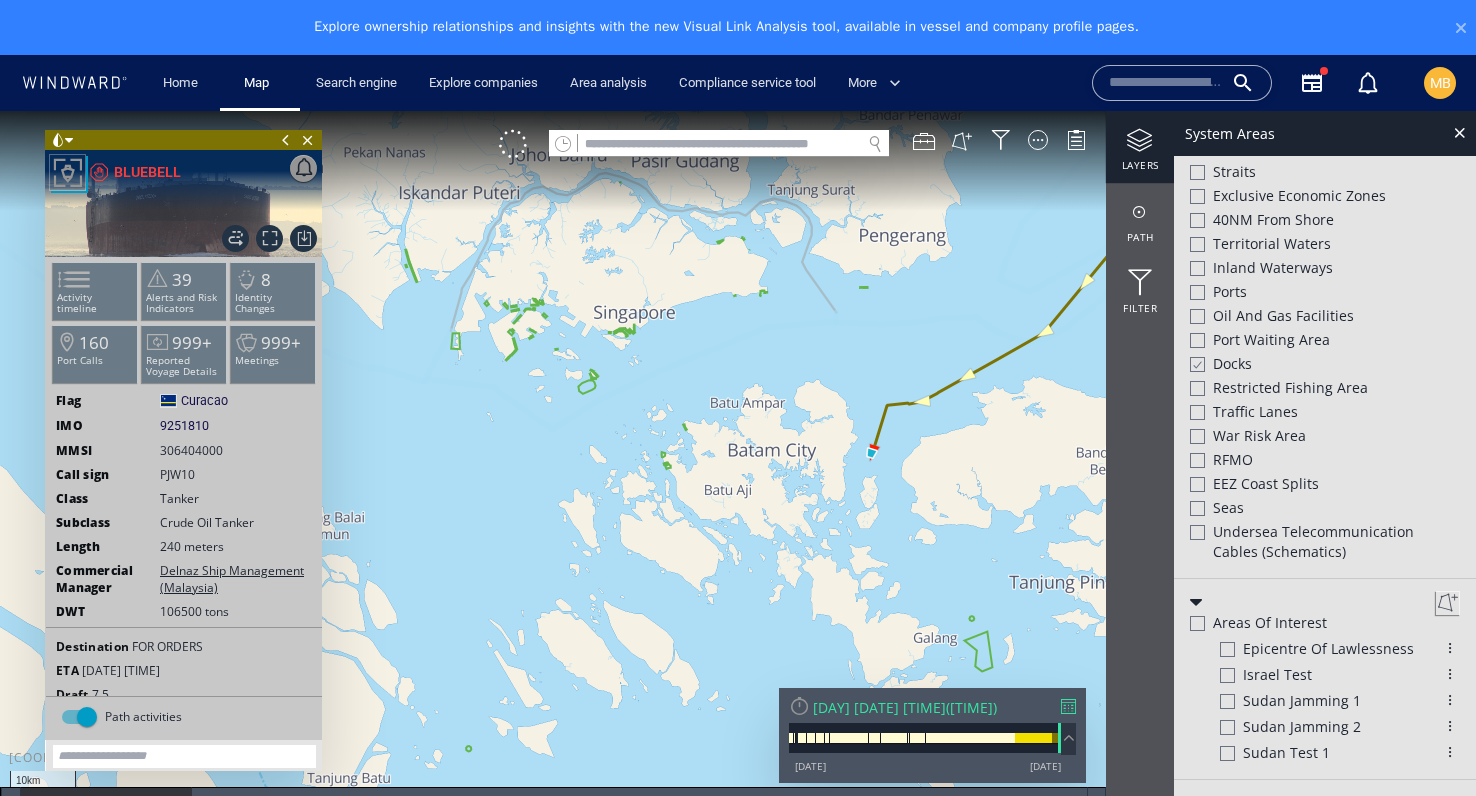 click 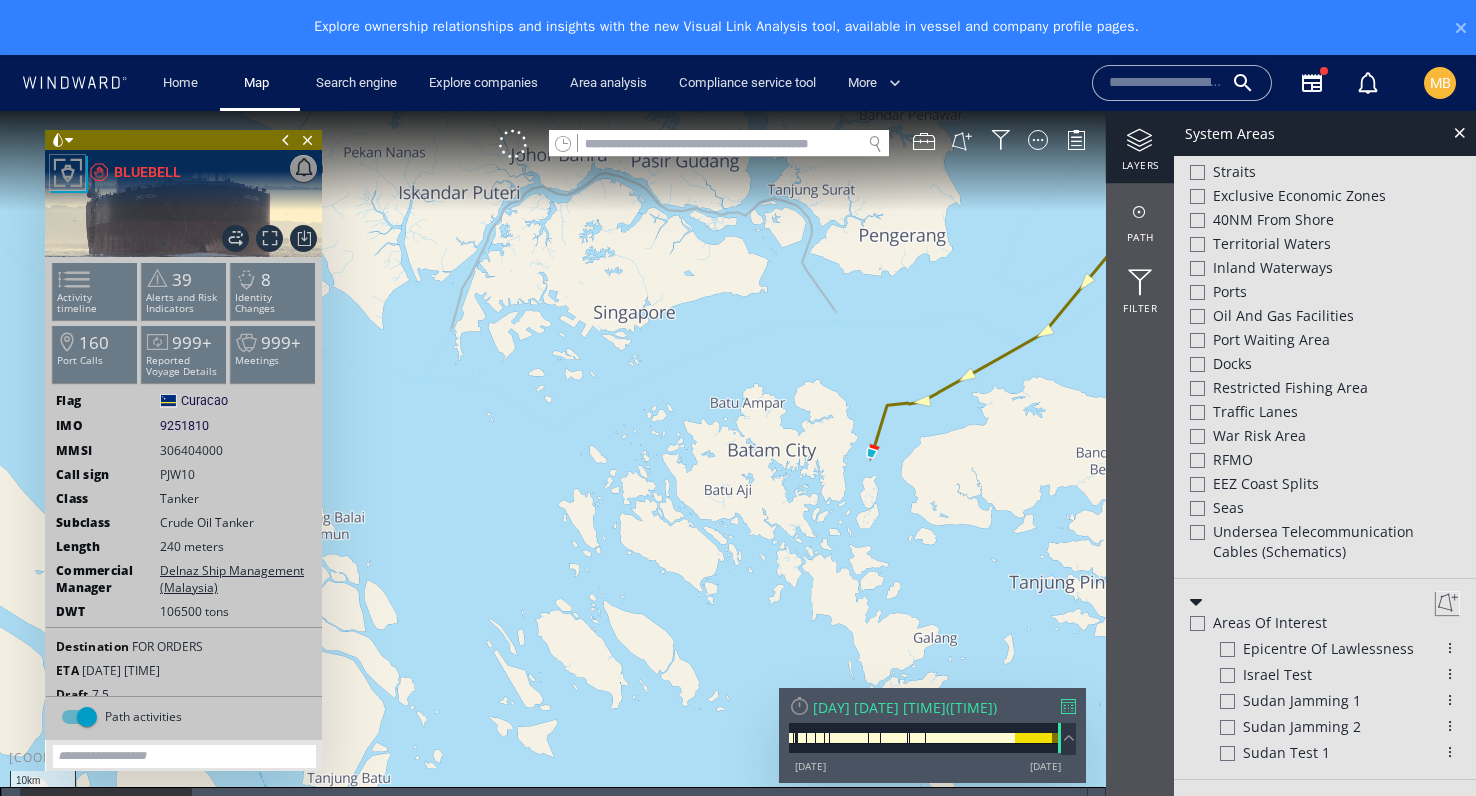 click 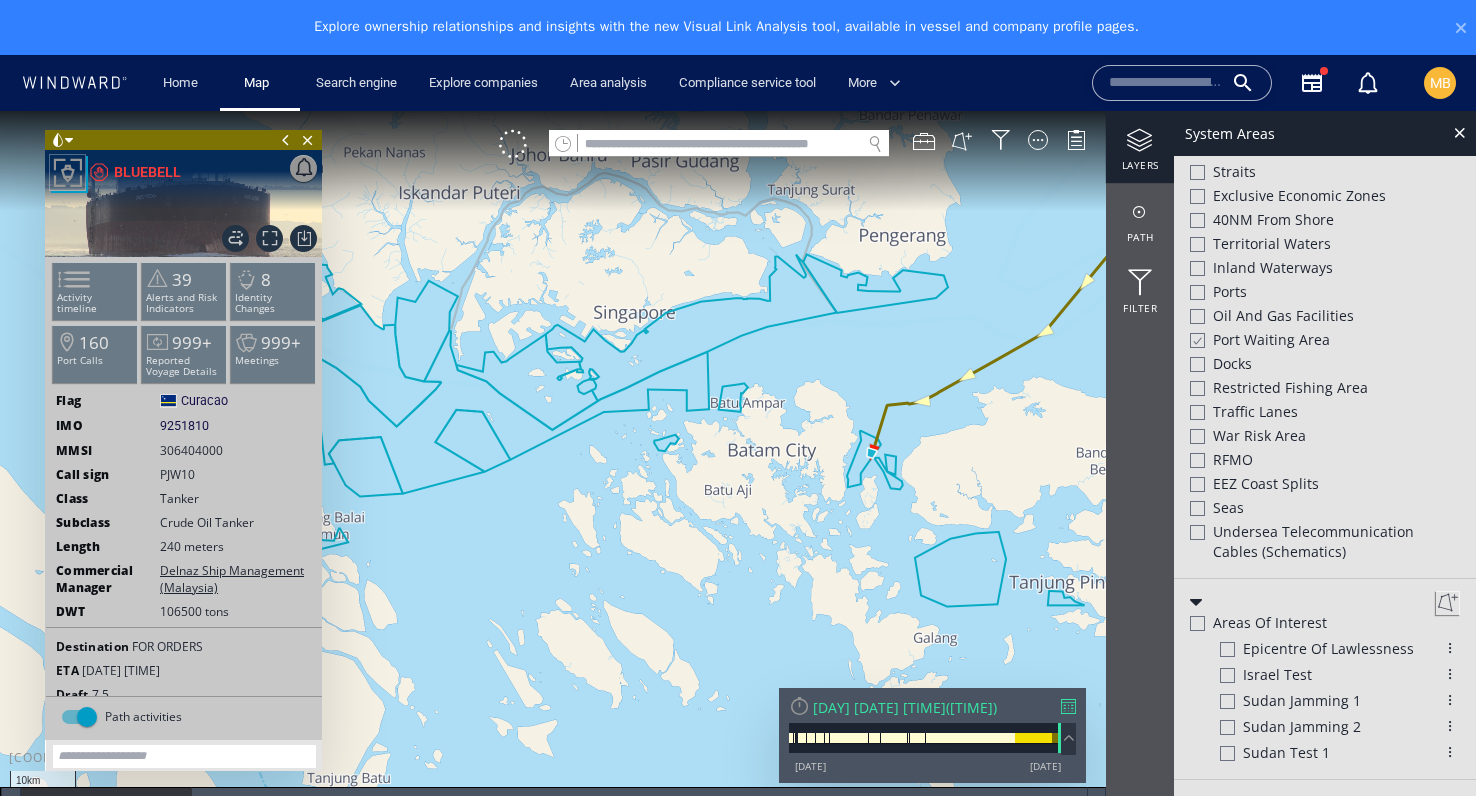 click 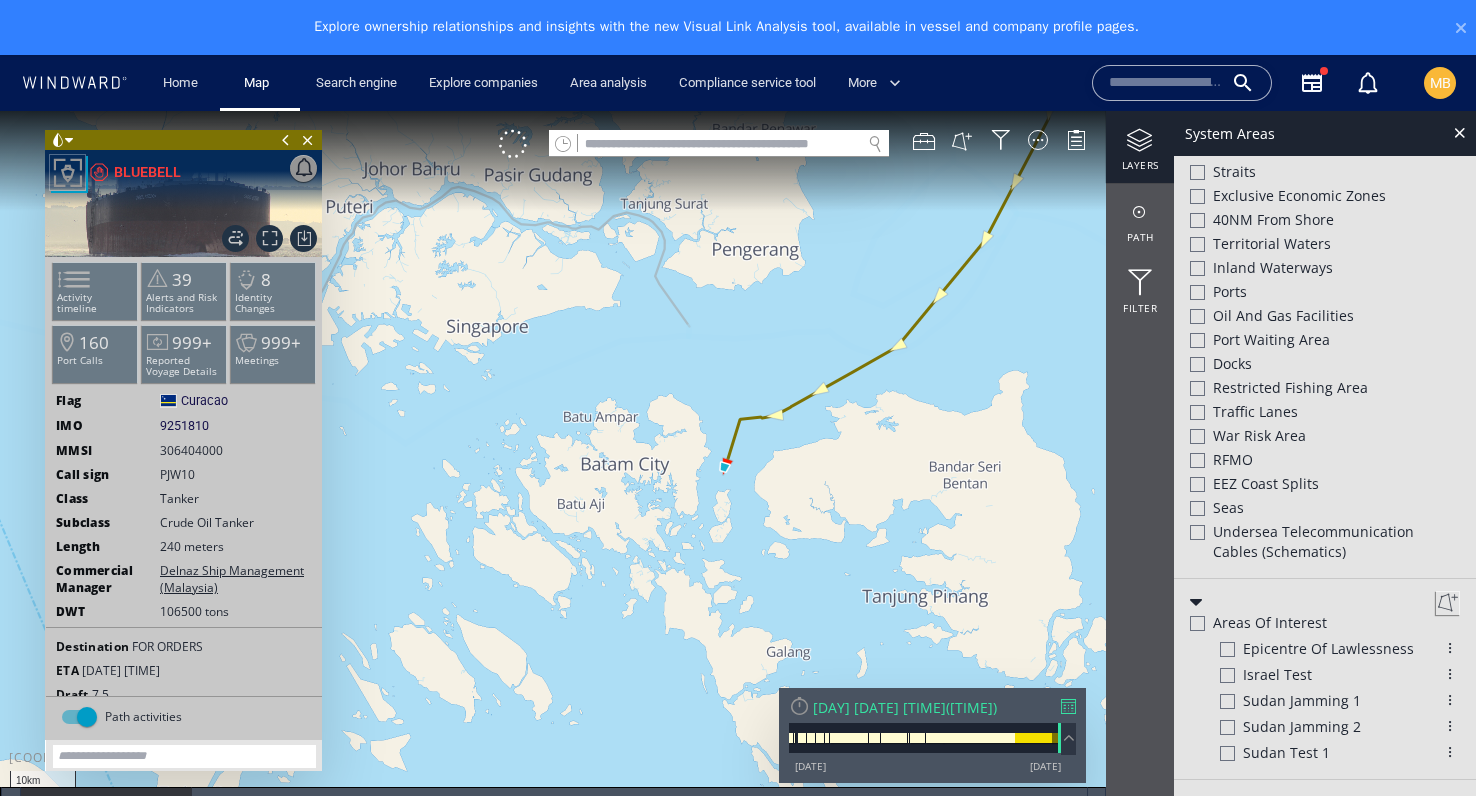 drag, startPoint x: 751, startPoint y: 325, endPoint x: 604, endPoint y: 336, distance: 147.411 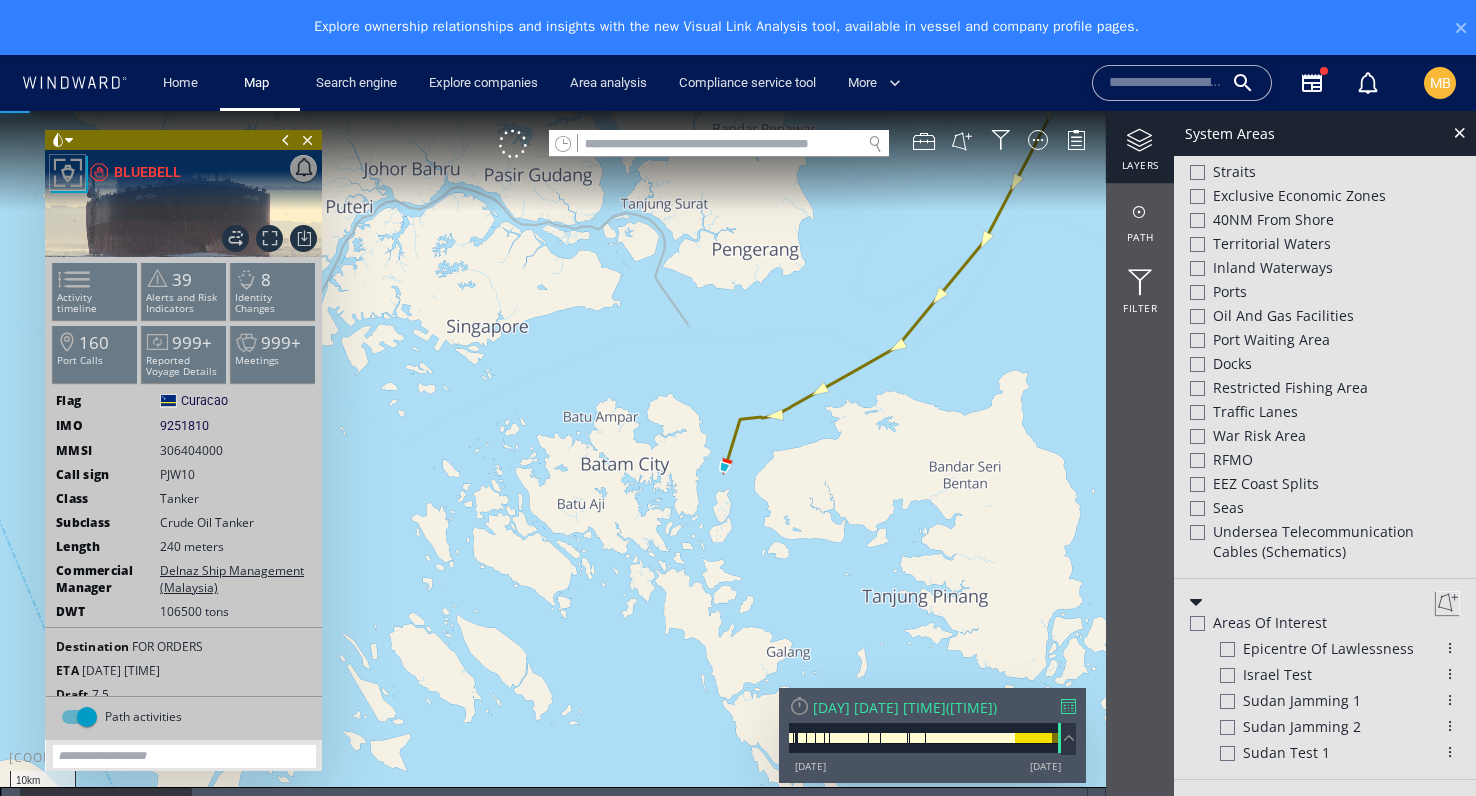 click at bounding box center (738, 471) 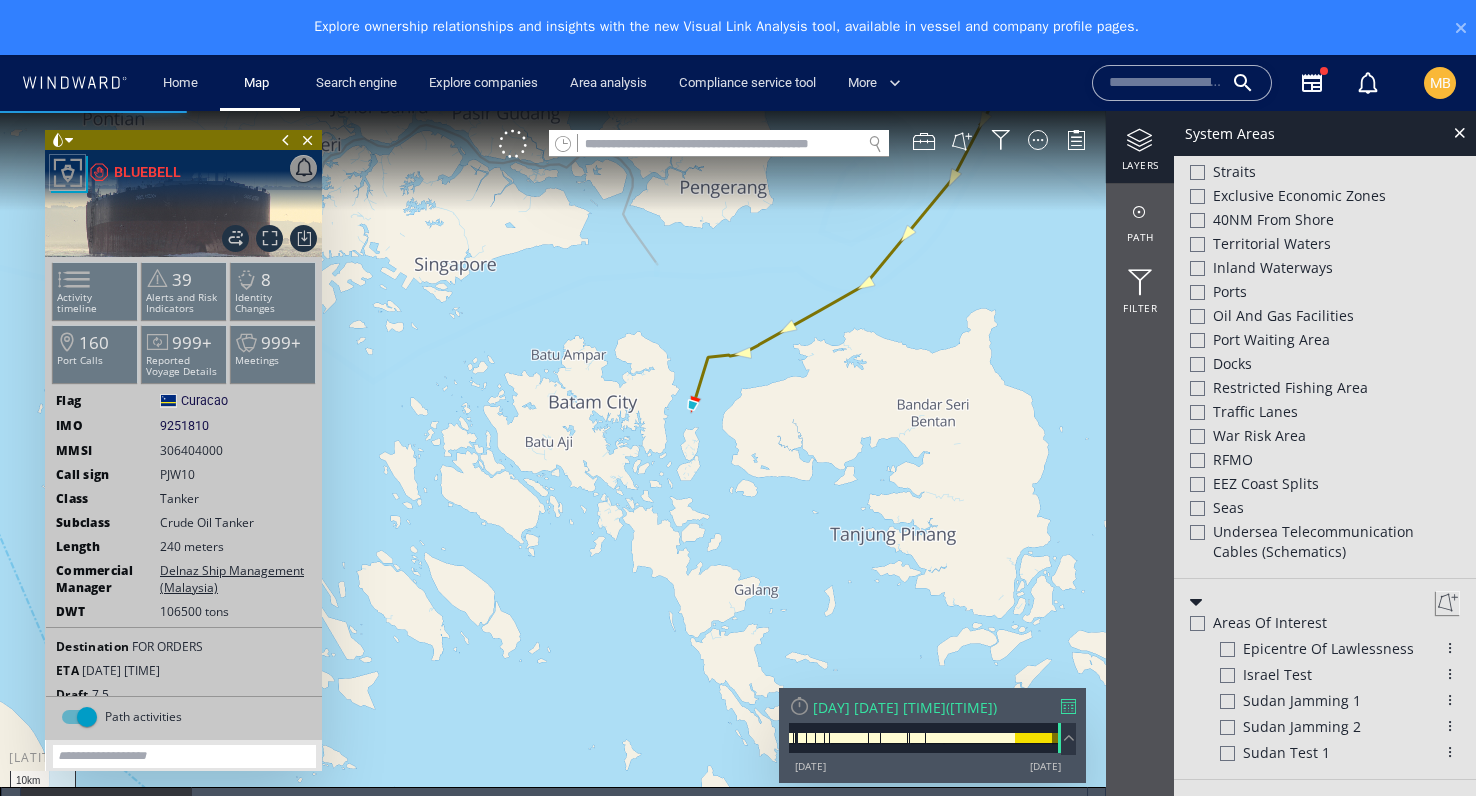 drag, startPoint x: 604, startPoint y: 336, endPoint x: 571, endPoint y: 271, distance: 72.89719 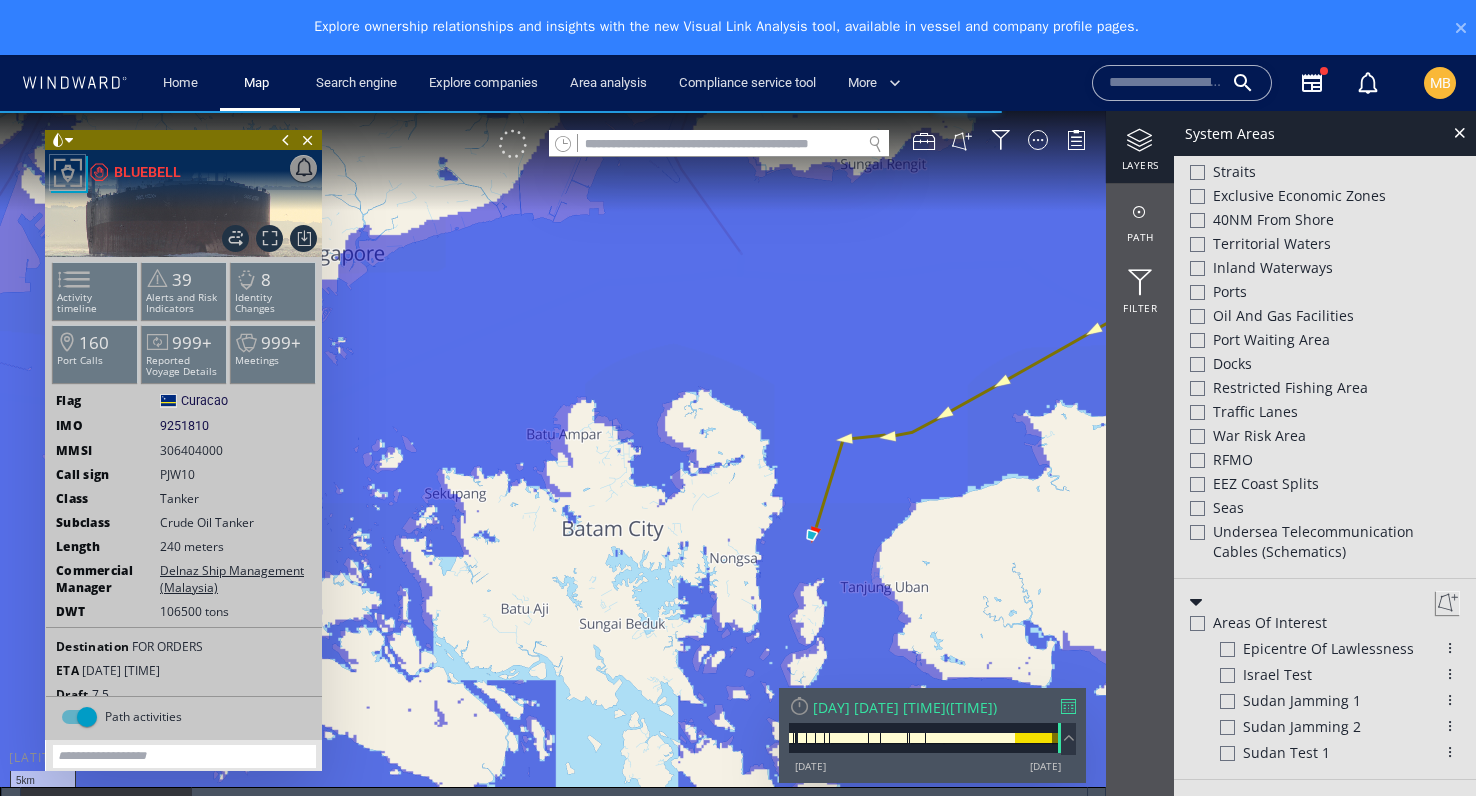 click at bounding box center [513, 144] 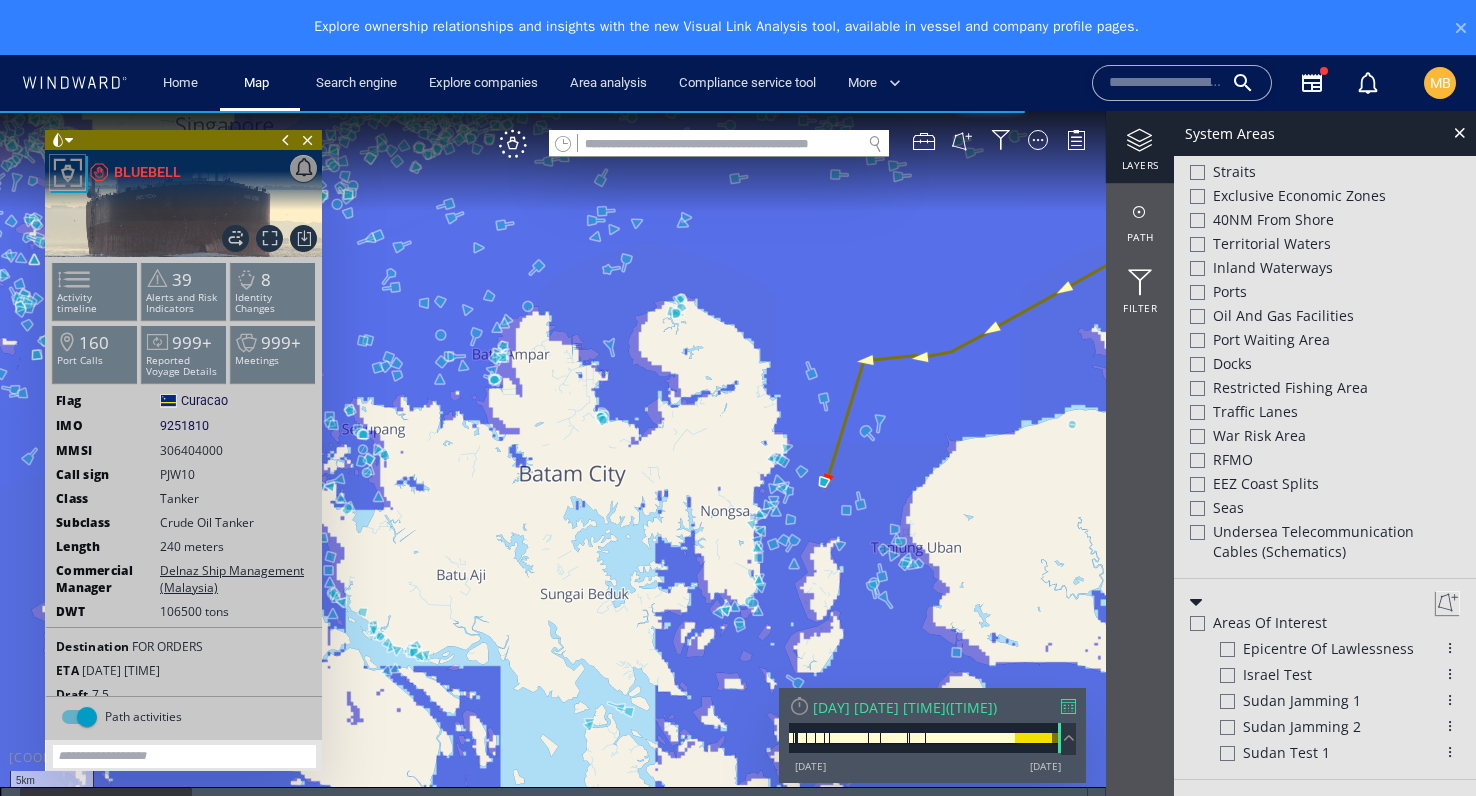 drag, startPoint x: 798, startPoint y: 408, endPoint x: 795, endPoint y: 313, distance: 95.047356 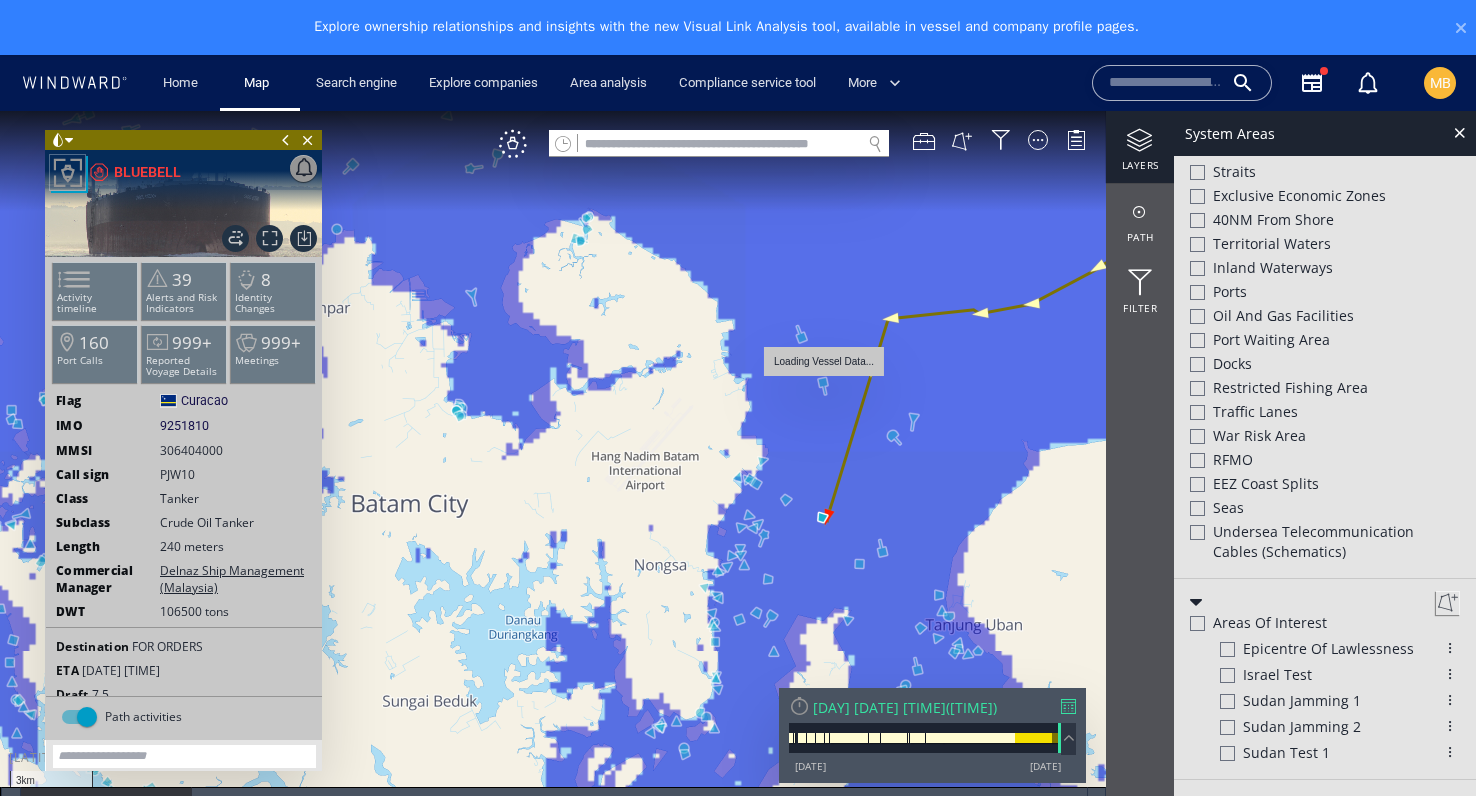 click at bounding box center [738, 471] 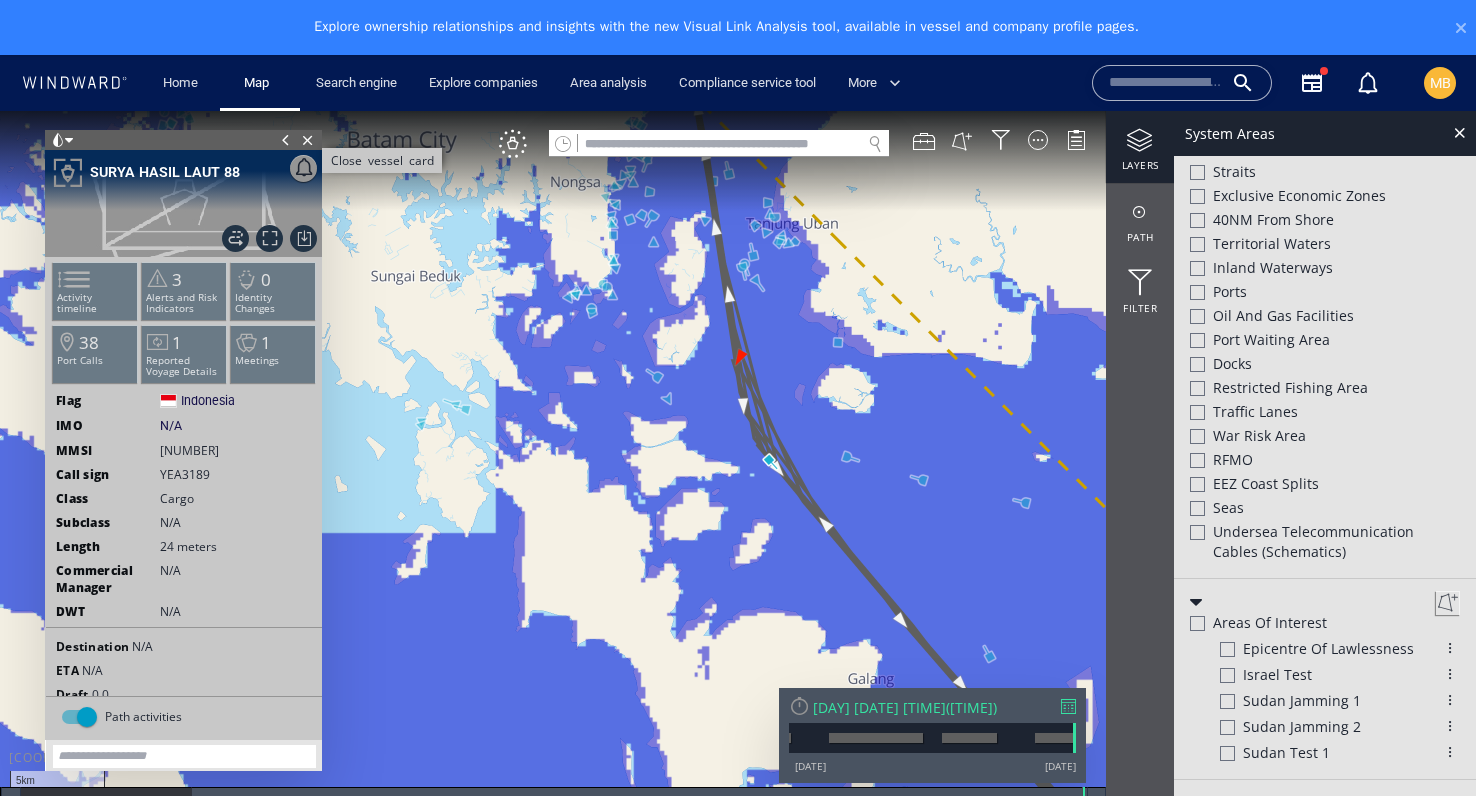 click on "Close vessel card" at bounding box center (308, 140) 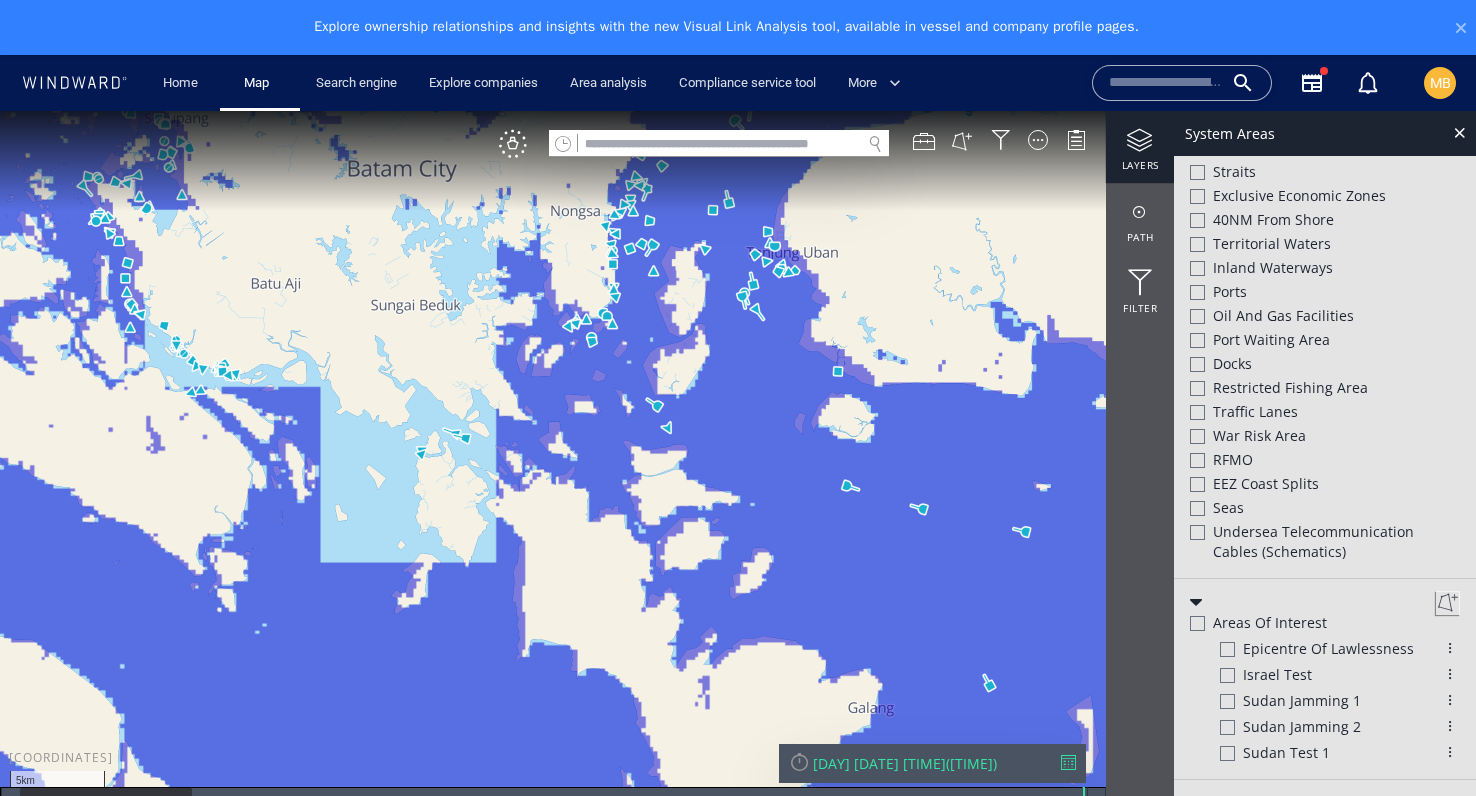 drag, startPoint x: 779, startPoint y: 374, endPoint x: 761, endPoint y: 565, distance: 191.8463 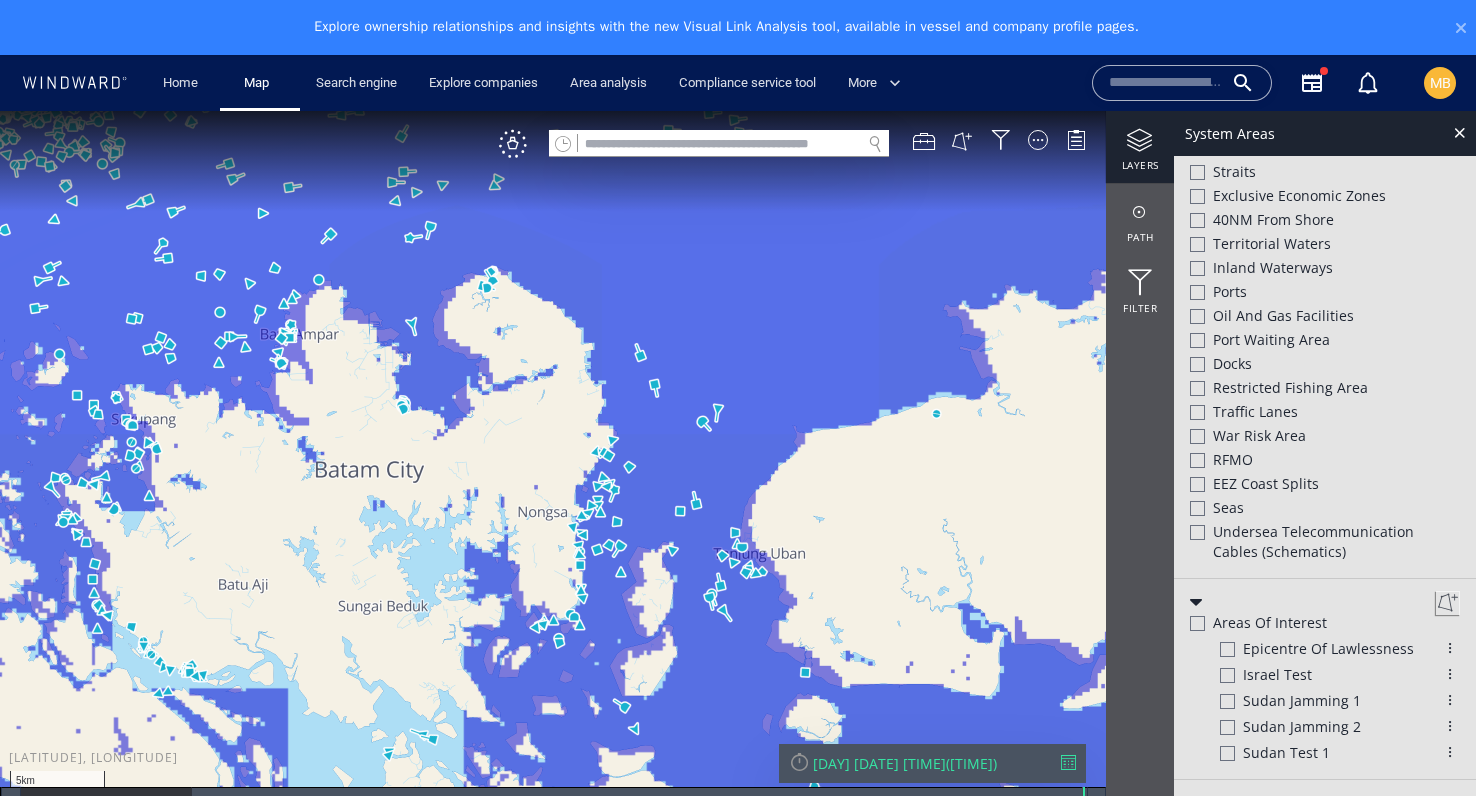scroll, scrollTop: 942, scrollLeft: 0, axis: vertical 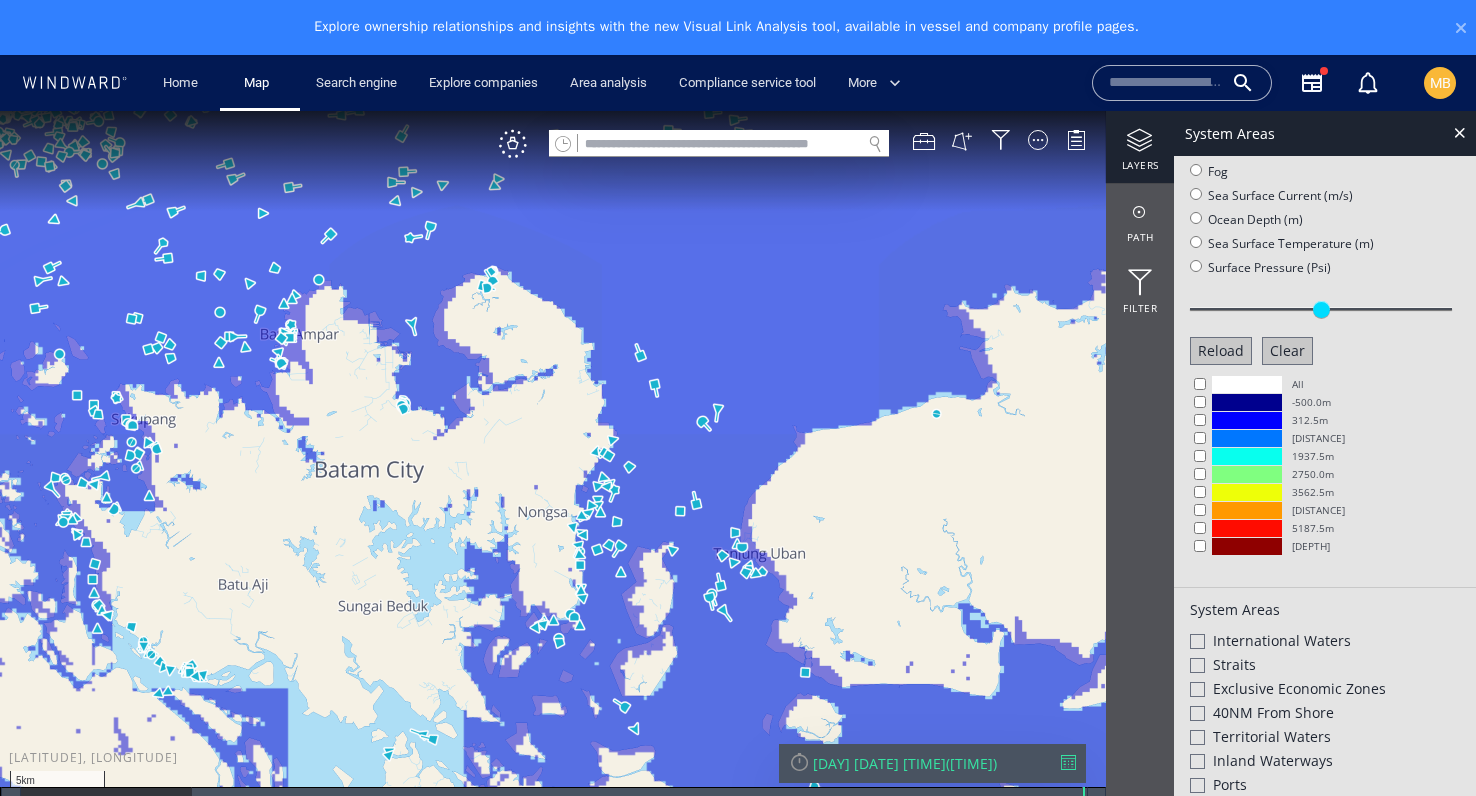 click on "Reload" 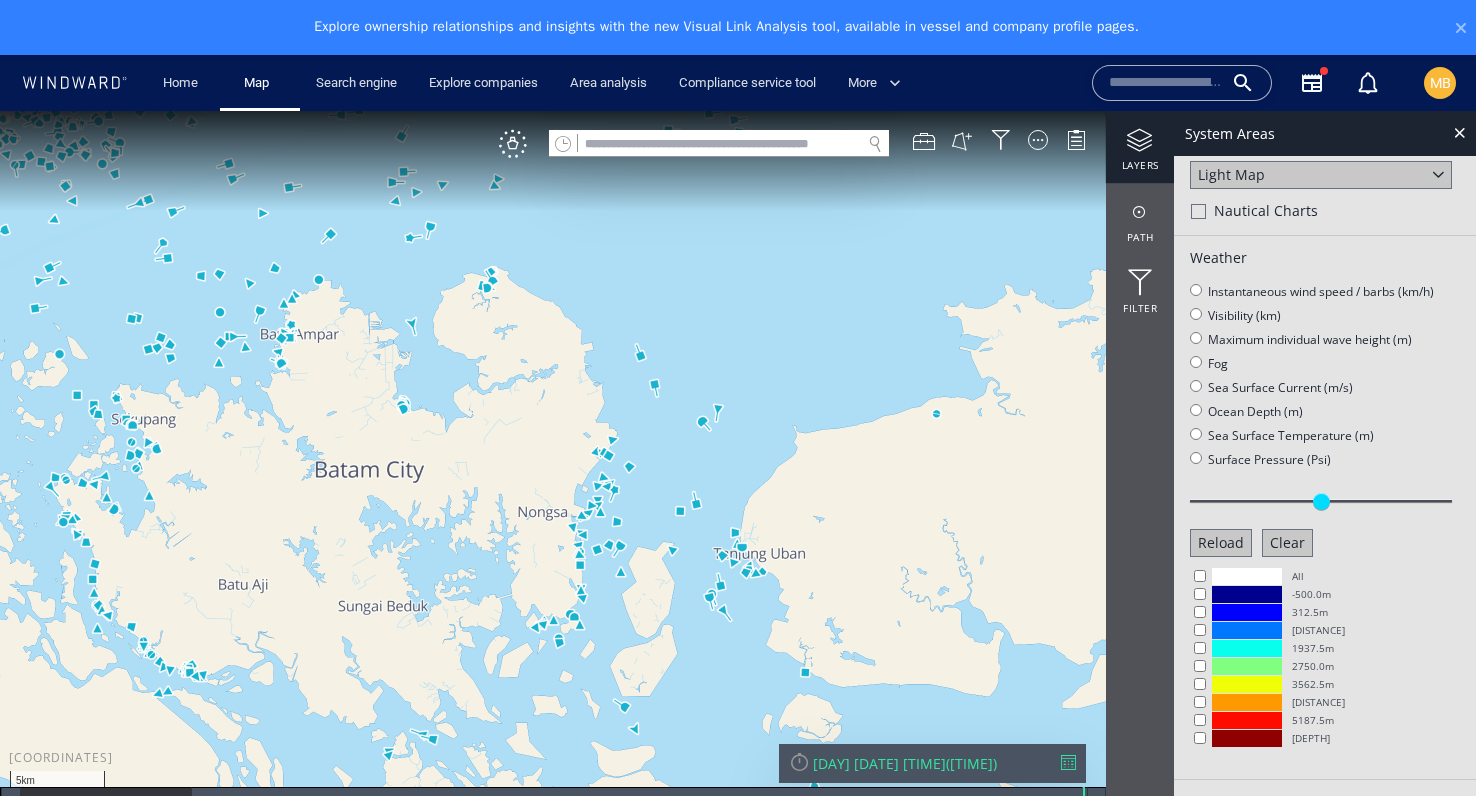 scroll, scrollTop: 17, scrollLeft: 0, axis: vertical 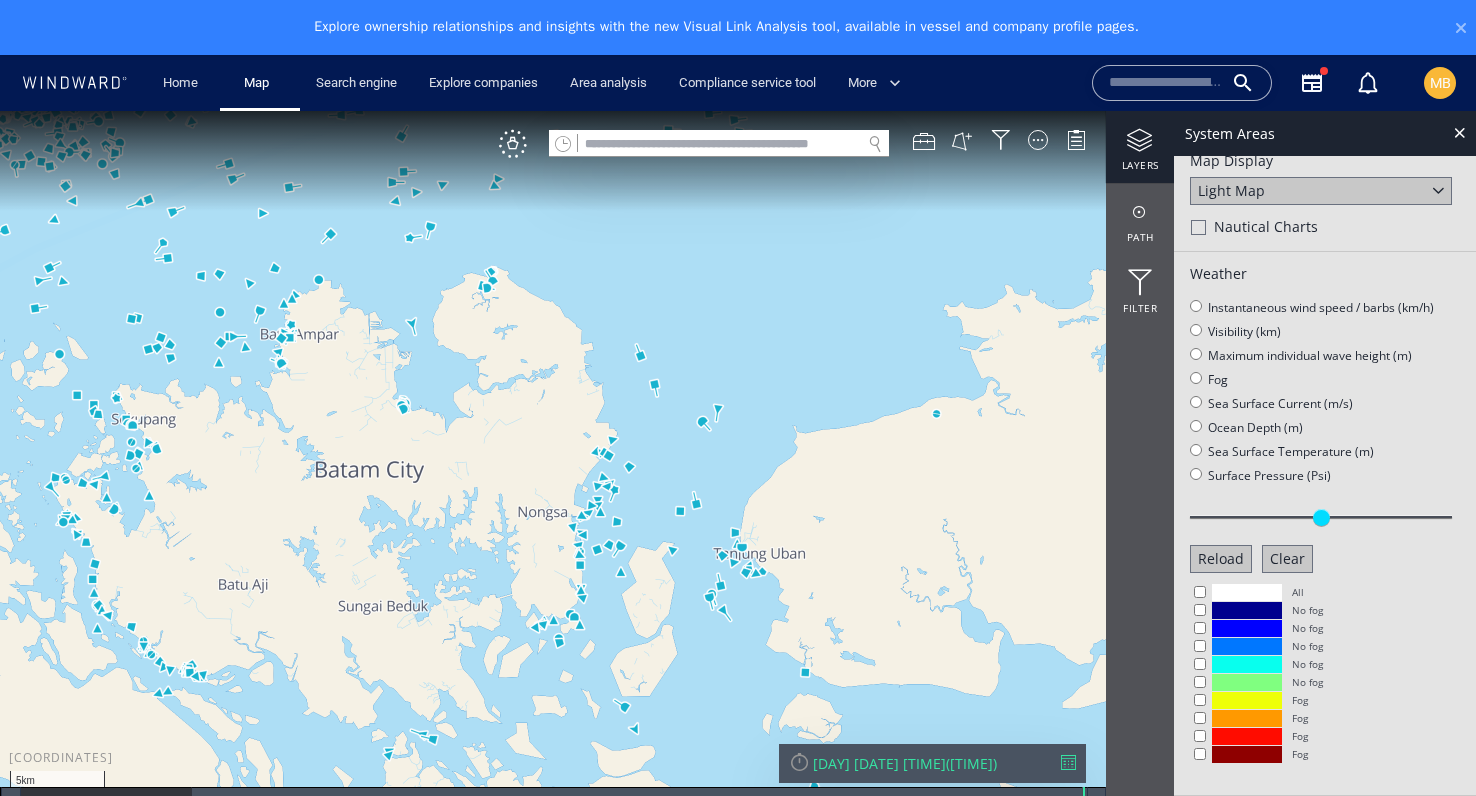 click on "Clear" 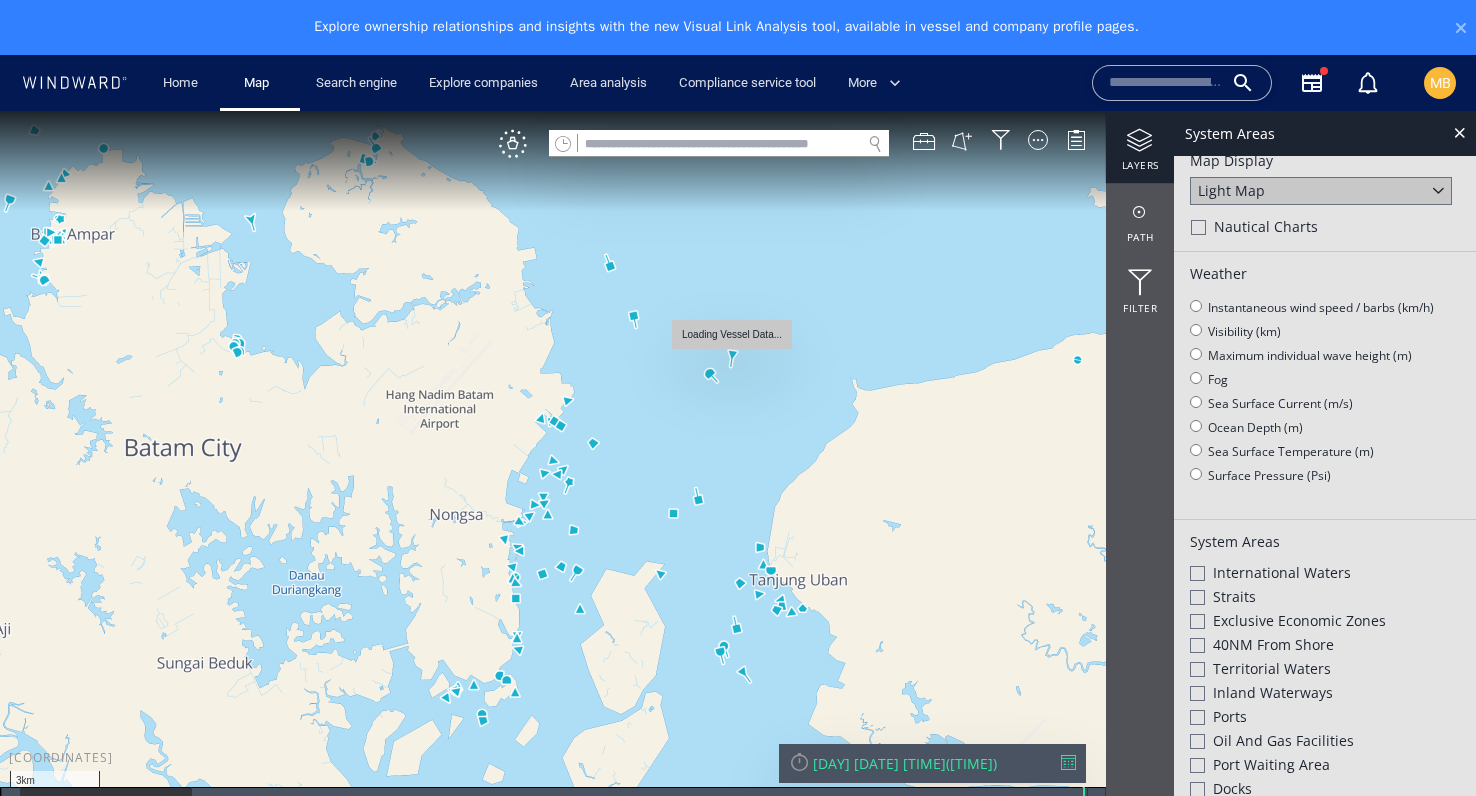 click at bounding box center [738, 471] 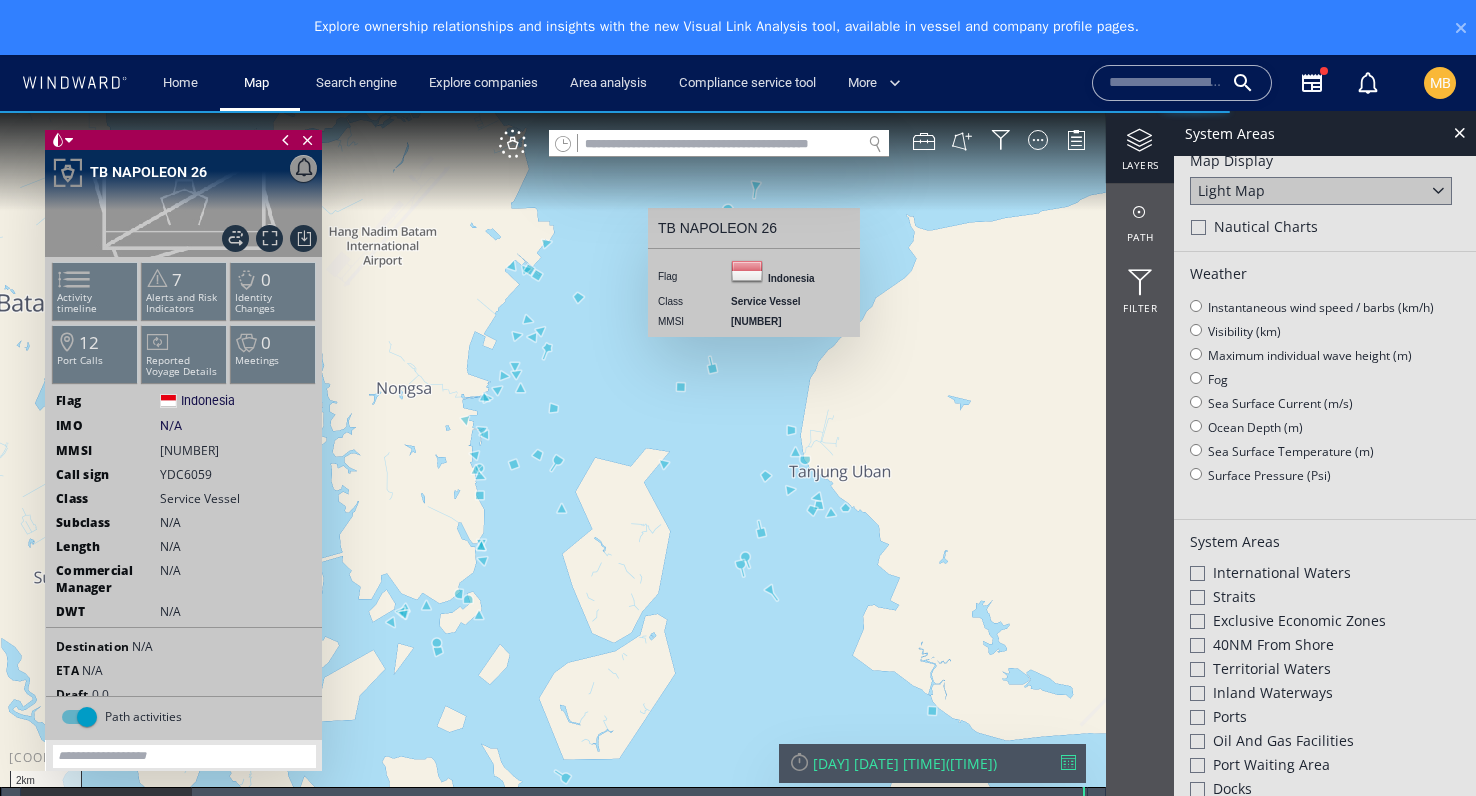 scroll, scrollTop: 55, scrollLeft: 0, axis: vertical 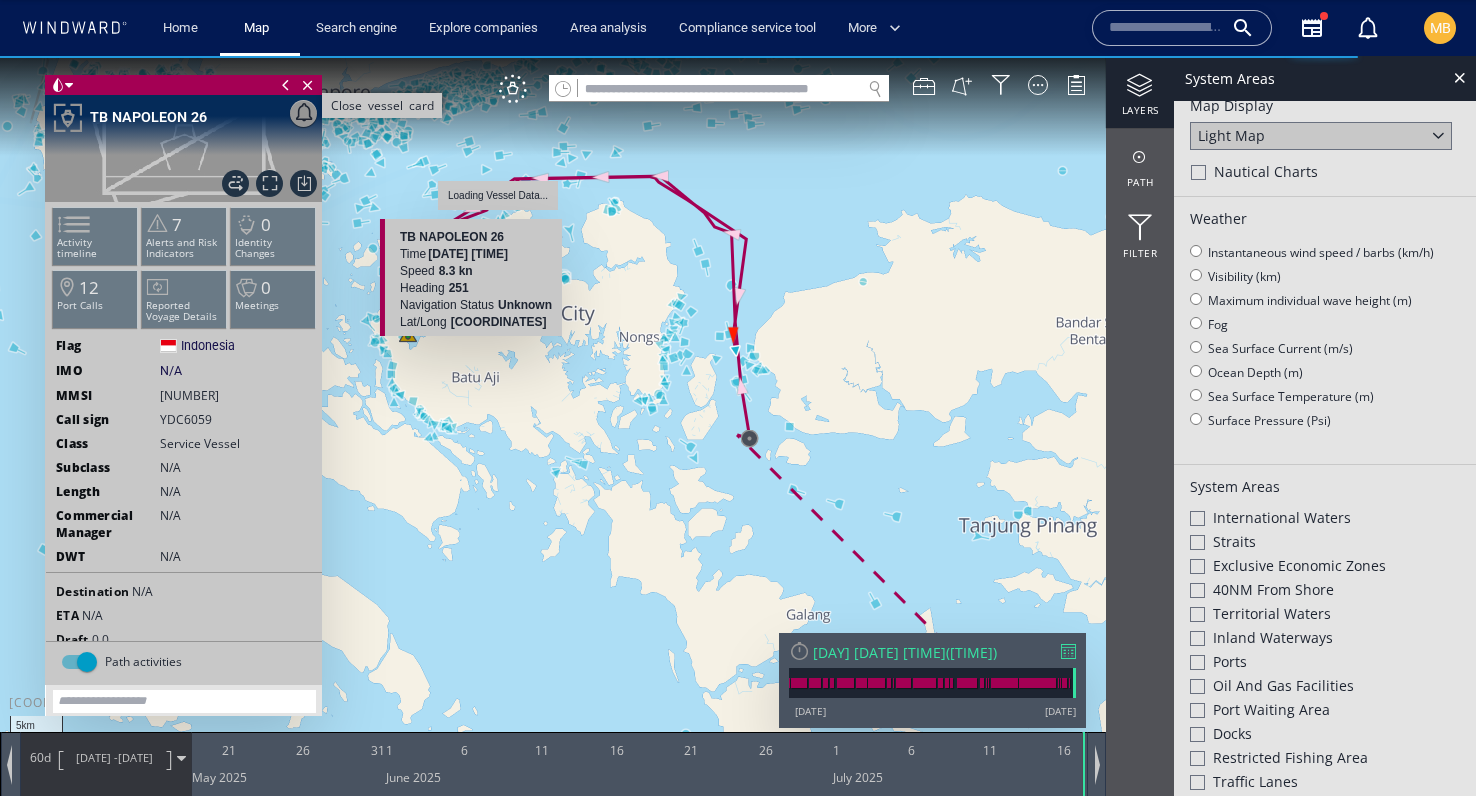 click on "Close vessel card" at bounding box center [308, 85] 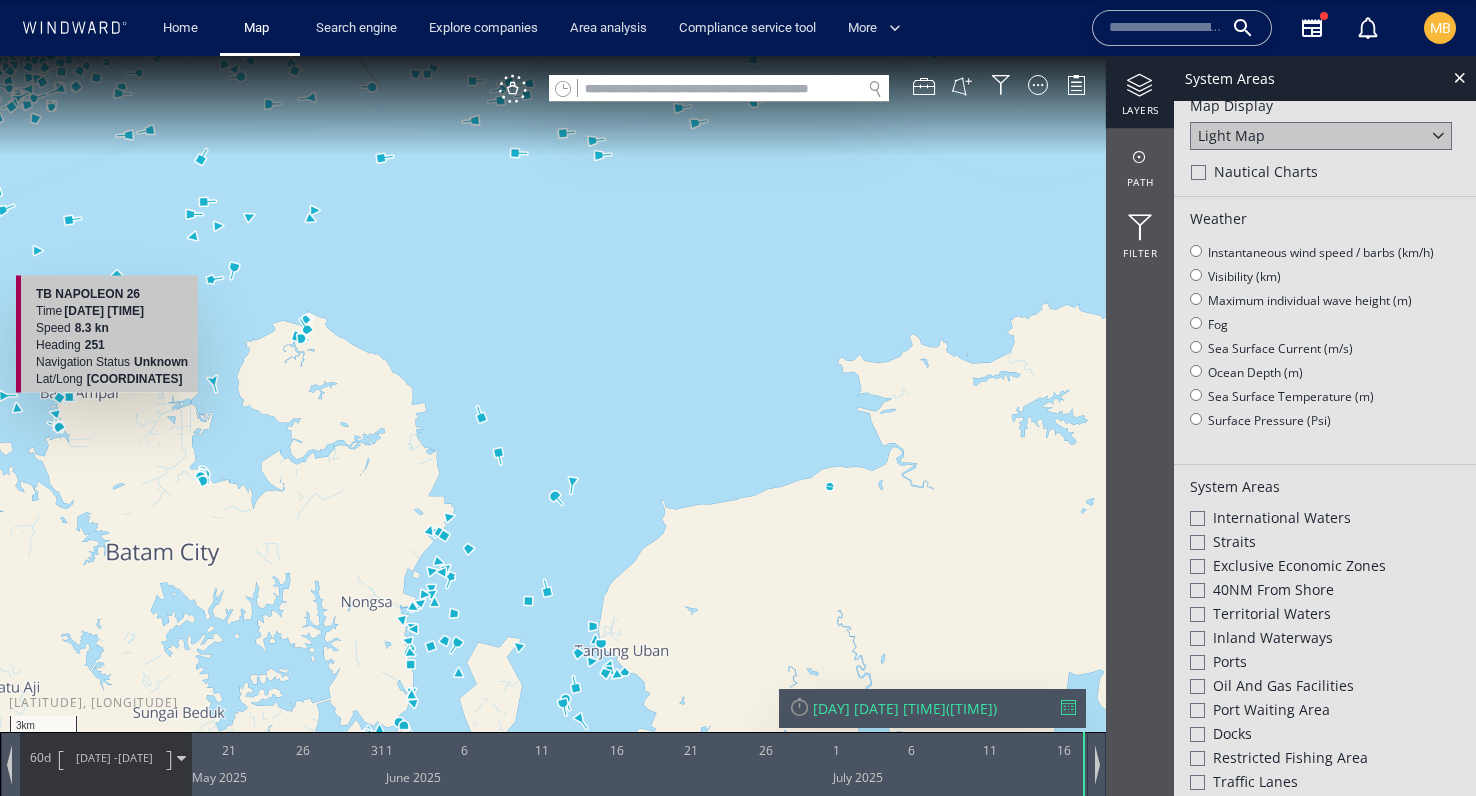 click 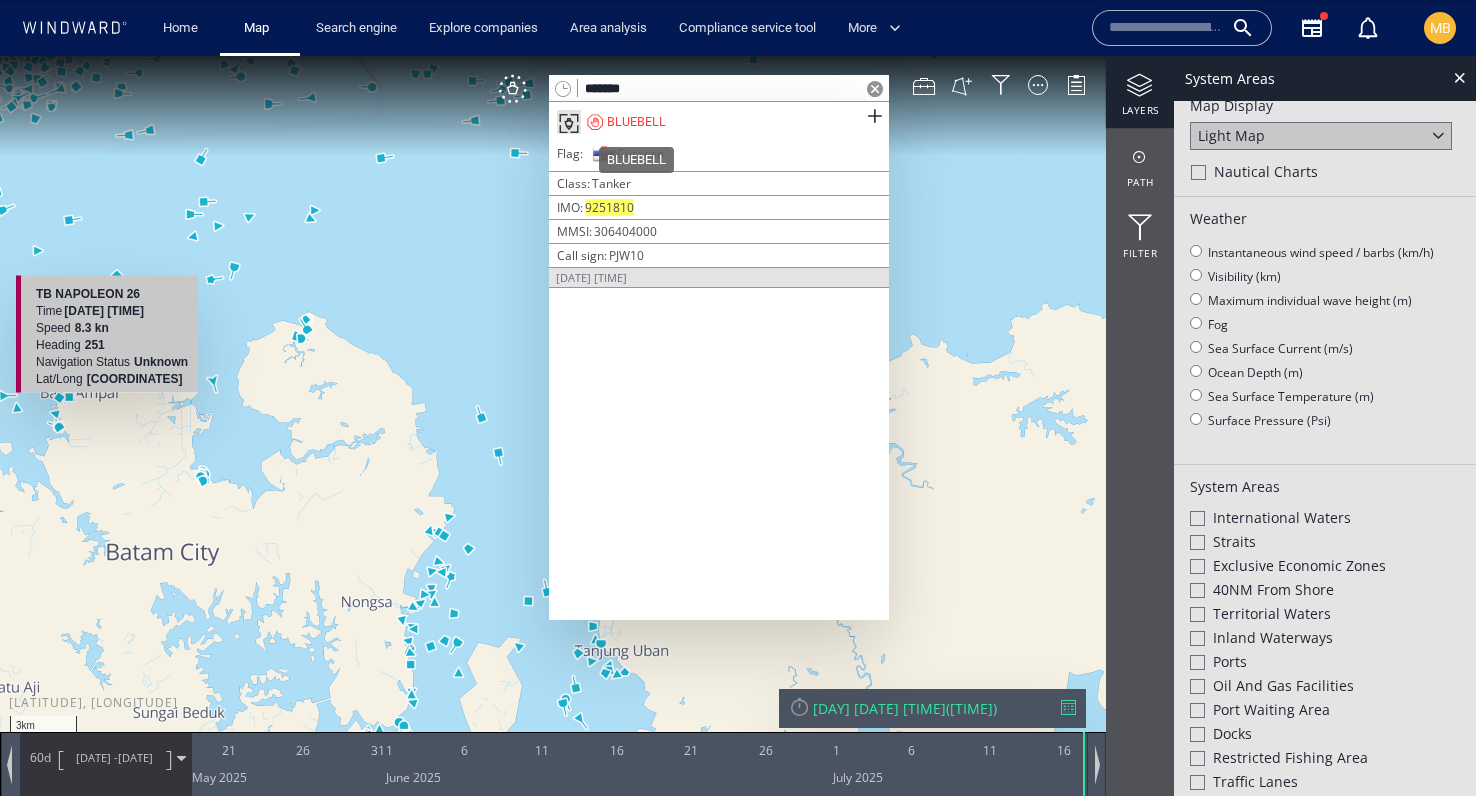 type on "*******" 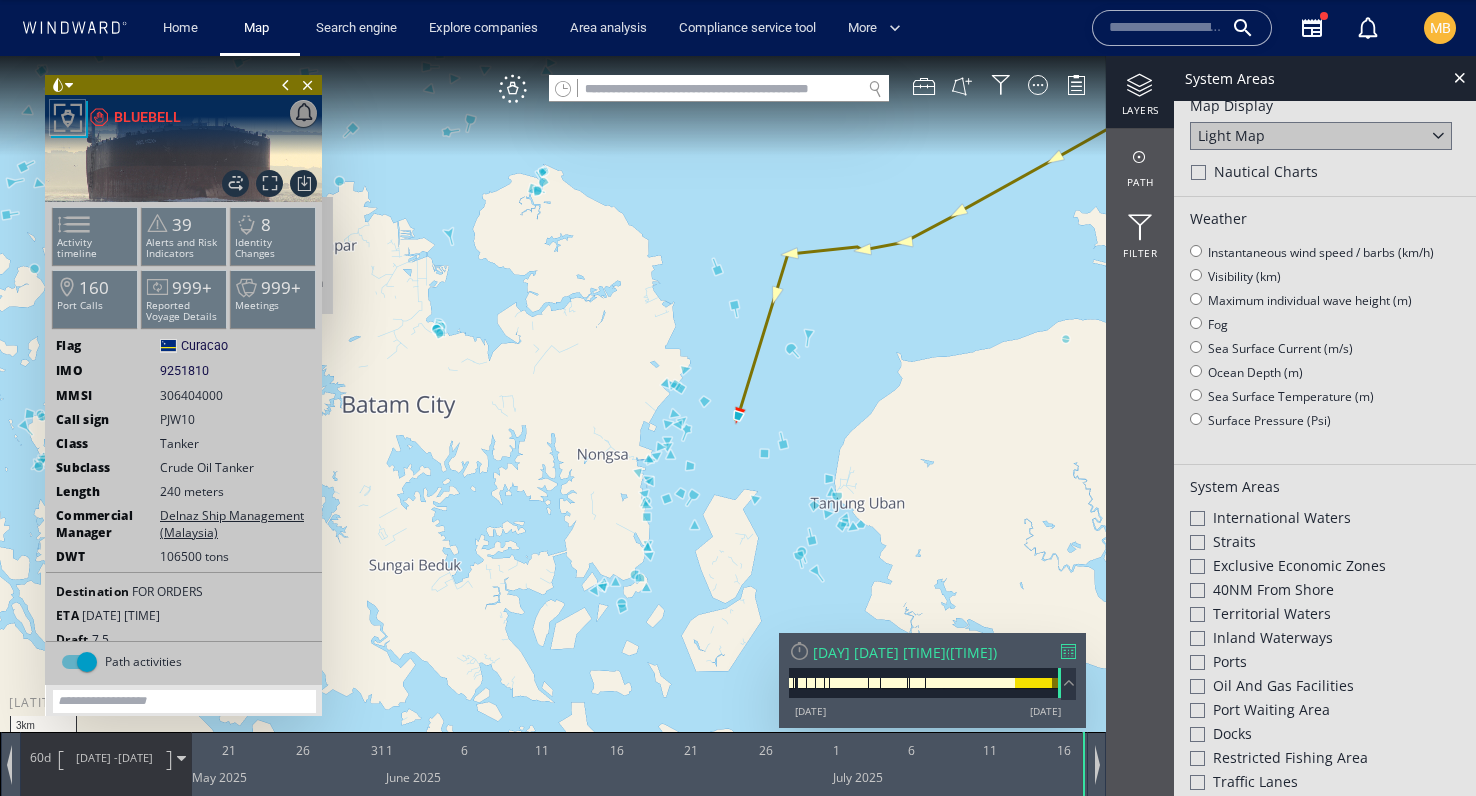drag, startPoint x: 872, startPoint y: 322, endPoint x: 841, endPoint y: 335, distance: 33.61547 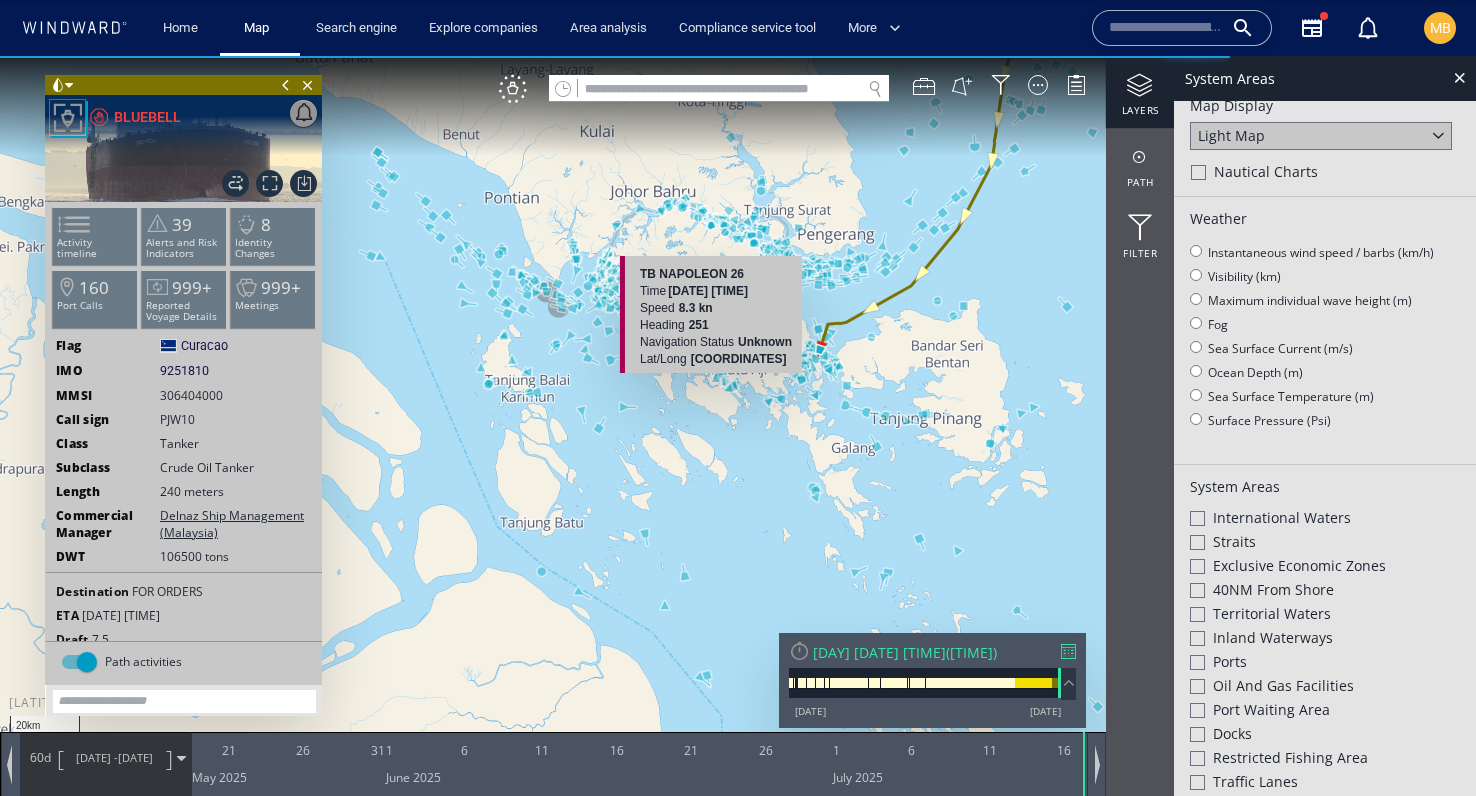 drag, startPoint x: 946, startPoint y: 266, endPoint x: 884, endPoint y: 386, distance: 135.07036 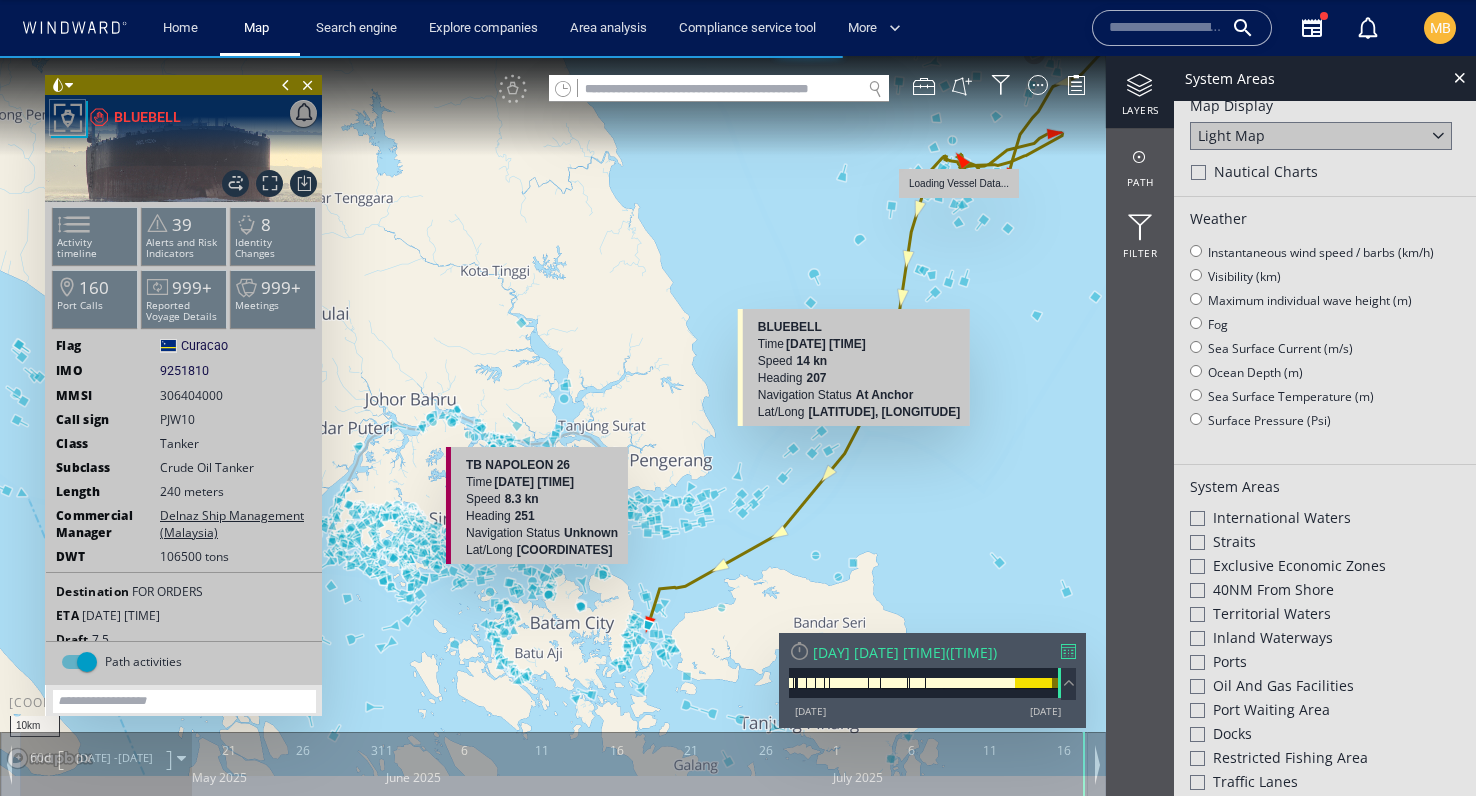 click on "loading vessel data..." at bounding box center (959, 186) 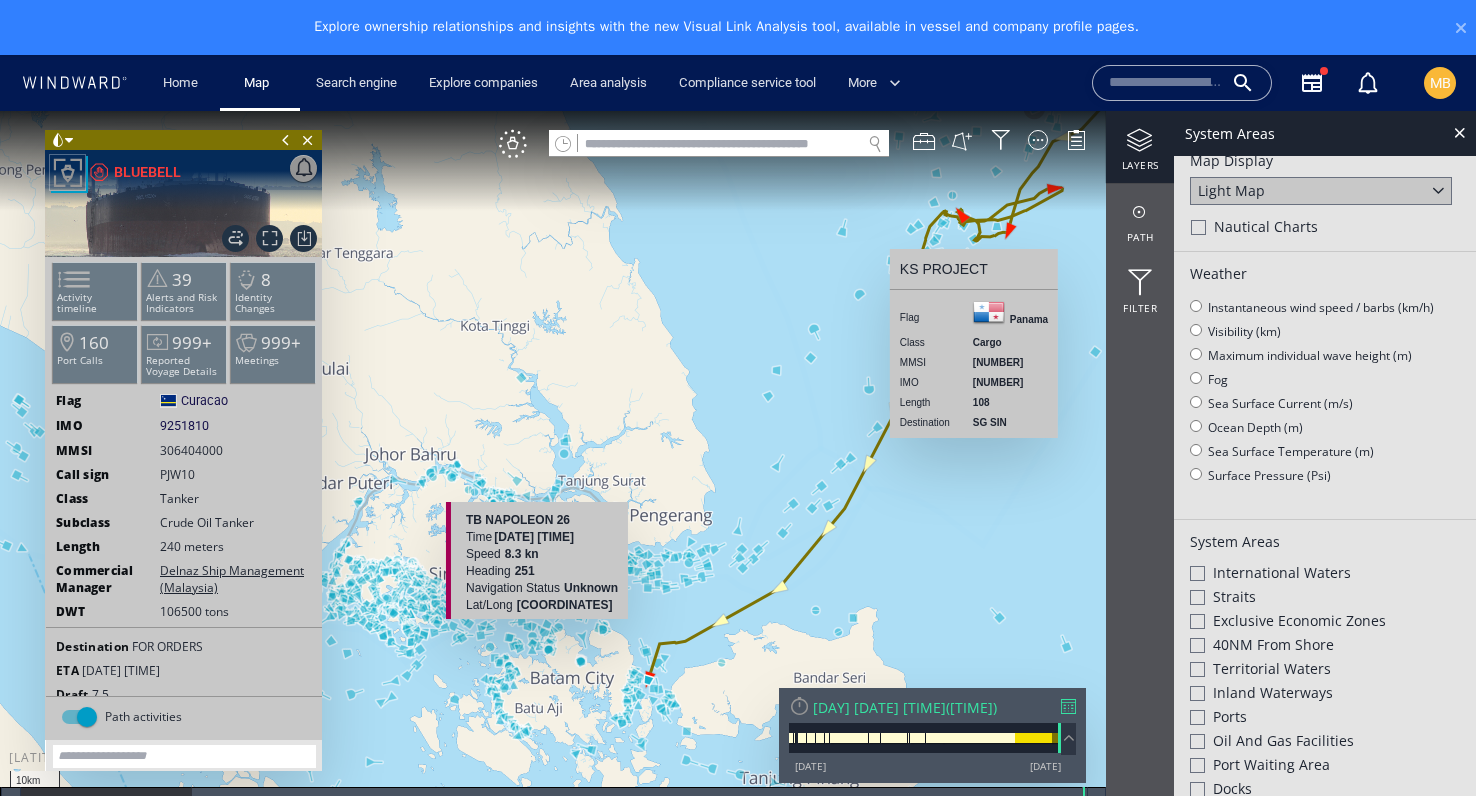 scroll, scrollTop: 0, scrollLeft: 0, axis: both 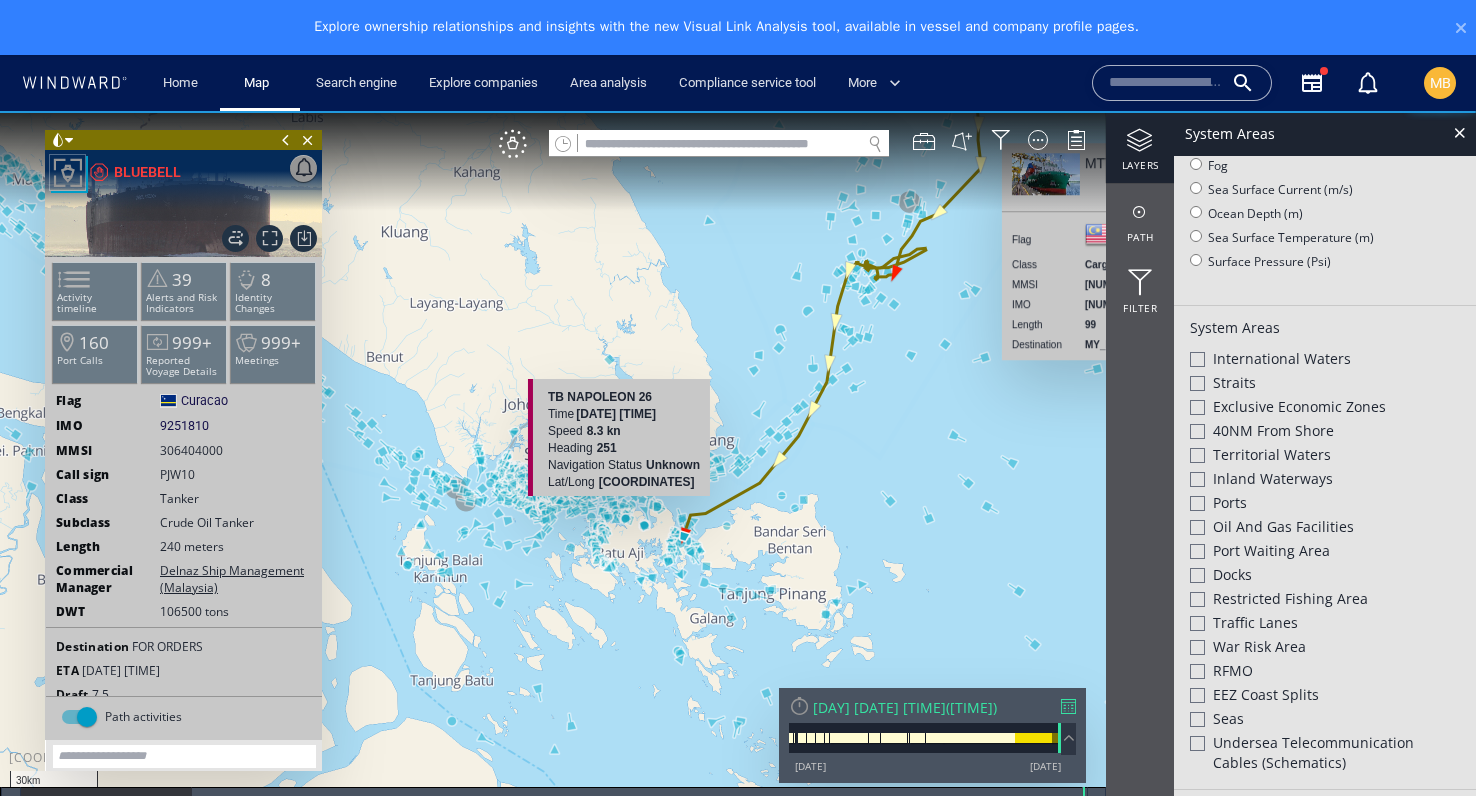 click 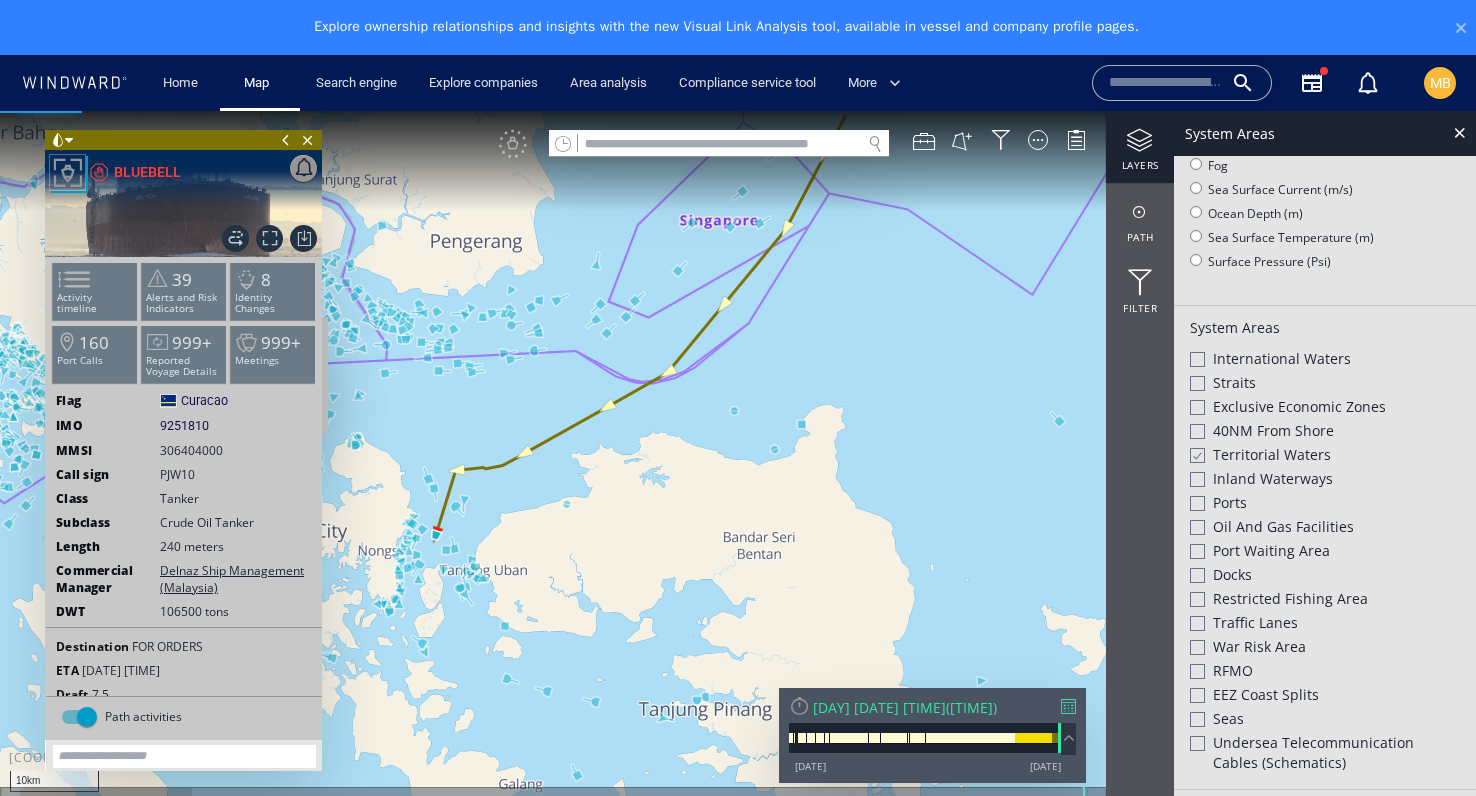 drag, startPoint x: 594, startPoint y: 514, endPoint x: 786, endPoint y: 567, distance: 199.18082 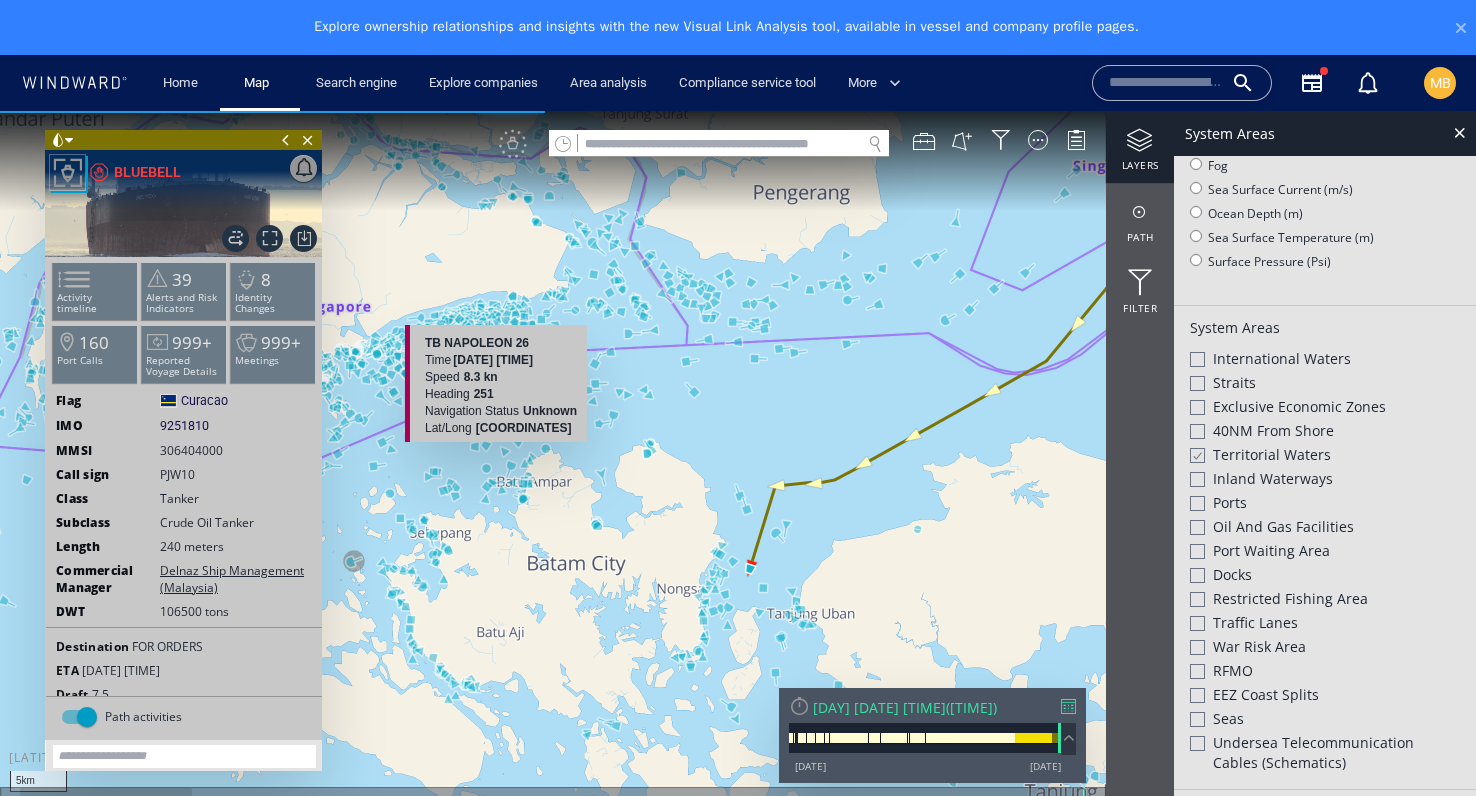 drag, startPoint x: 750, startPoint y: 525, endPoint x: 748, endPoint y: 415, distance: 110.01818 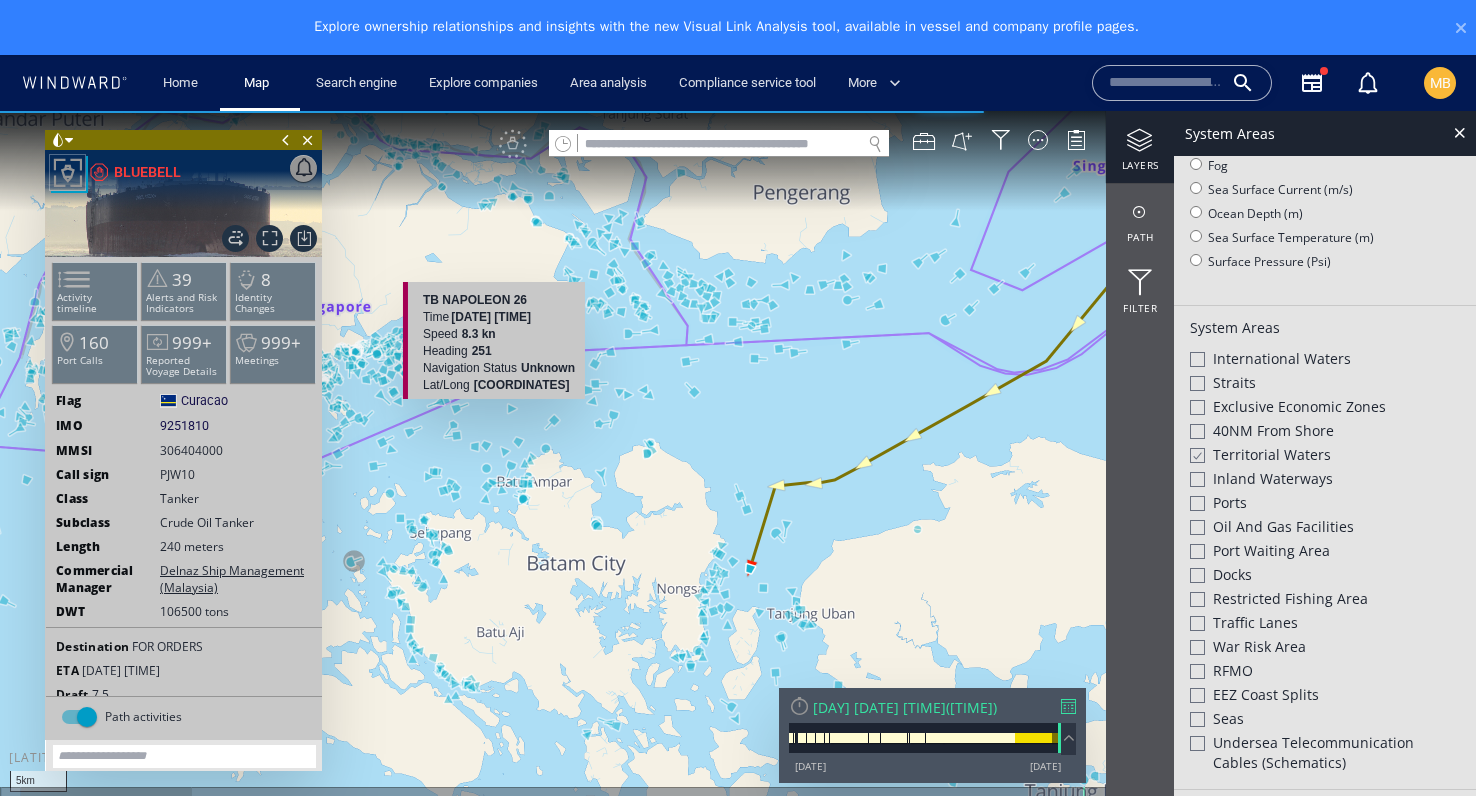 click at bounding box center (738, 471) 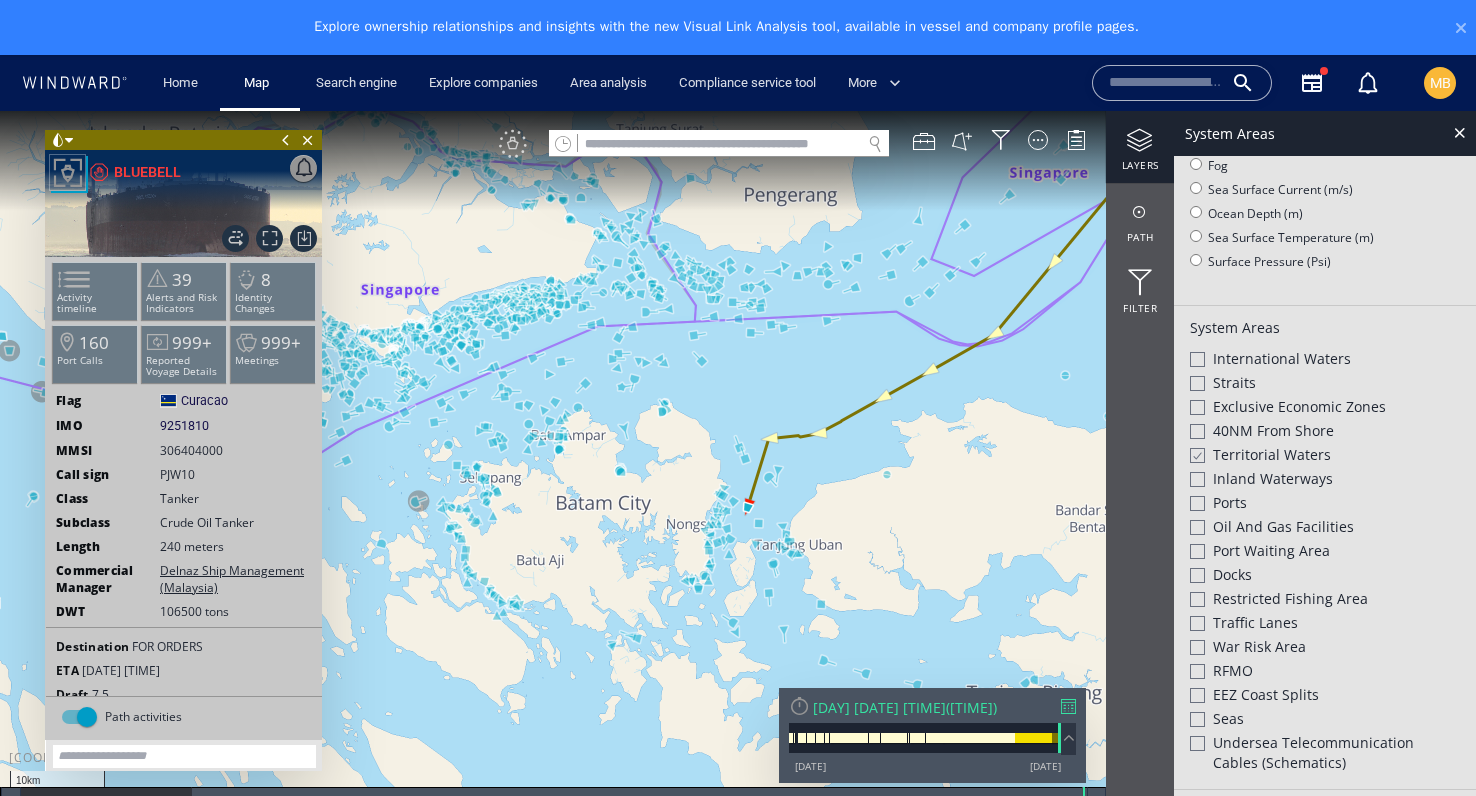 click on "VM" at bounding box center [513, 144] 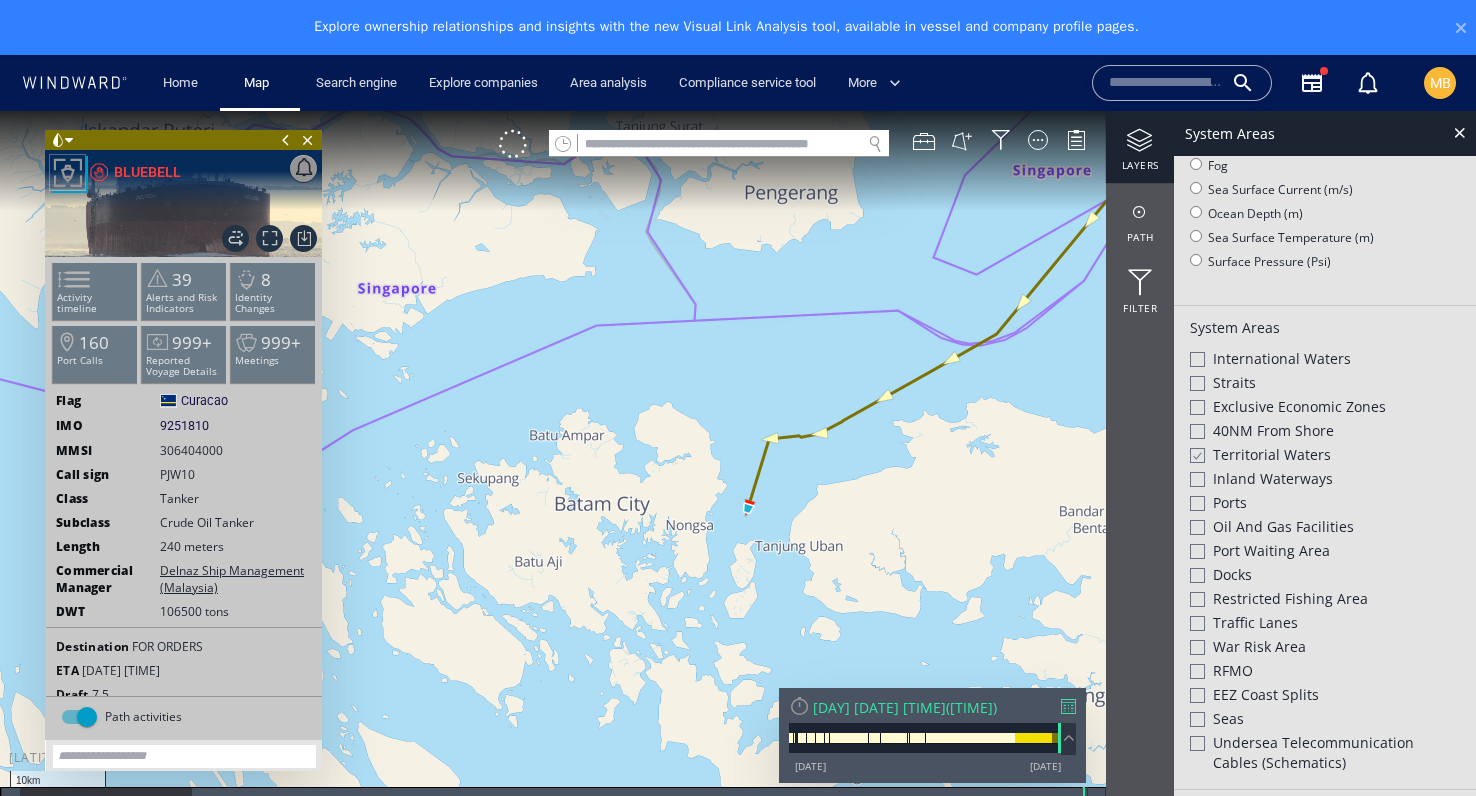 click 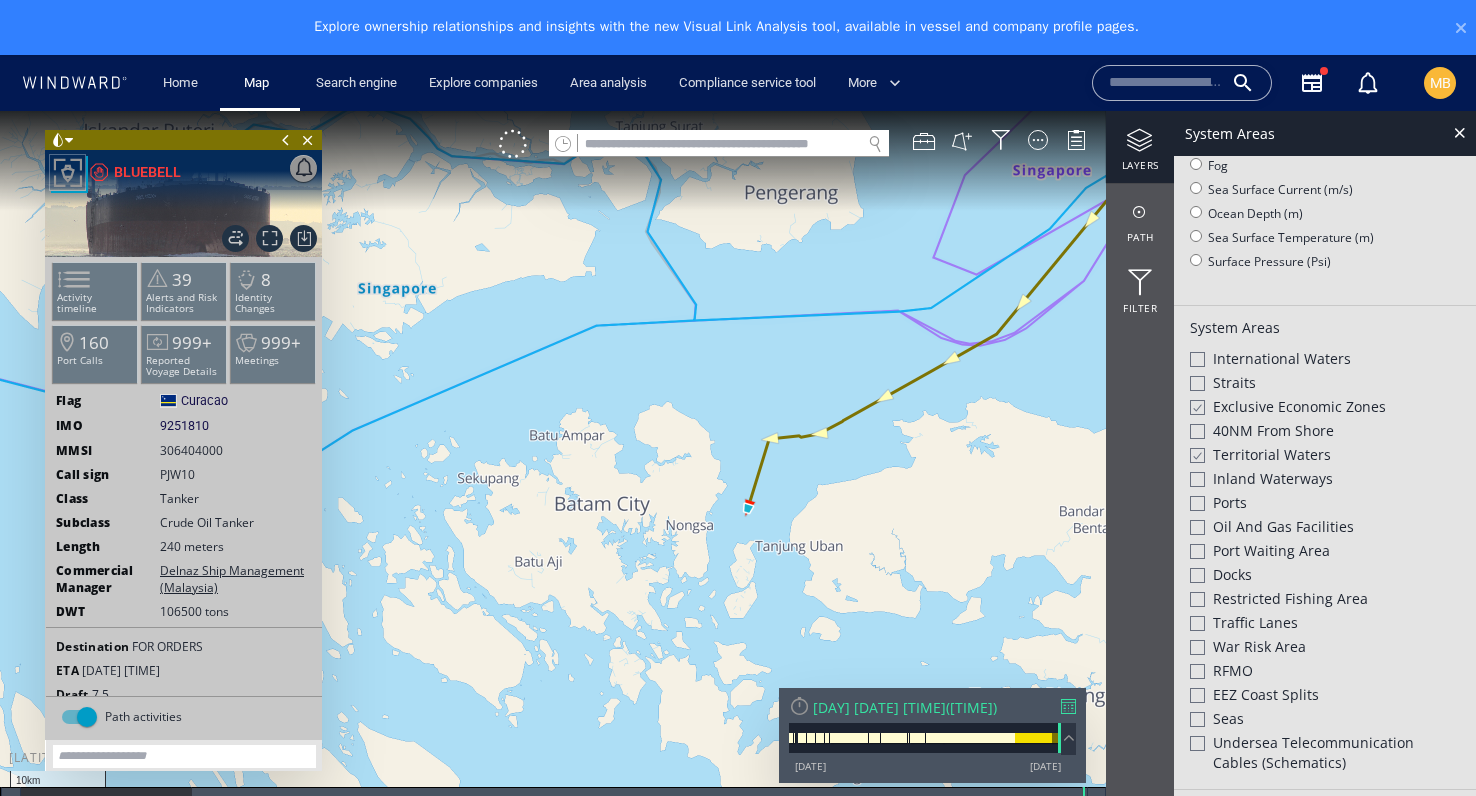 click 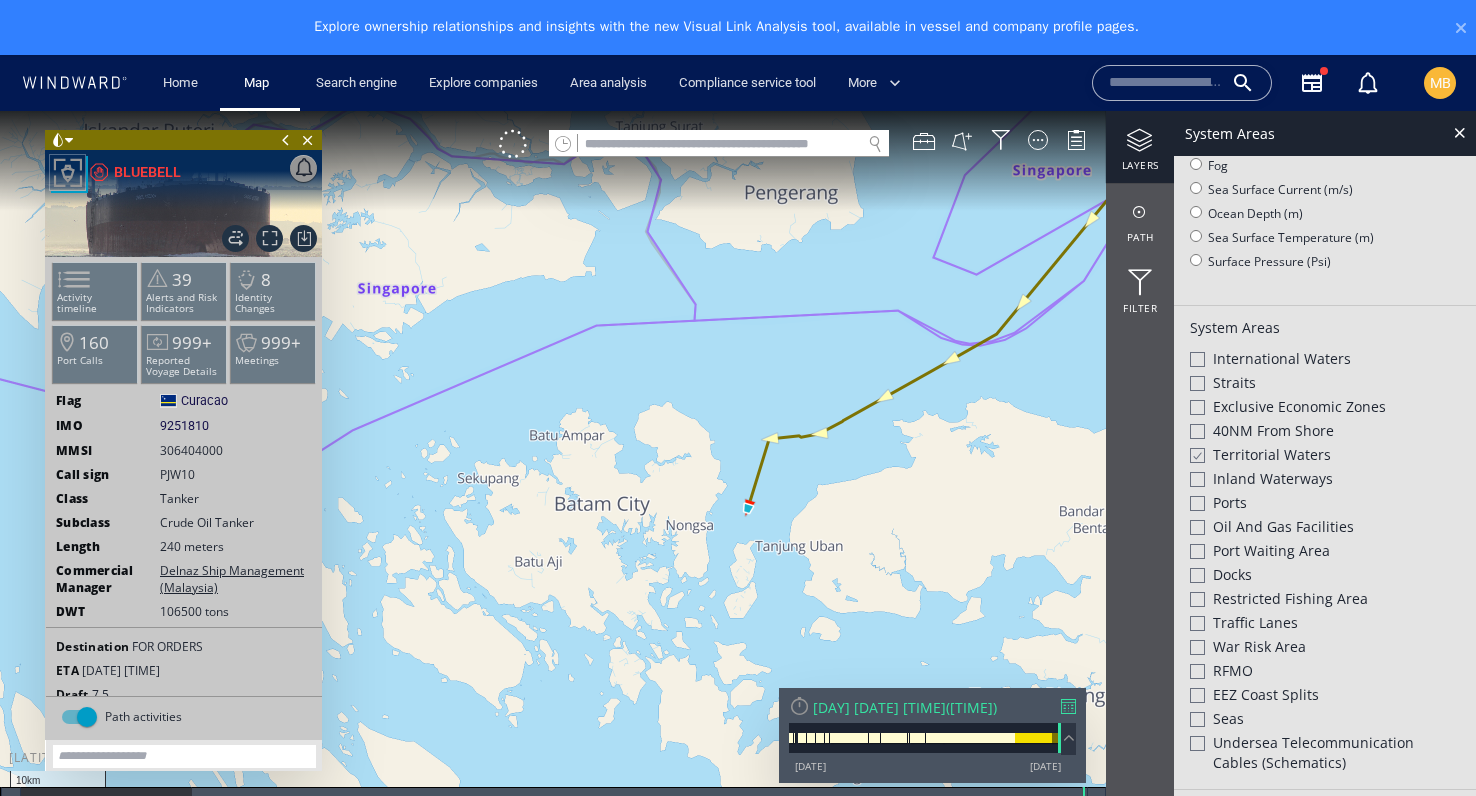 click 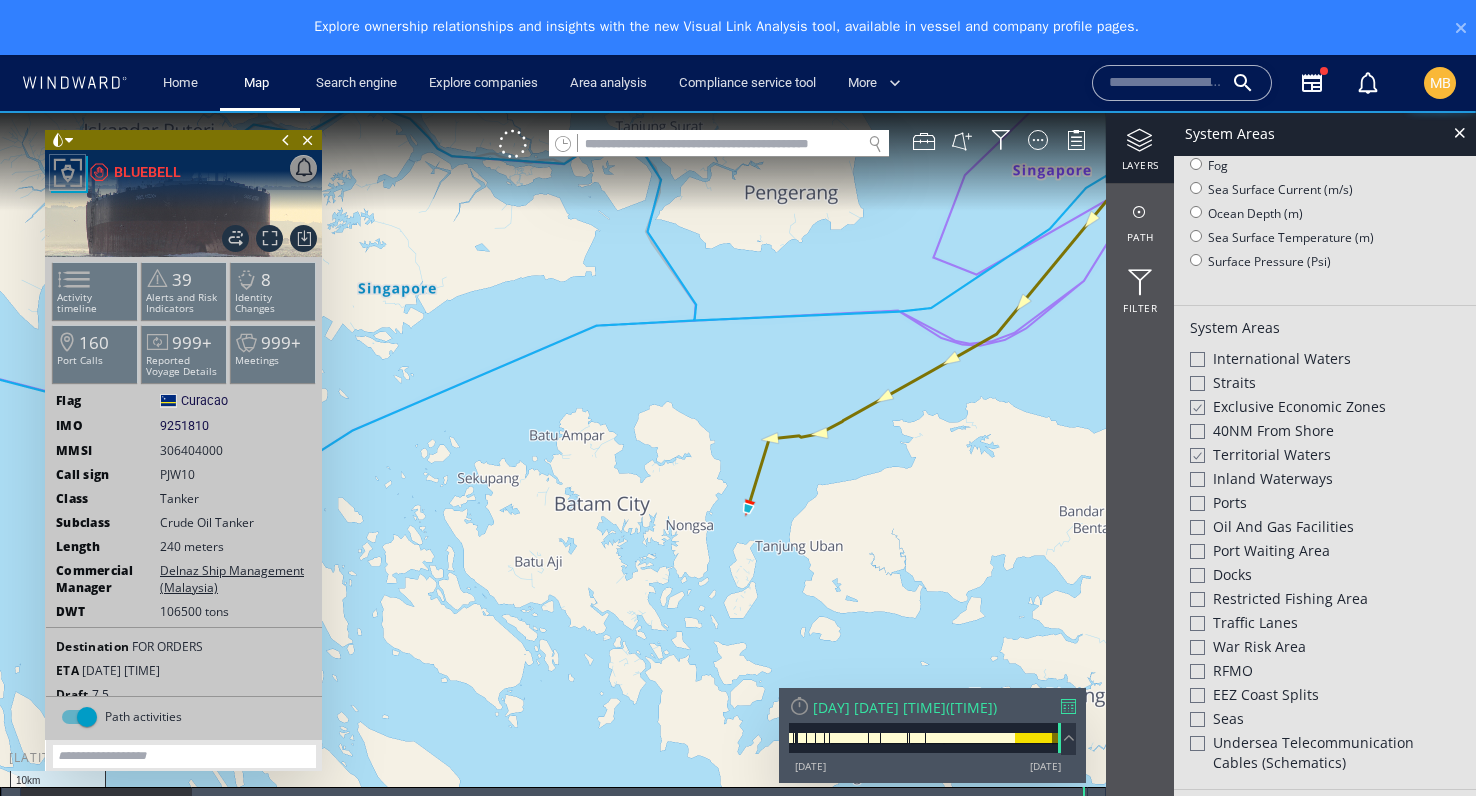 click 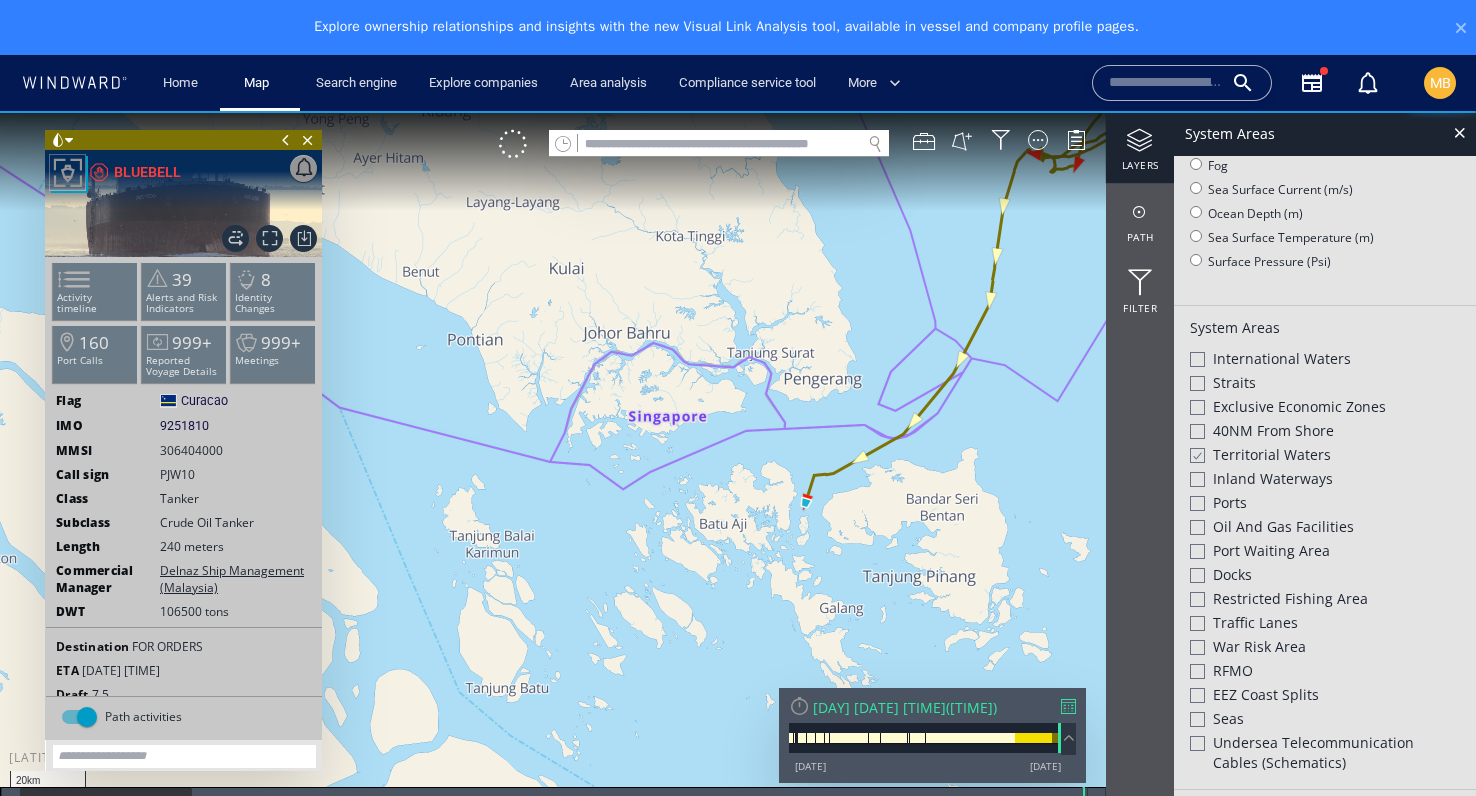 drag, startPoint x: 937, startPoint y: 377, endPoint x: 883, endPoint y: 399, distance: 58.30952 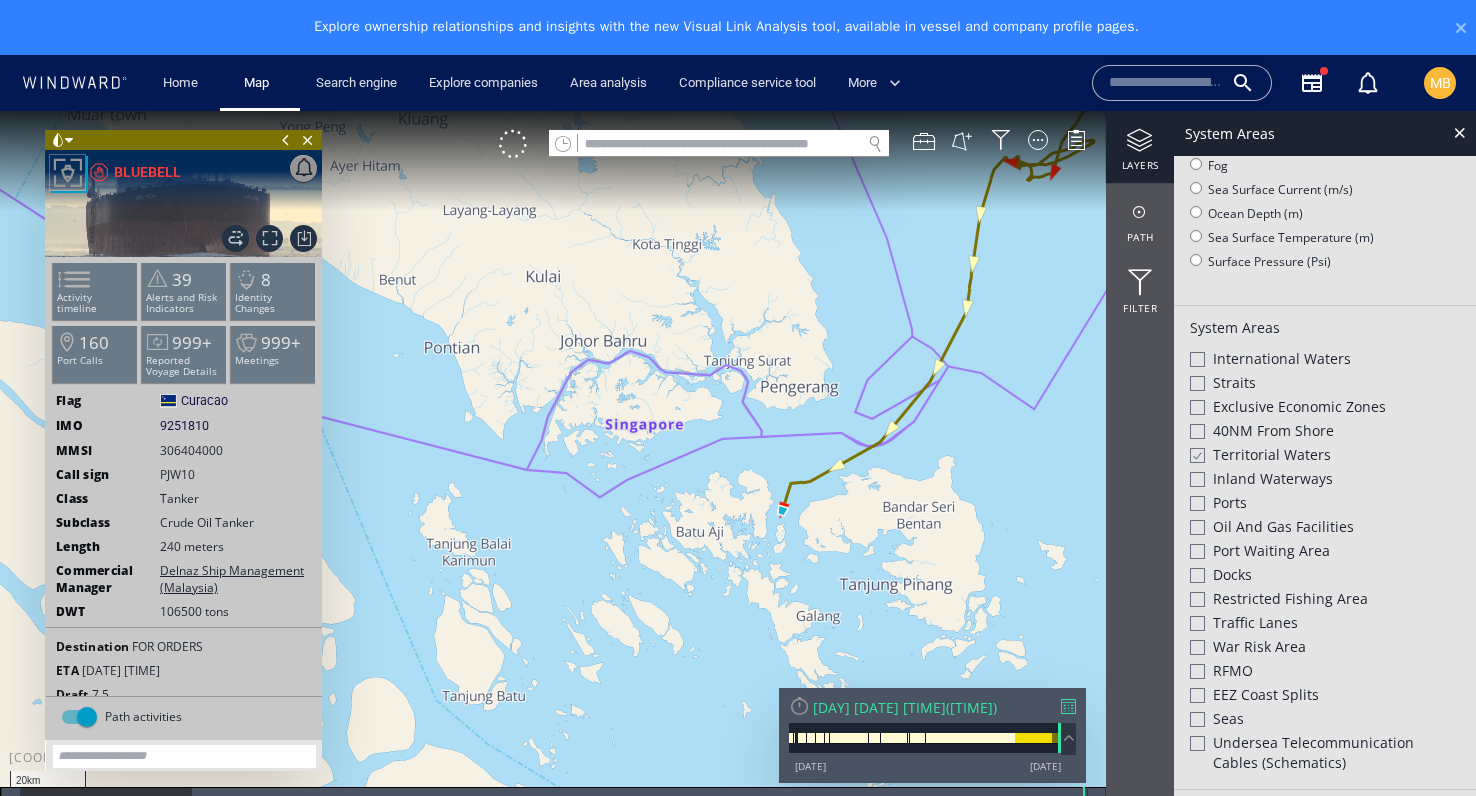 drag, startPoint x: 899, startPoint y: 387, endPoint x: 833, endPoint y: 444, distance: 87.20665 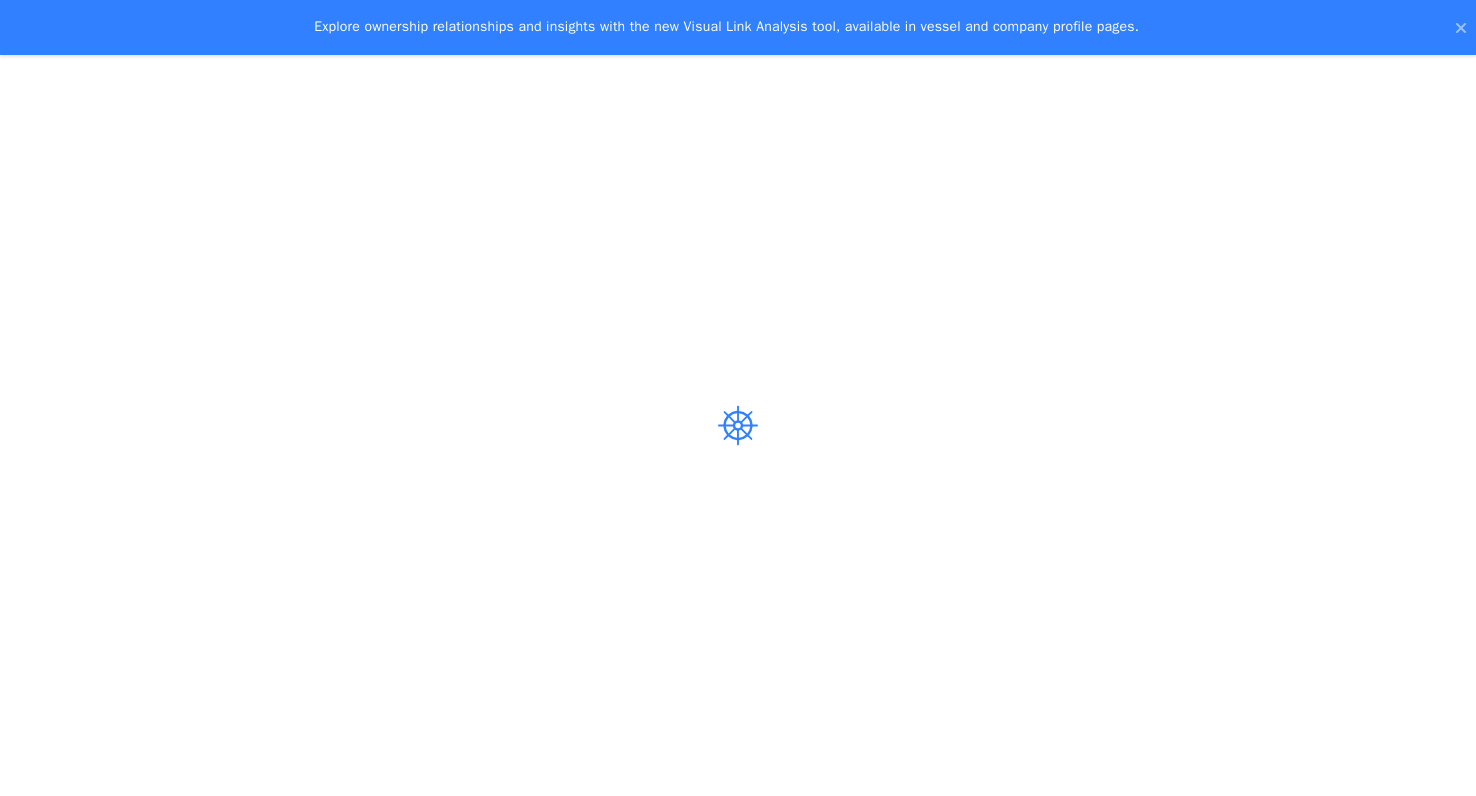 scroll, scrollTop: 0, scrollLeft: 0, axis: both 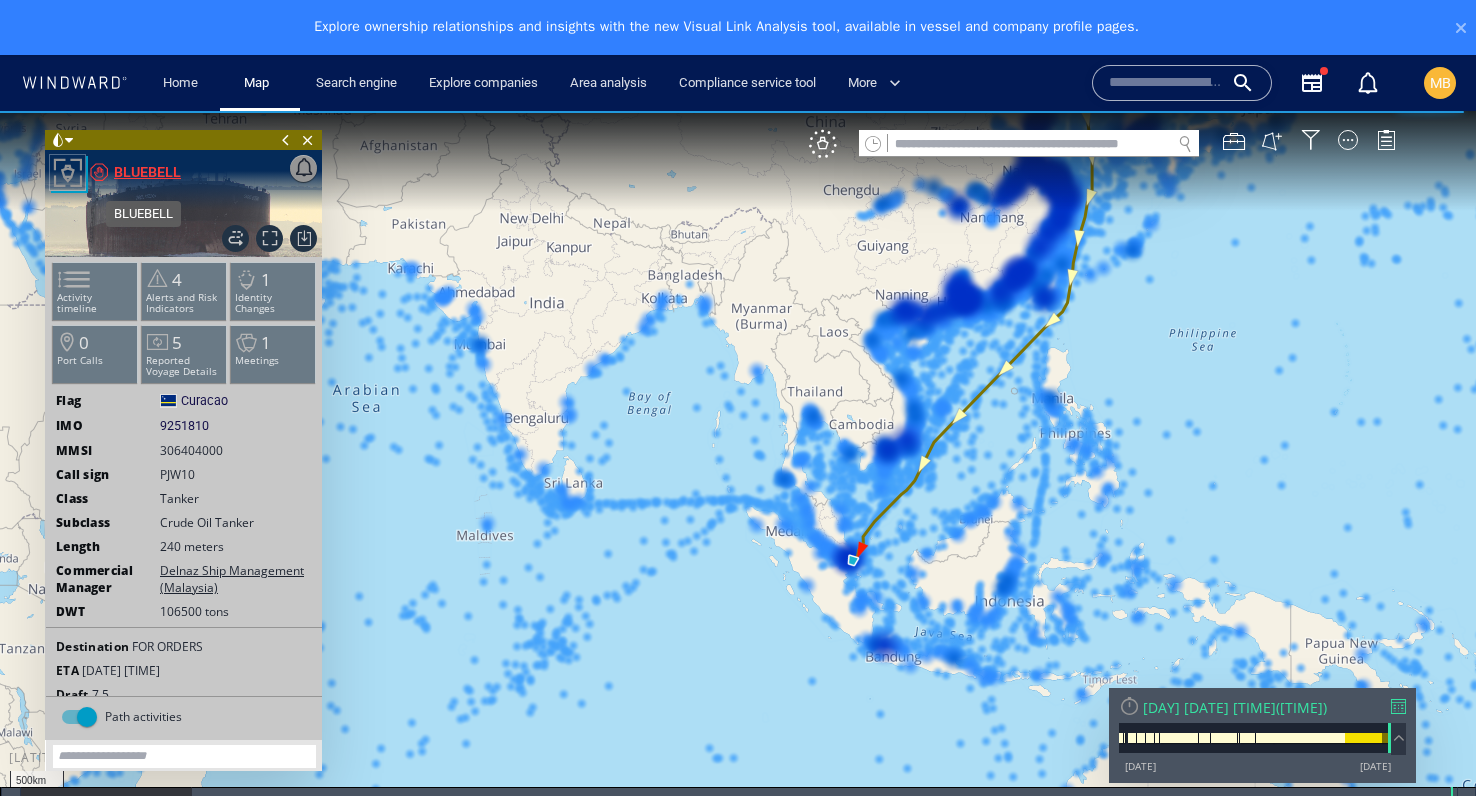 click on "BLUEBELL" at bounding box center [147, 172] 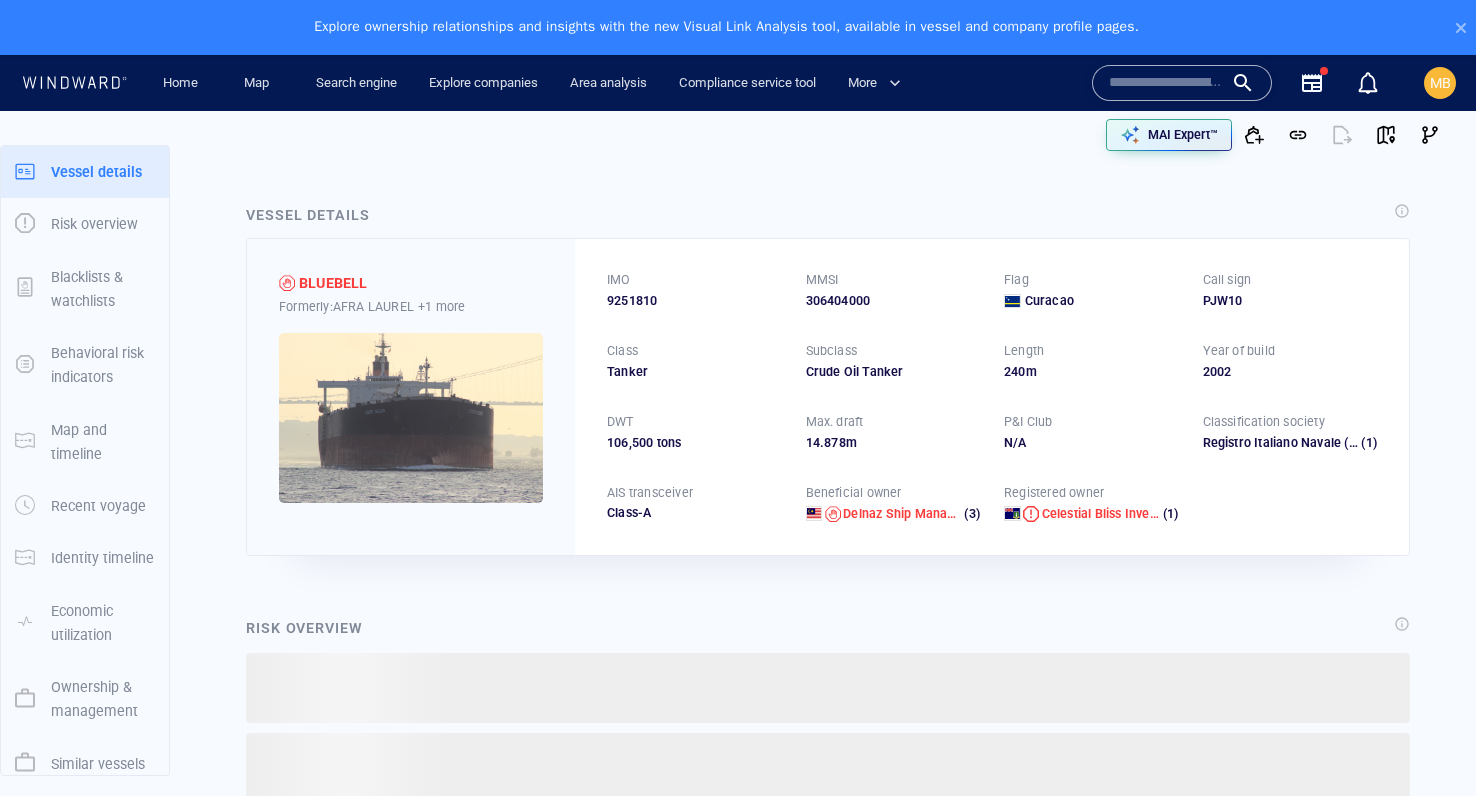 scroll, scrollTop: 0, scrollLeft: 0, axis: both 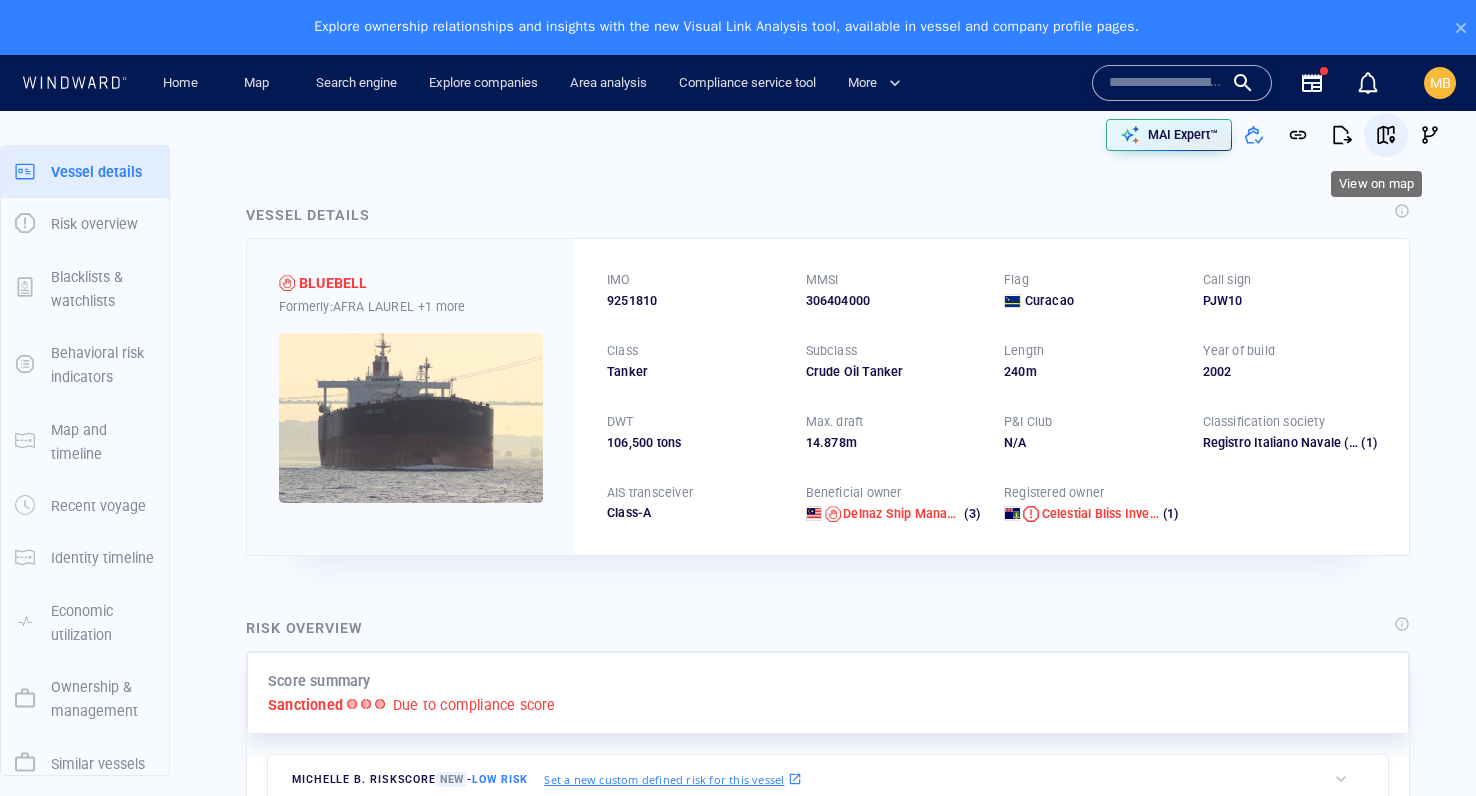 click at bounding box center (1386, 135) 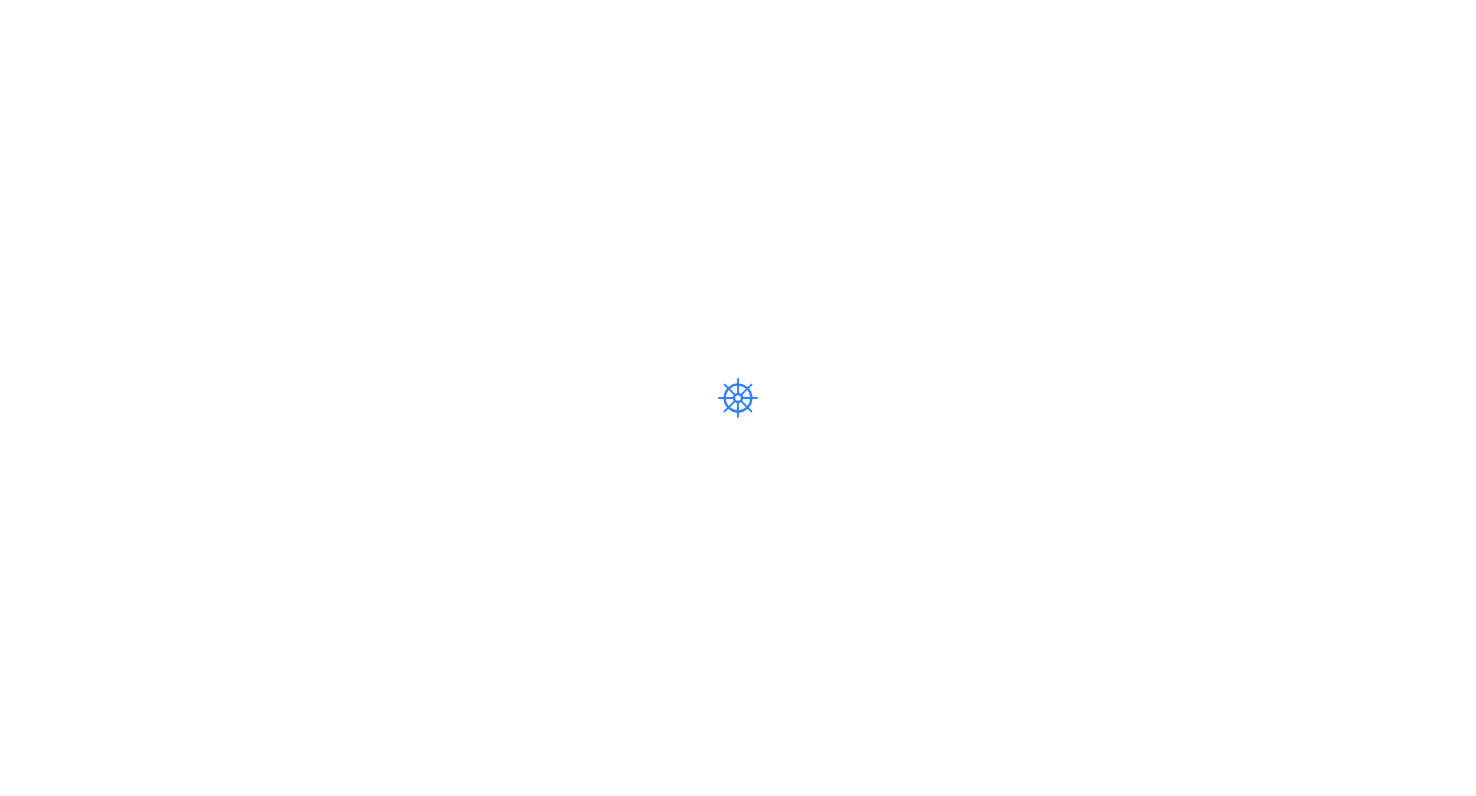 scroll, scrollTop: 0, scrollLeft: 0, axis: both 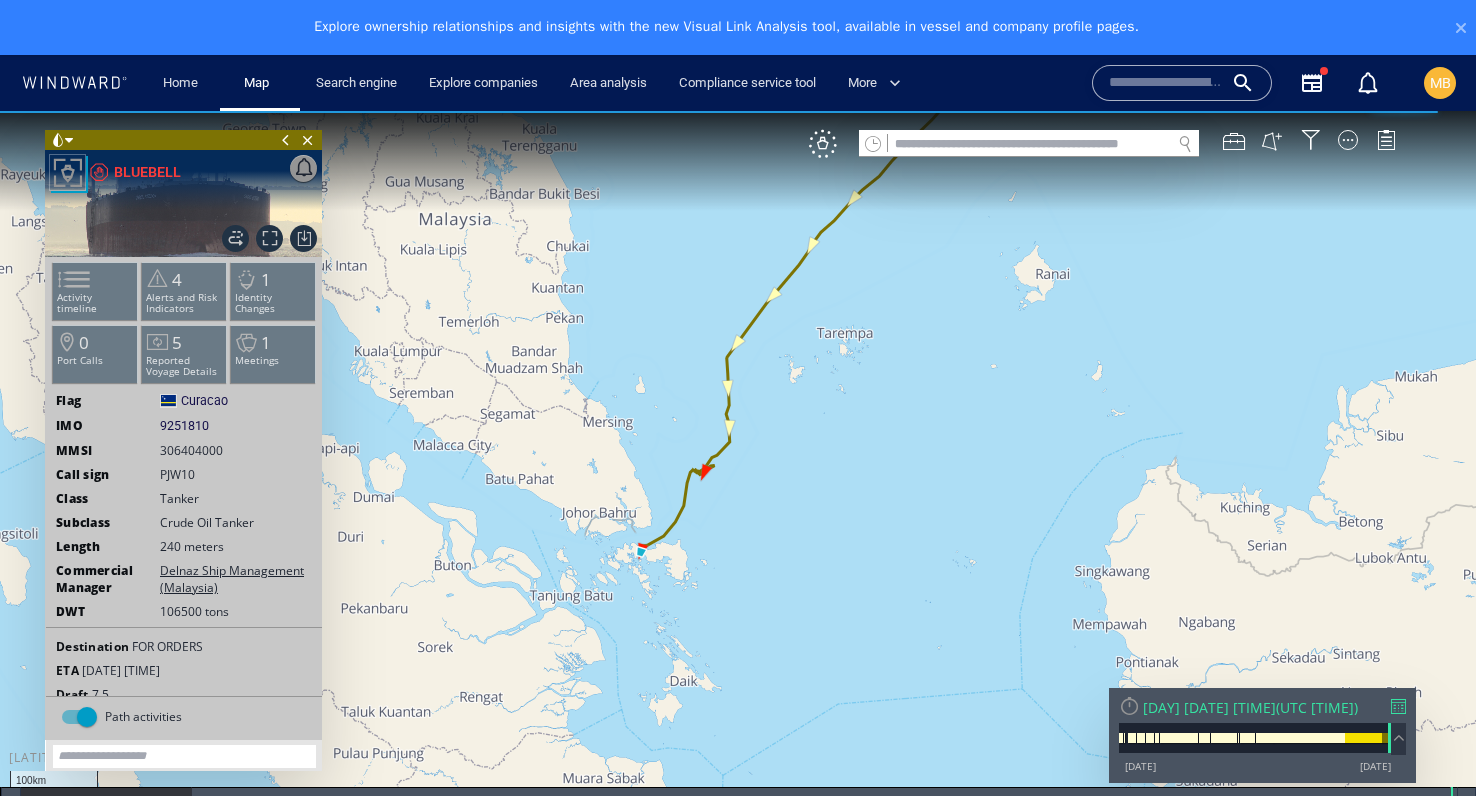 drag, startPoint x: 714, startPoint y: 550, endPoint x: 826, endPoint y: 484, distance: 130 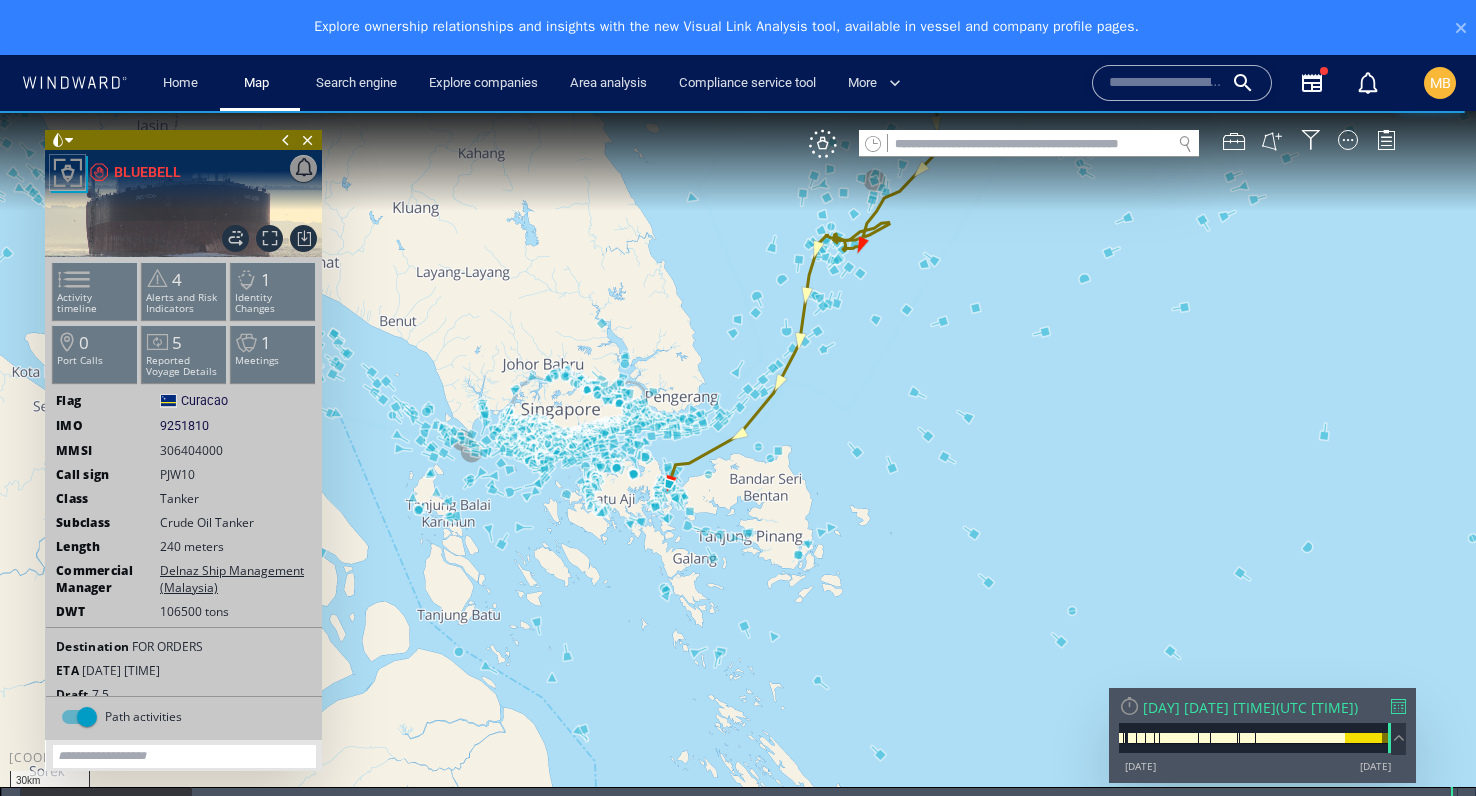 drag, startPoint x: 819, startPoint y: 482, endPoint x: 930, endPoint y: 437, distance: 119.77479 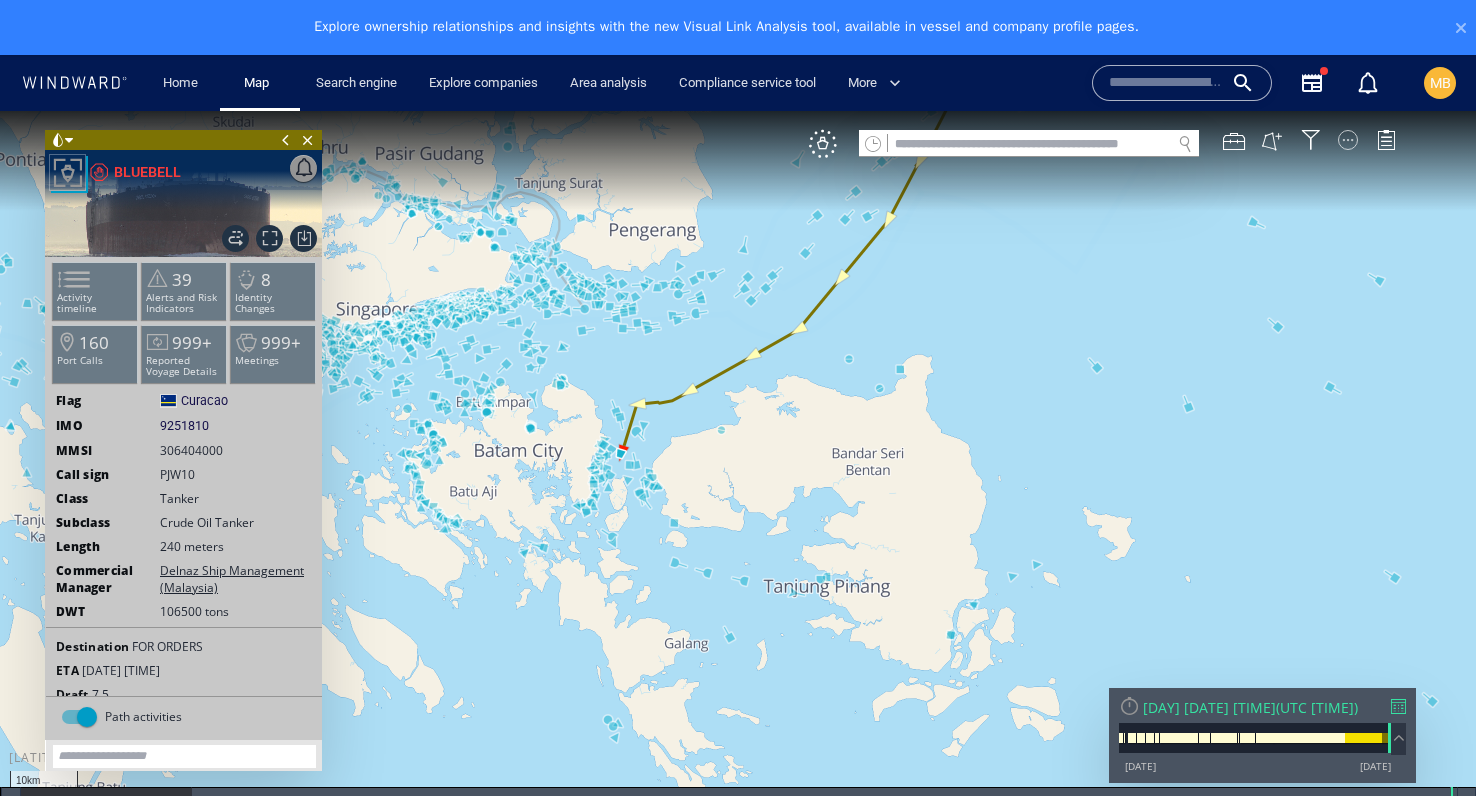 click at bounding box center [1348, 140] 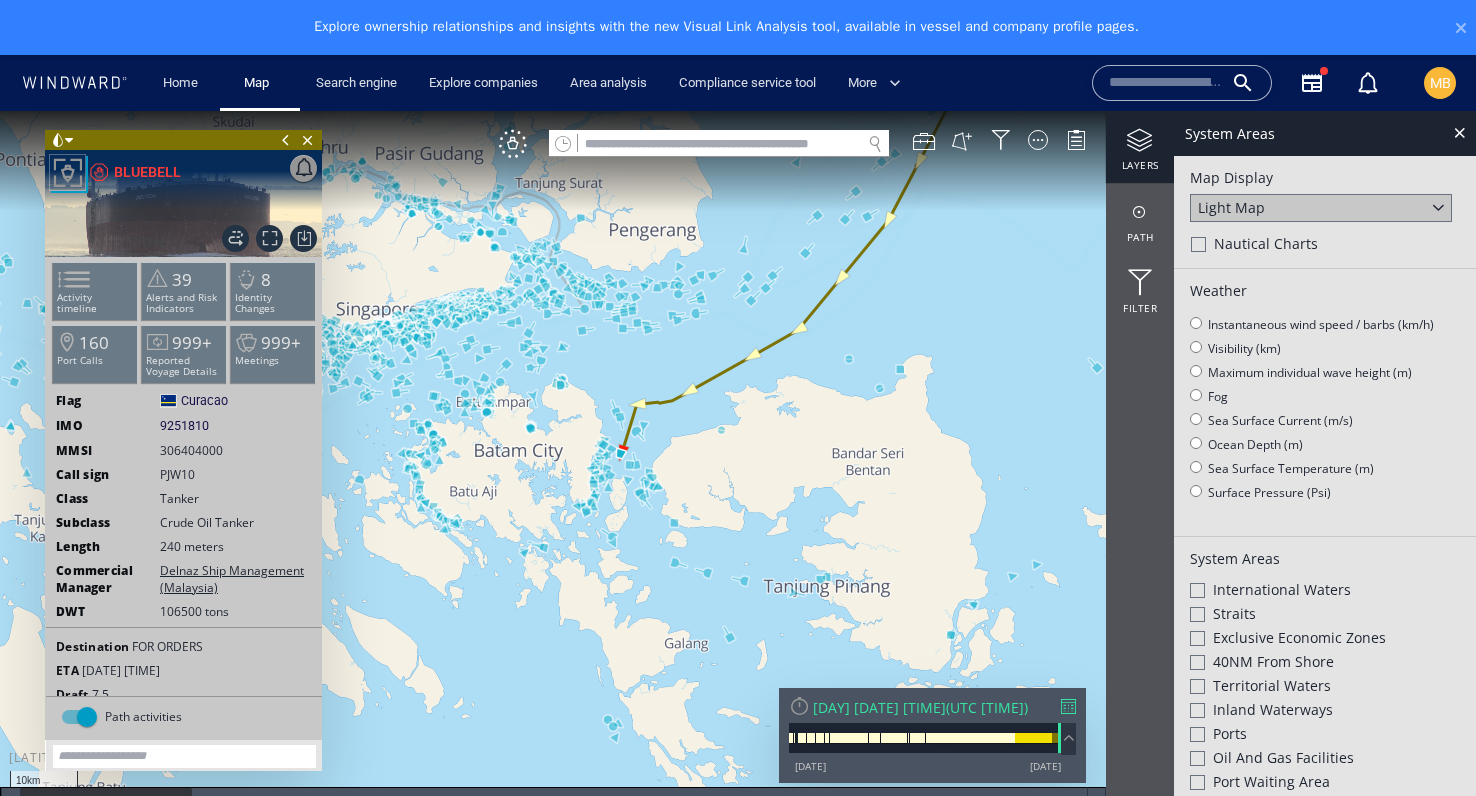 click 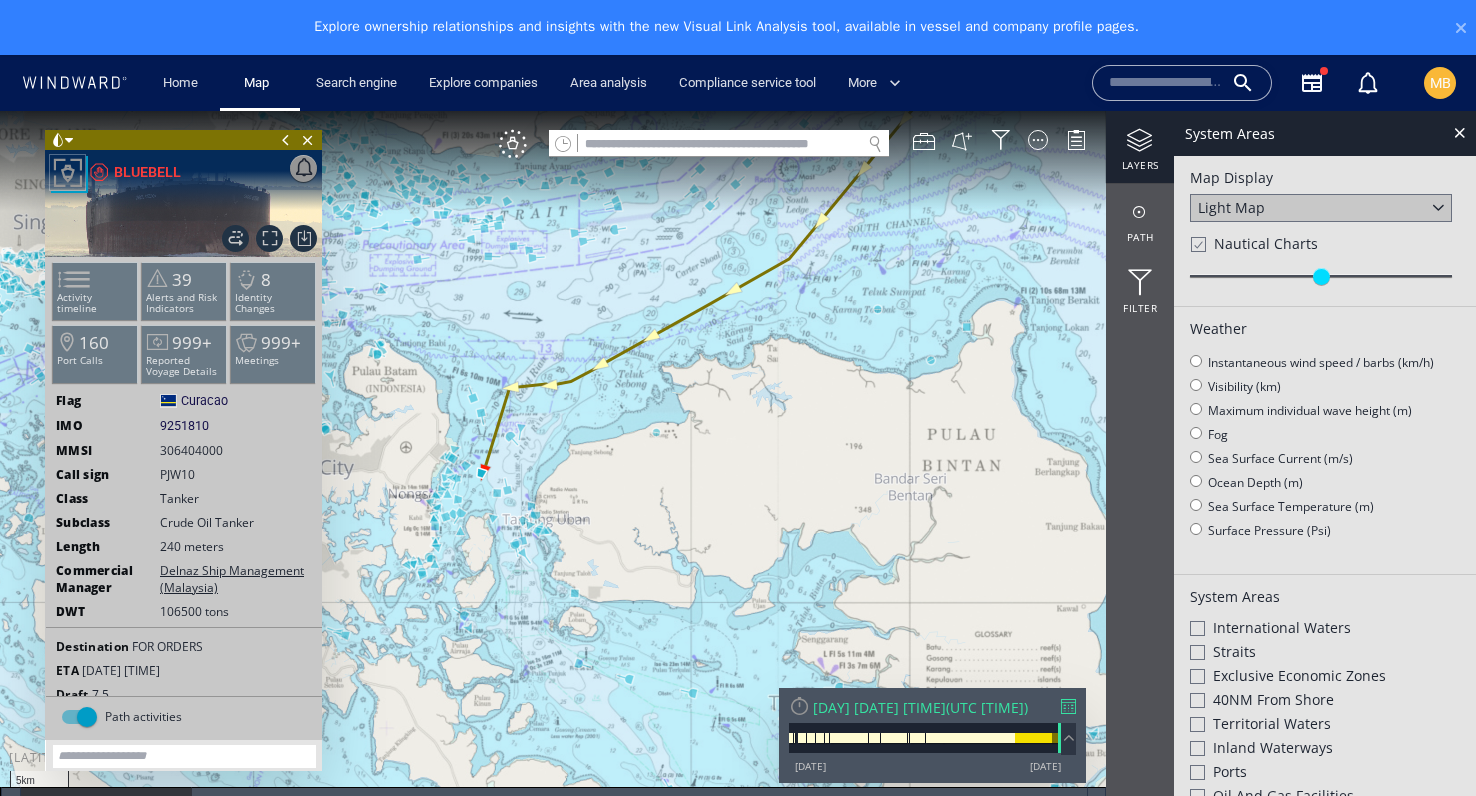 drag, startPoint x: 574, startPoint y: 453, endPoint x: 704, endPoint y: 431, distance: 131.8484 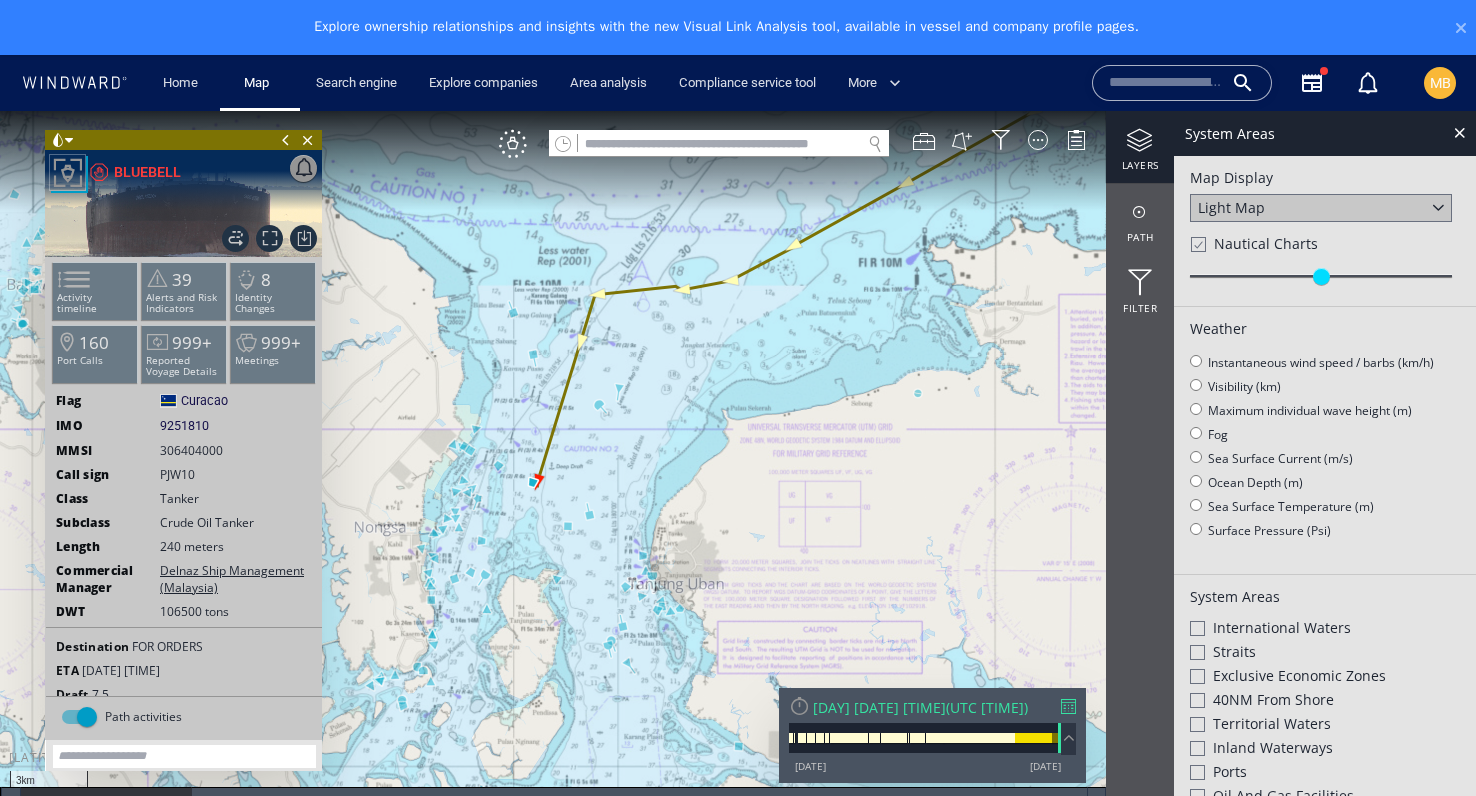 drag, startPoint x: 626, startPoint y: 450, endPoint x: 779, endPoint y: 435, distance: 153.73354 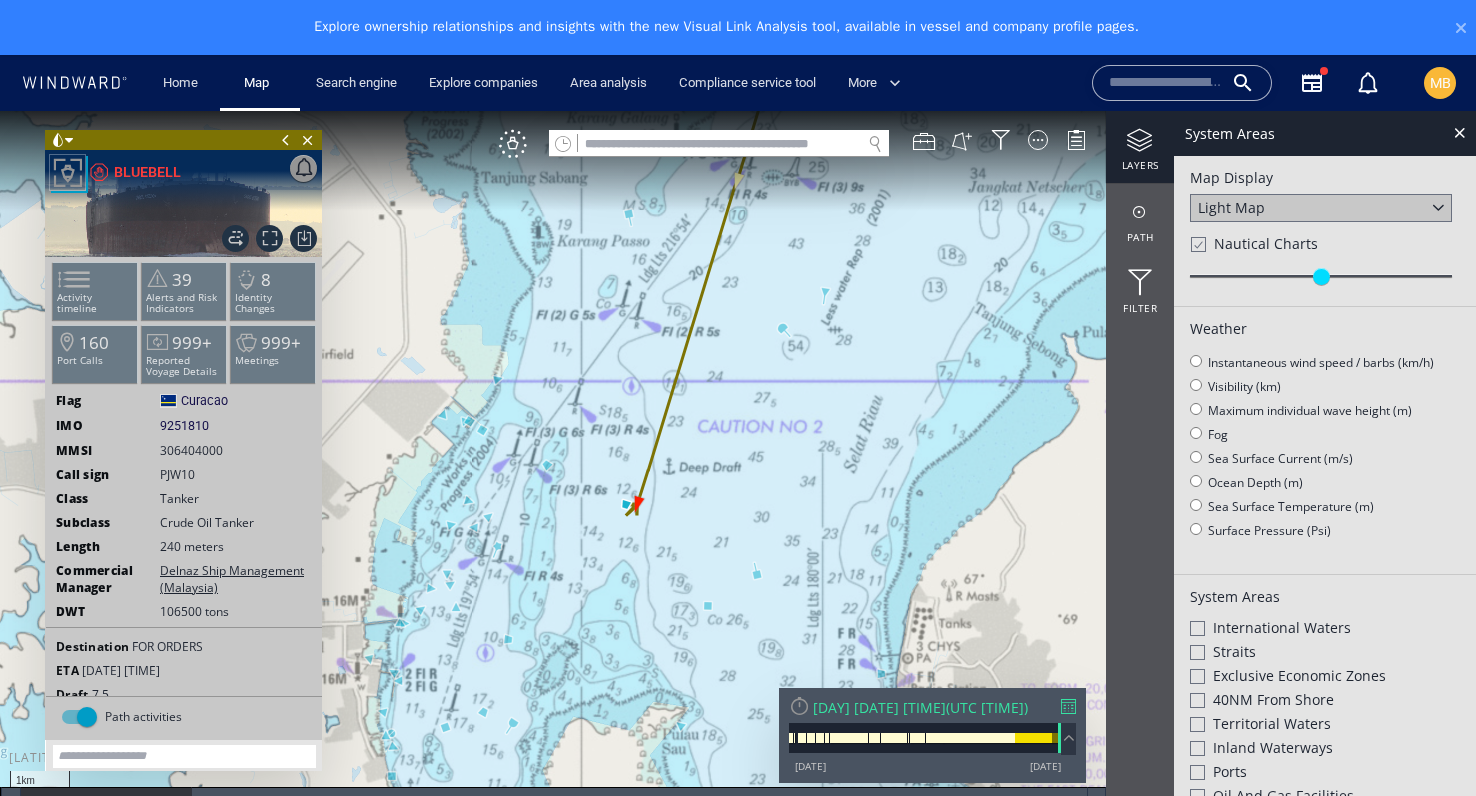 drag, startPoint x: 760, startPoint y: 434, endPoint x: 724, endPoint y: 622, distance: 191.41577 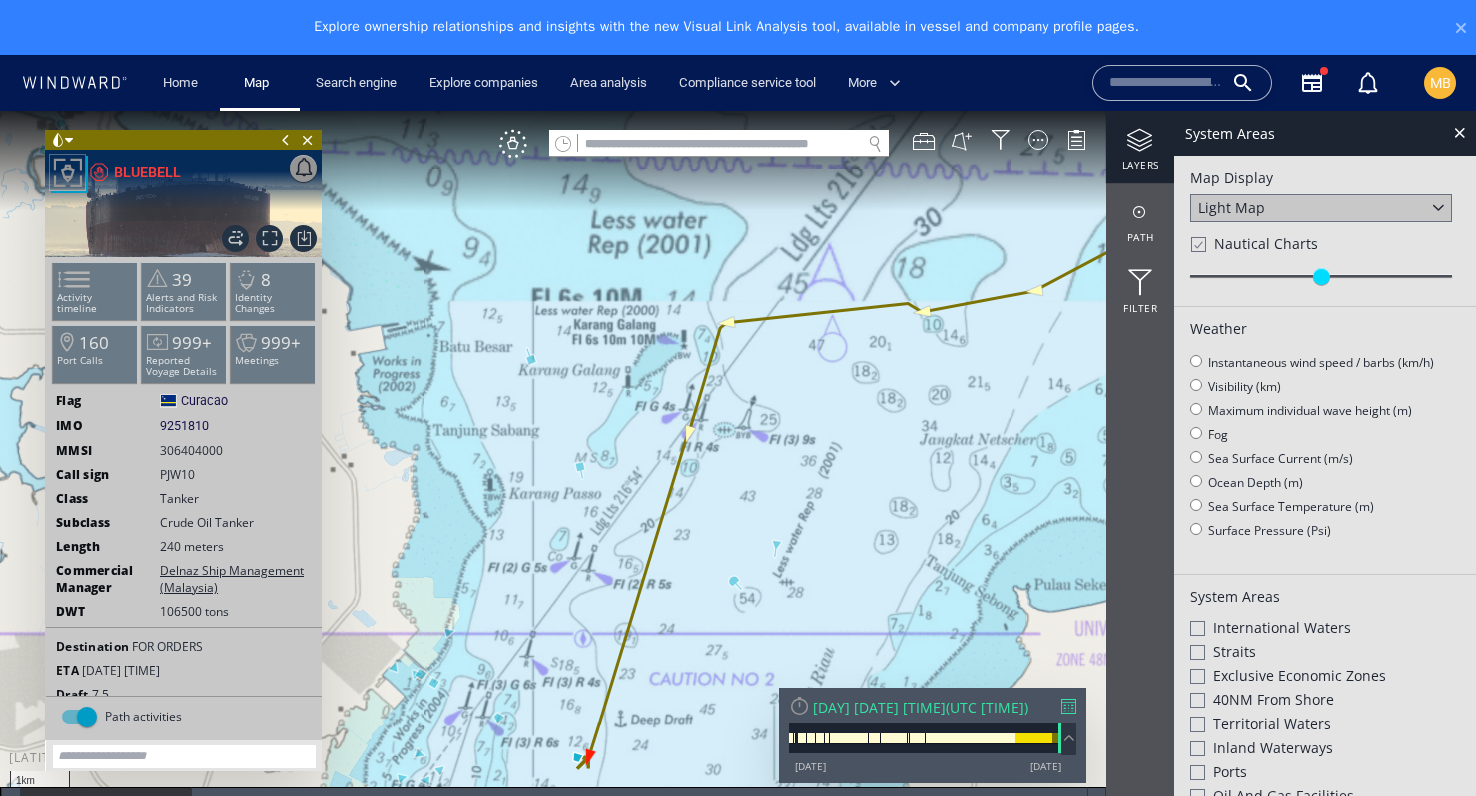 drag, startPoint x: 757, startPoint y: 500, endPoint x: 748, endPoint y: 554, distance: 54.74486 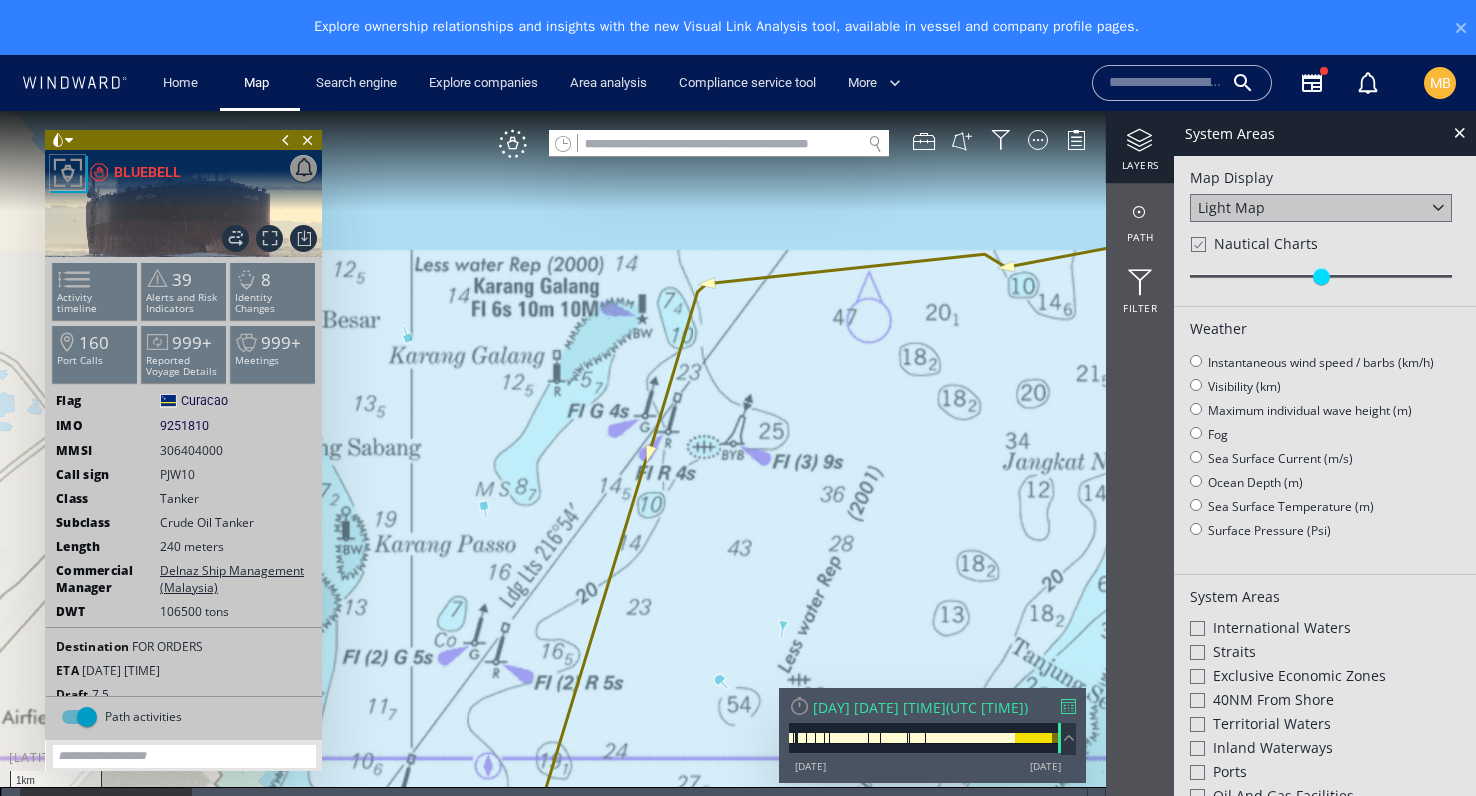 drag, startPoint x: 778, startPoint y: 324, endPoint x: 775, endPoint y: 367, distance: 43.104523 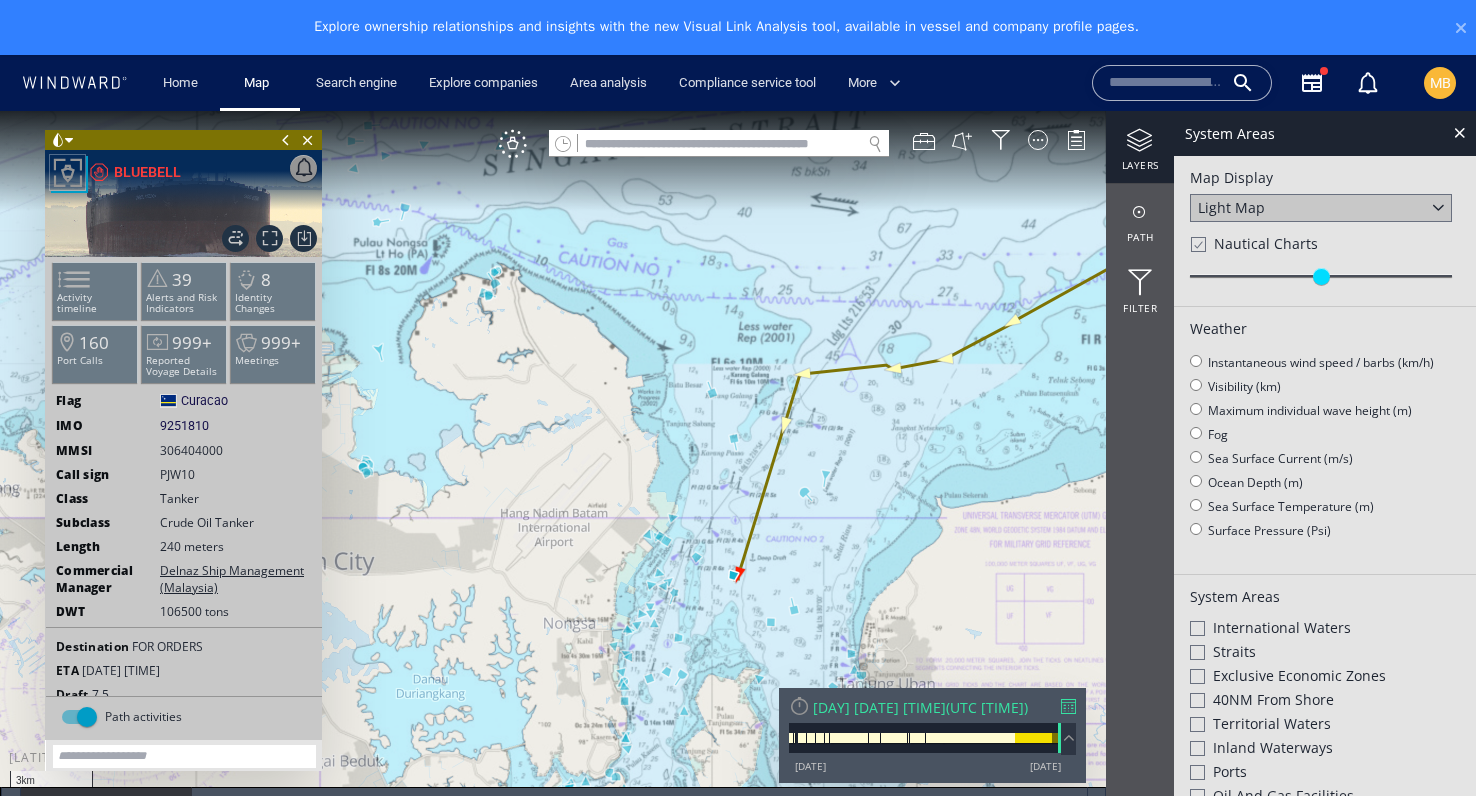 drag, startPoint x: 861, startPoint y: 399, endPoint x: 746, endPoint y: 446, distance: 124.23365 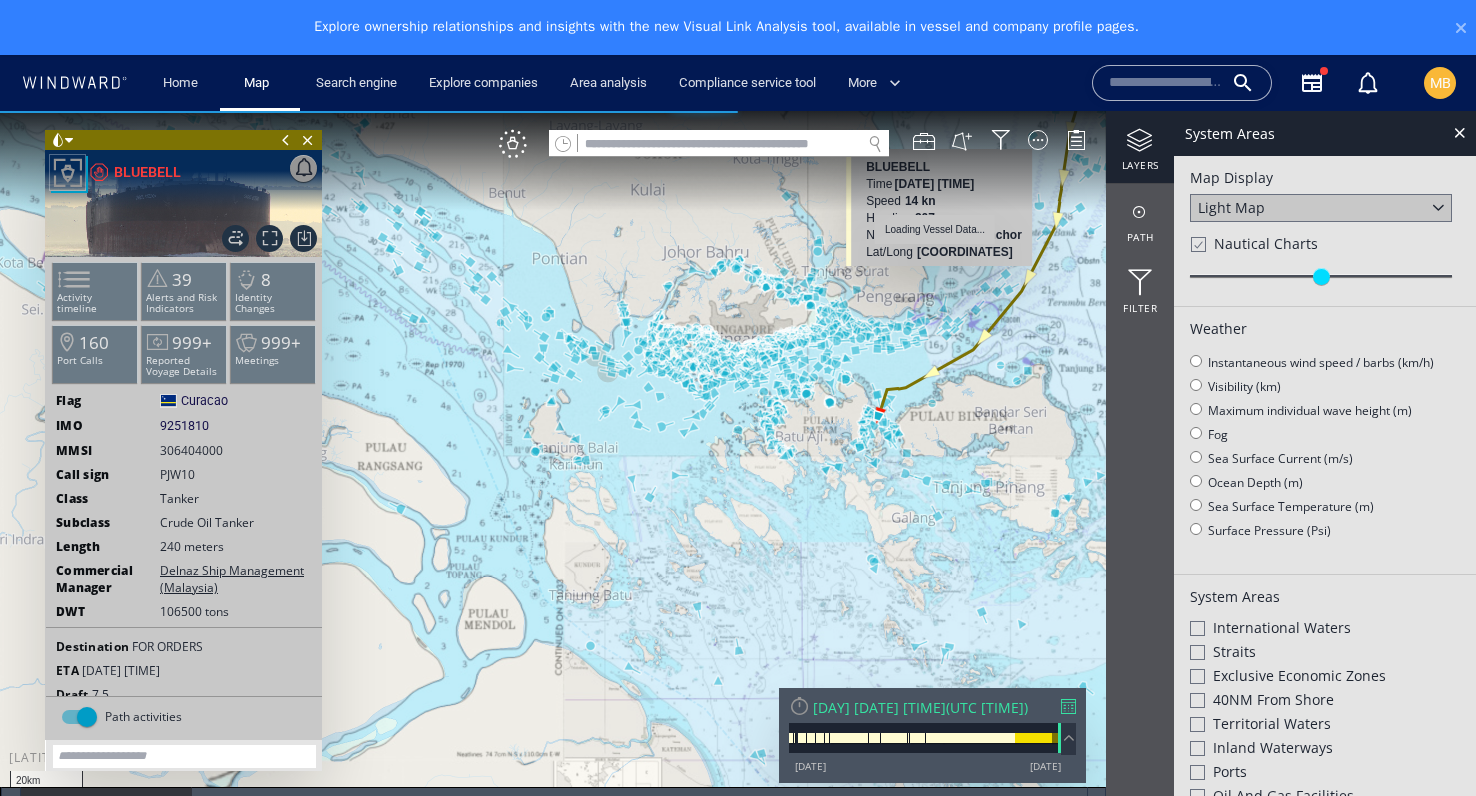 drag, startPoint x: 1001, startPoint y: 281, endPoint x: 911, endPoint y: 278, distance: 90.04999 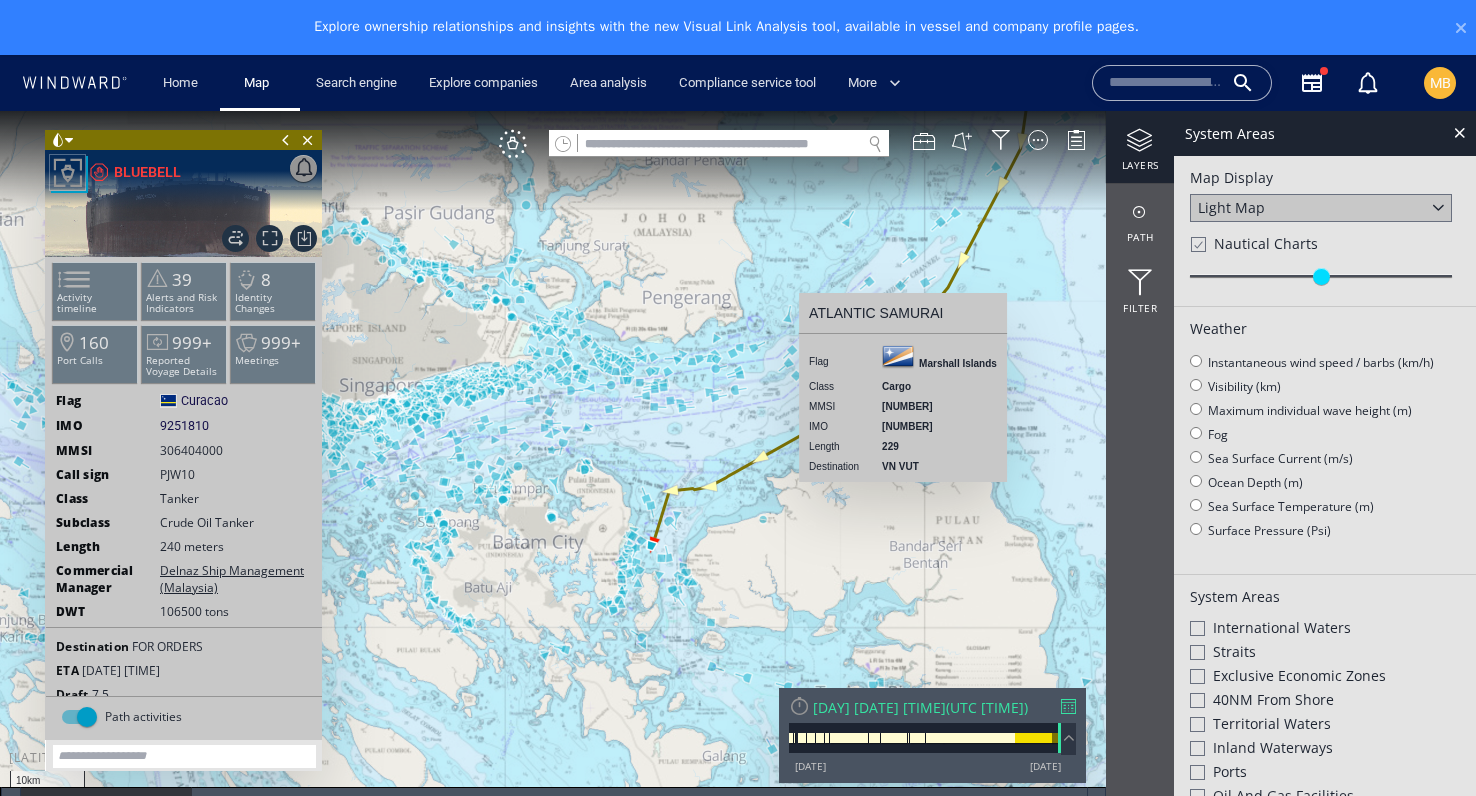click 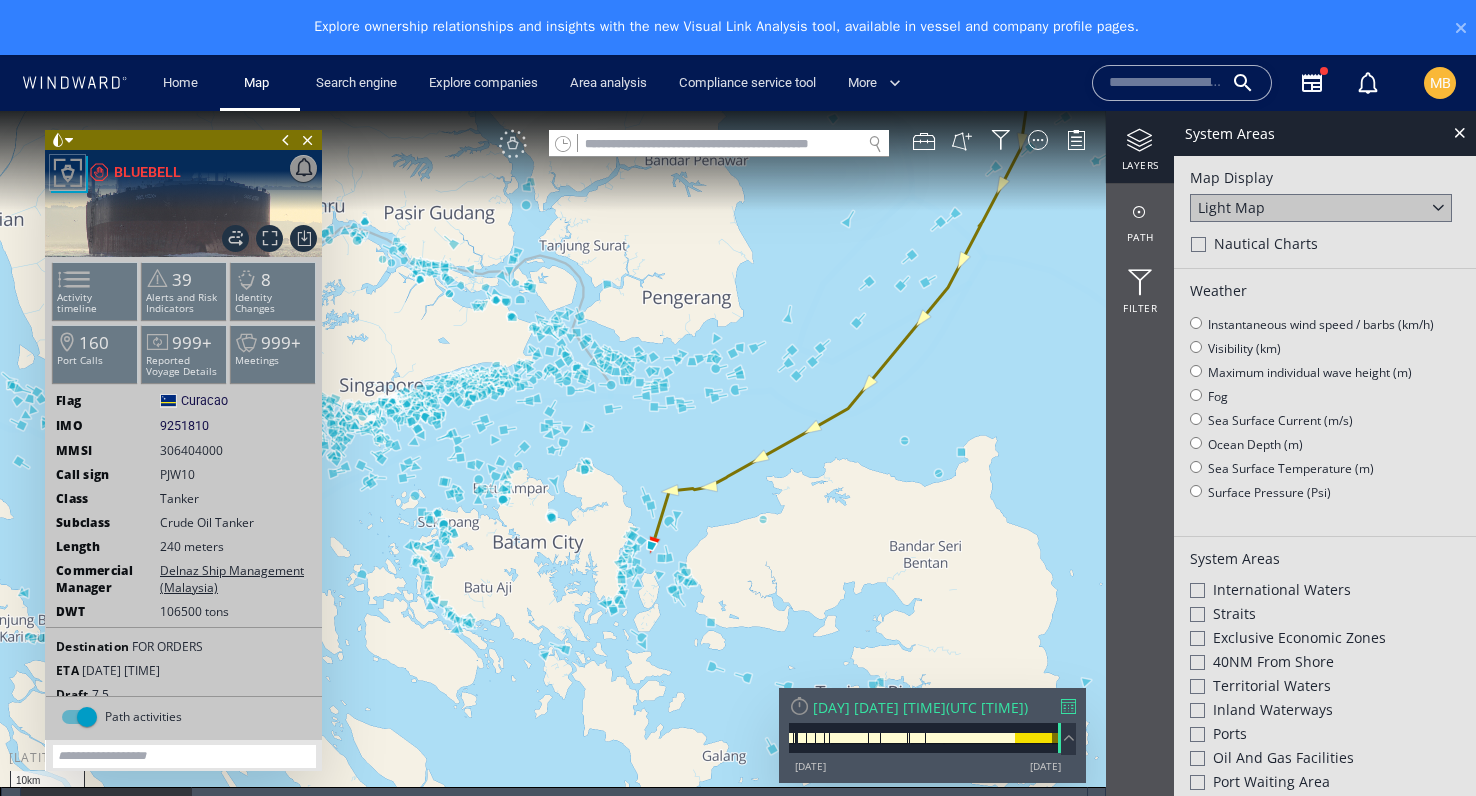 click on "VM" at bounding box center [513, 144] 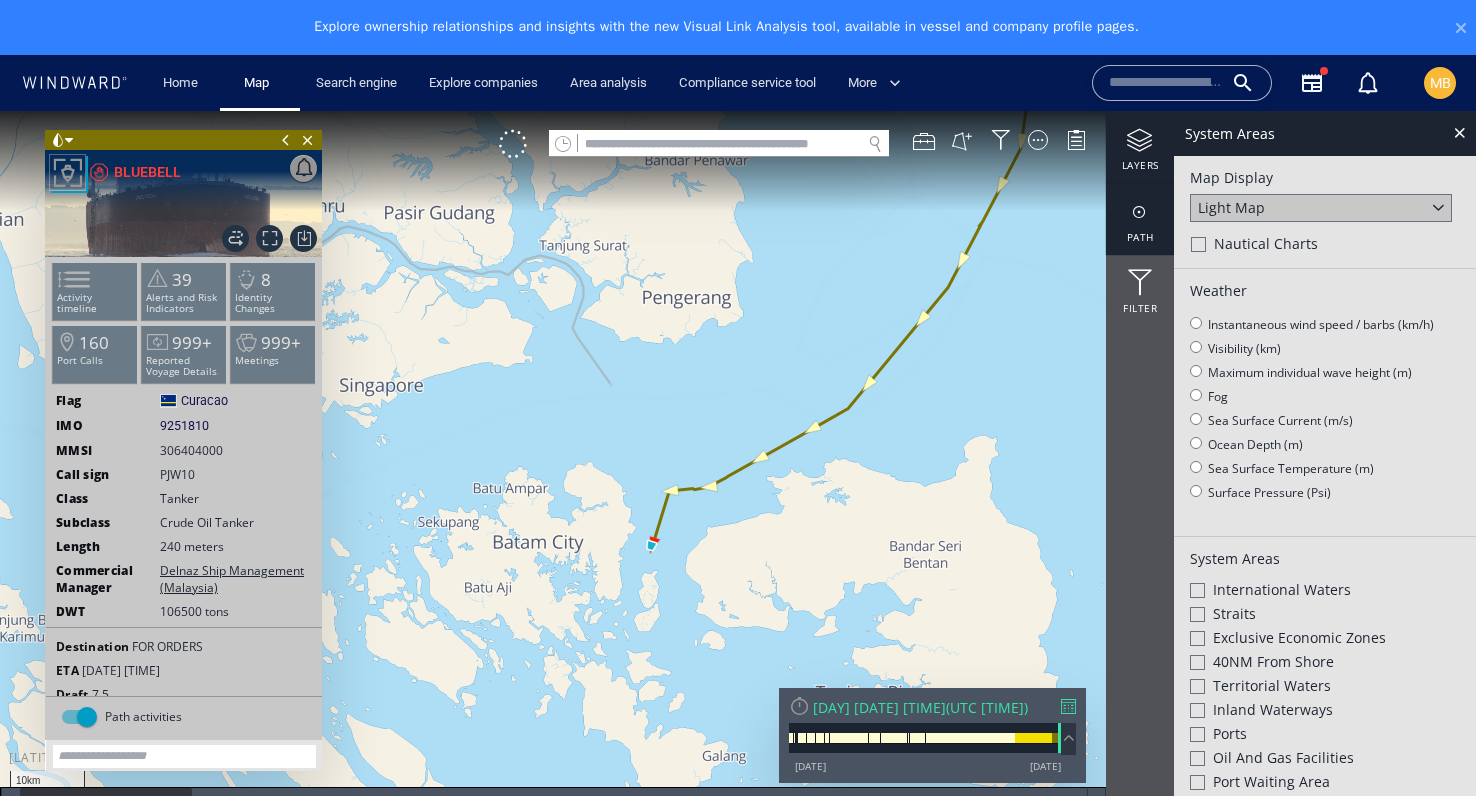 click 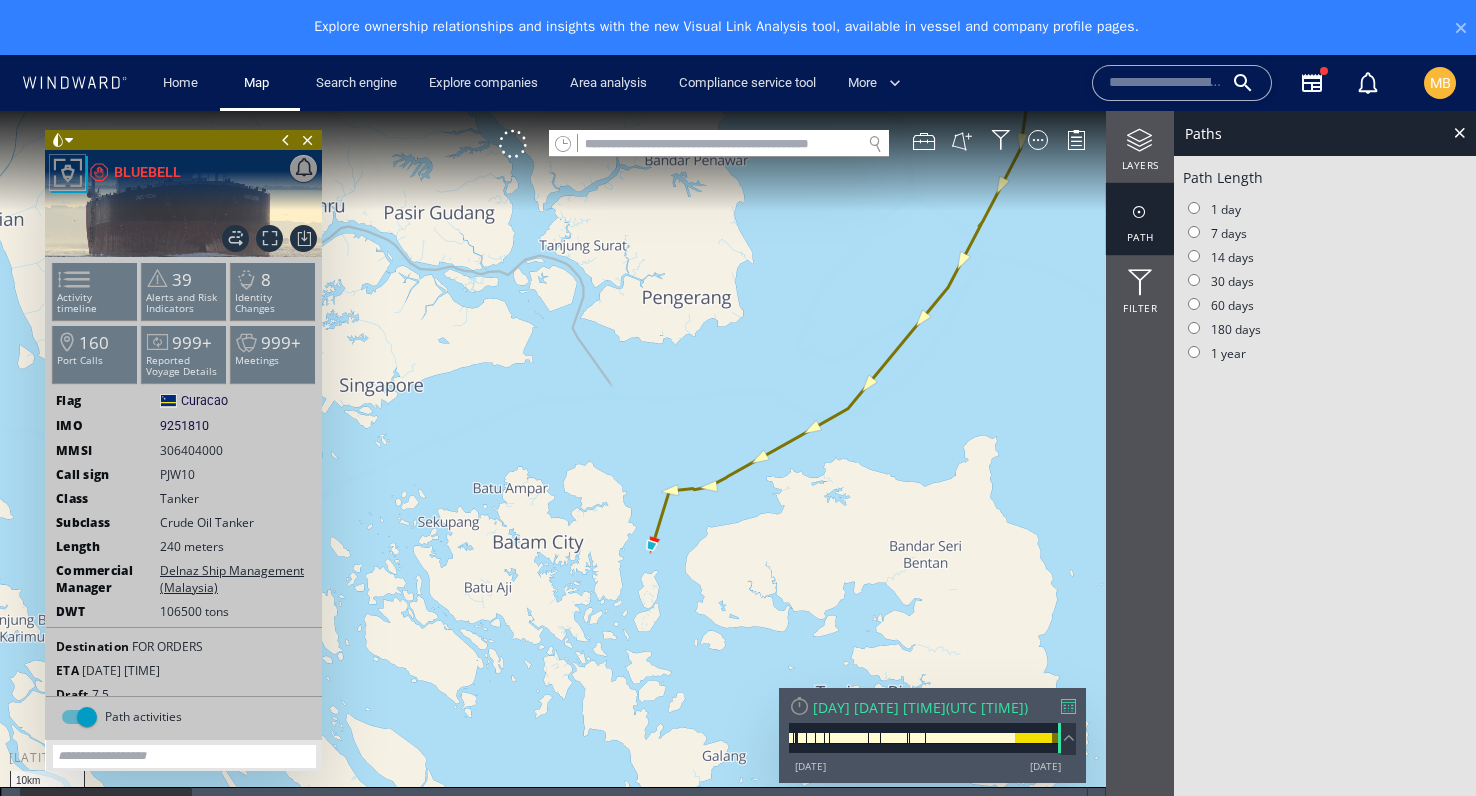 click 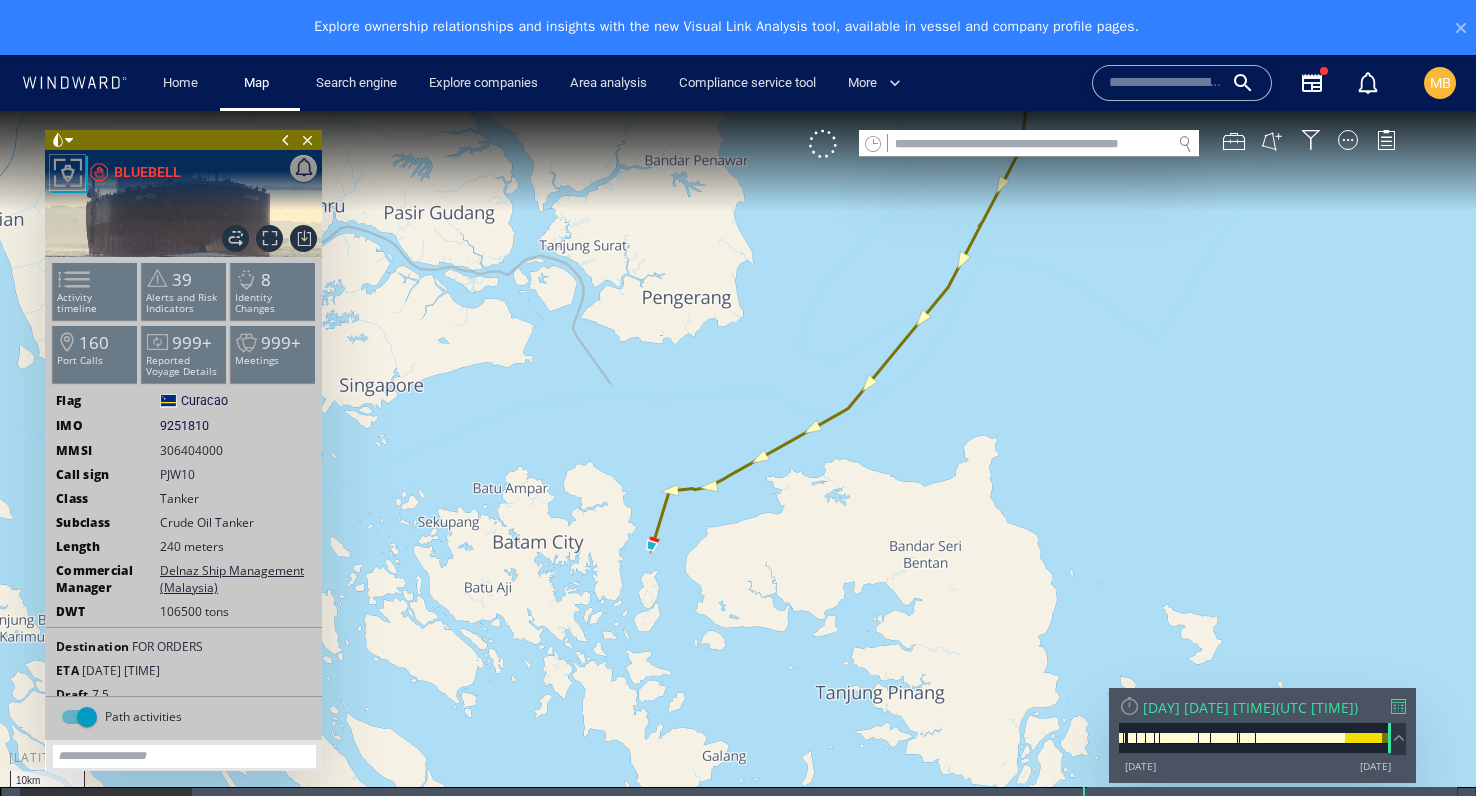 click at bounding box center (738, 471) 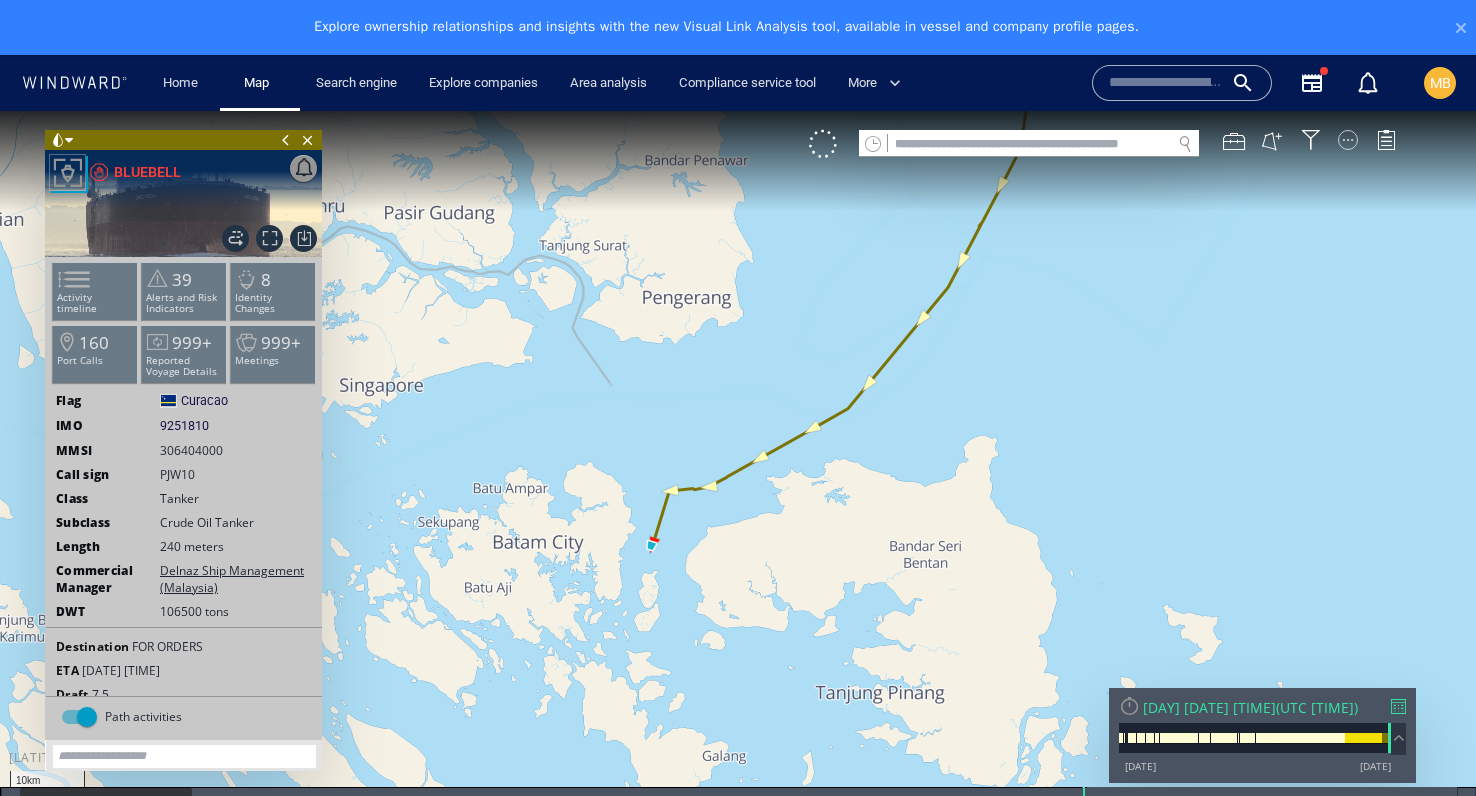 click at bounding box center [1348, 140] 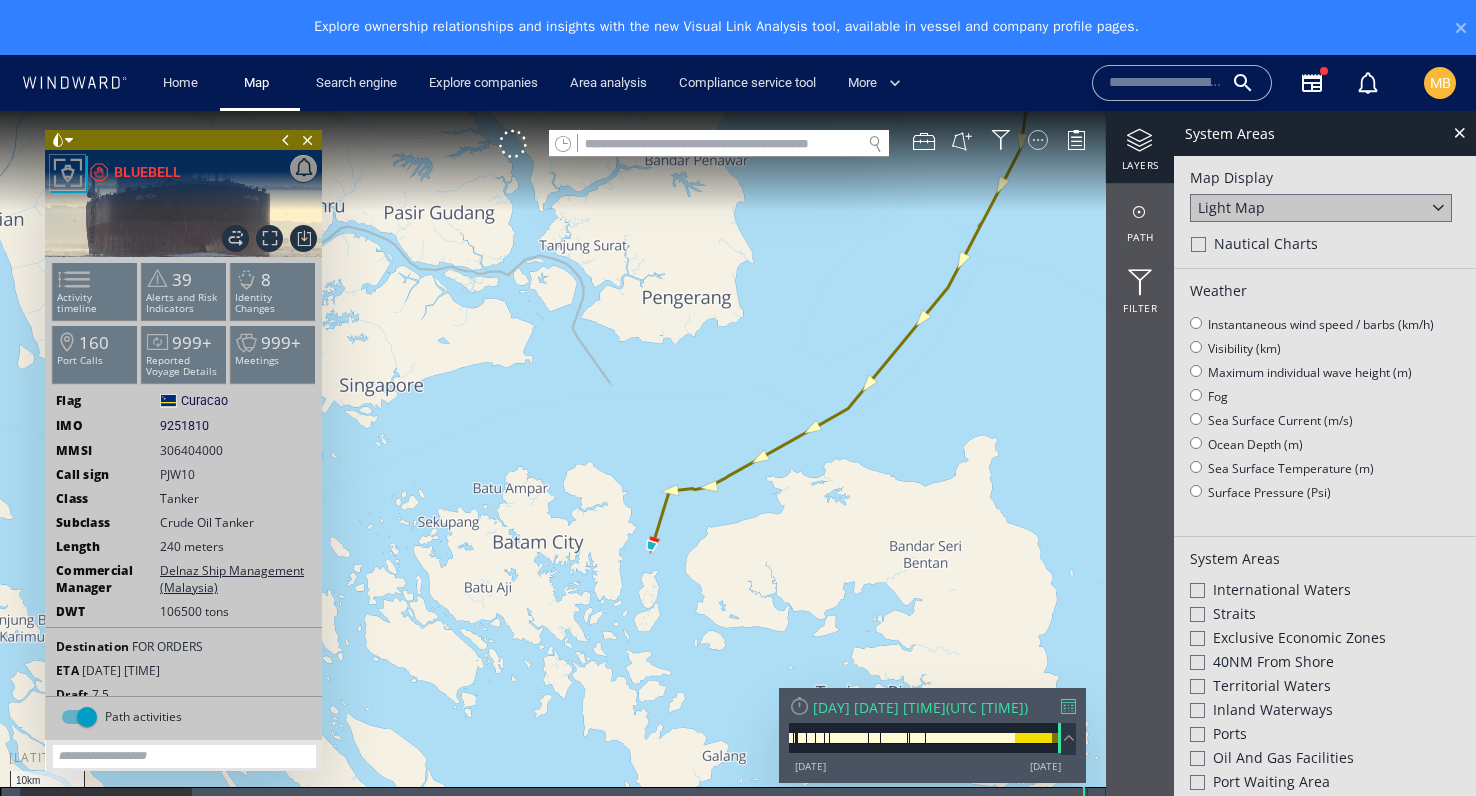 click on "System Areas" 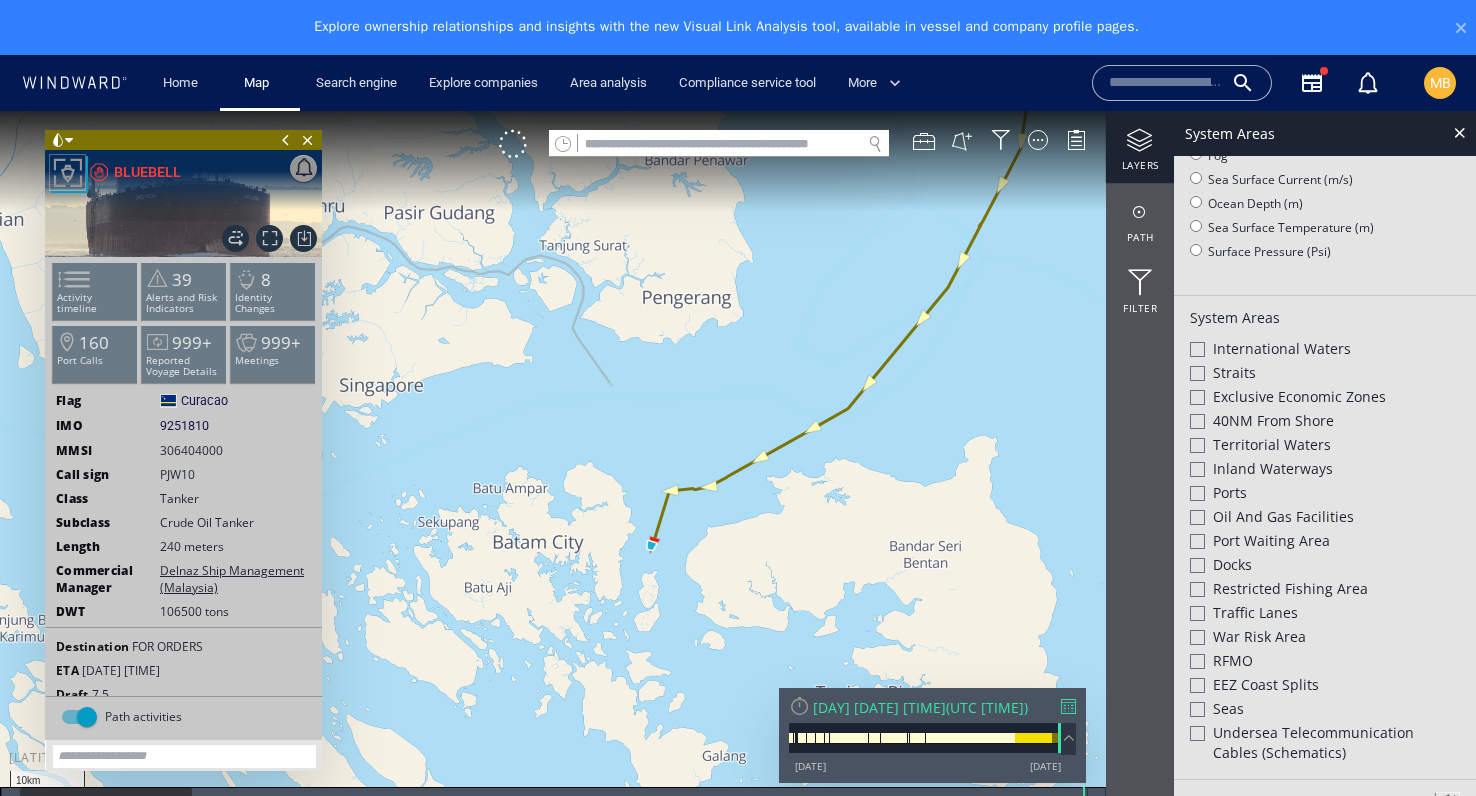 scroll, scrollTop: 284, scrollLeft: 0, axis: vertical 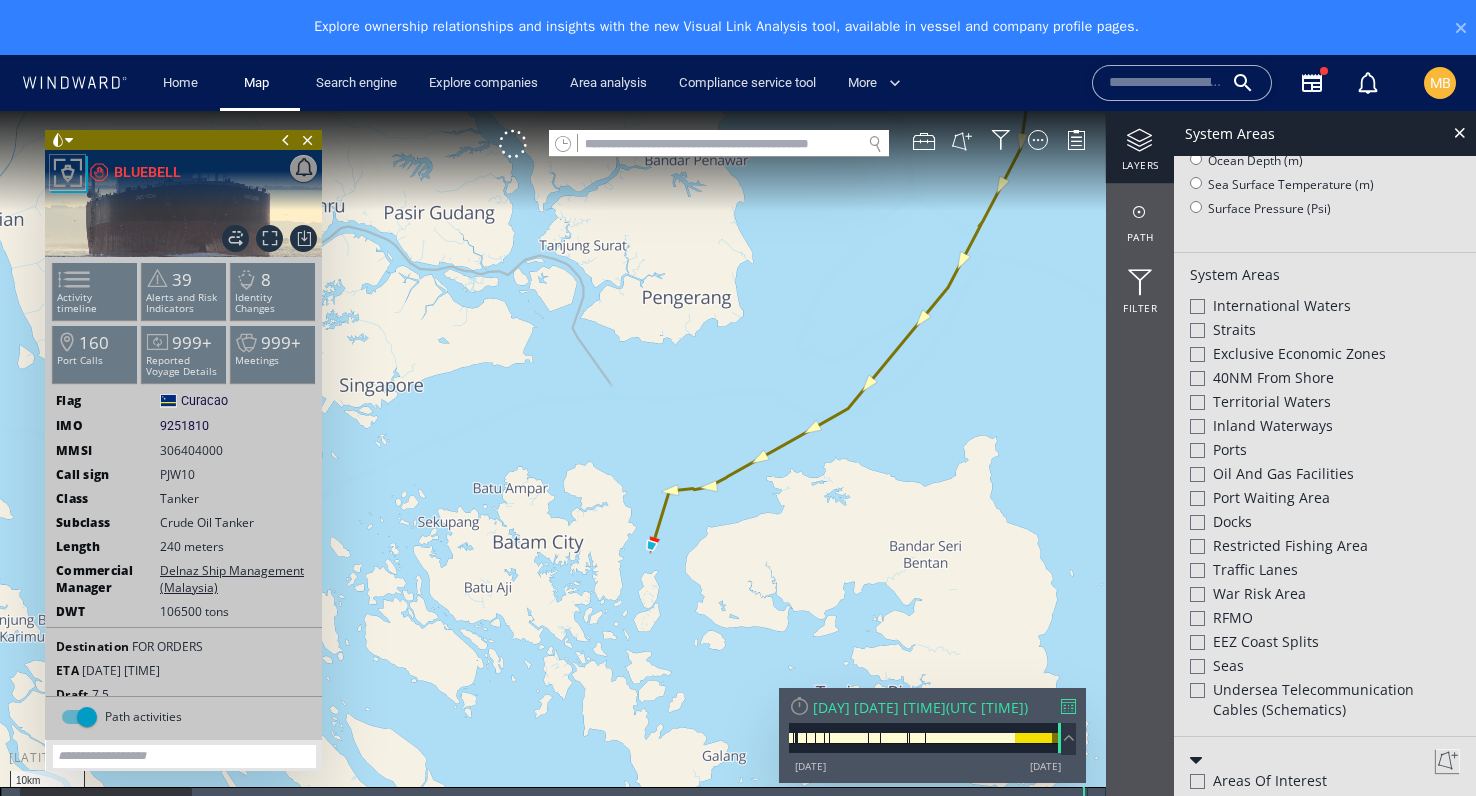 click 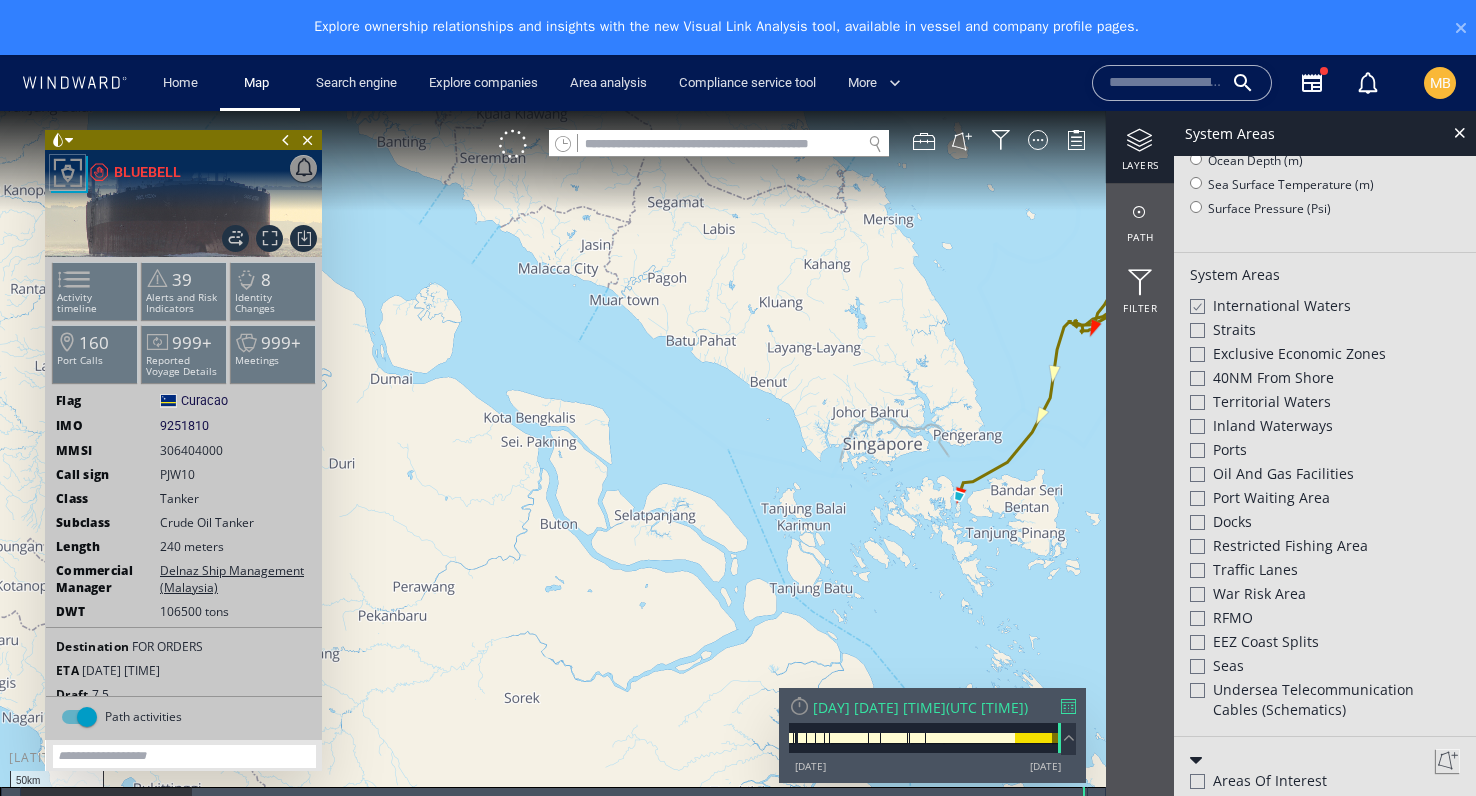 drag, startPoint x: 1060, startPoint y: 480, endPoint x: 1001, endPoint y: 507, distance: 64.884514 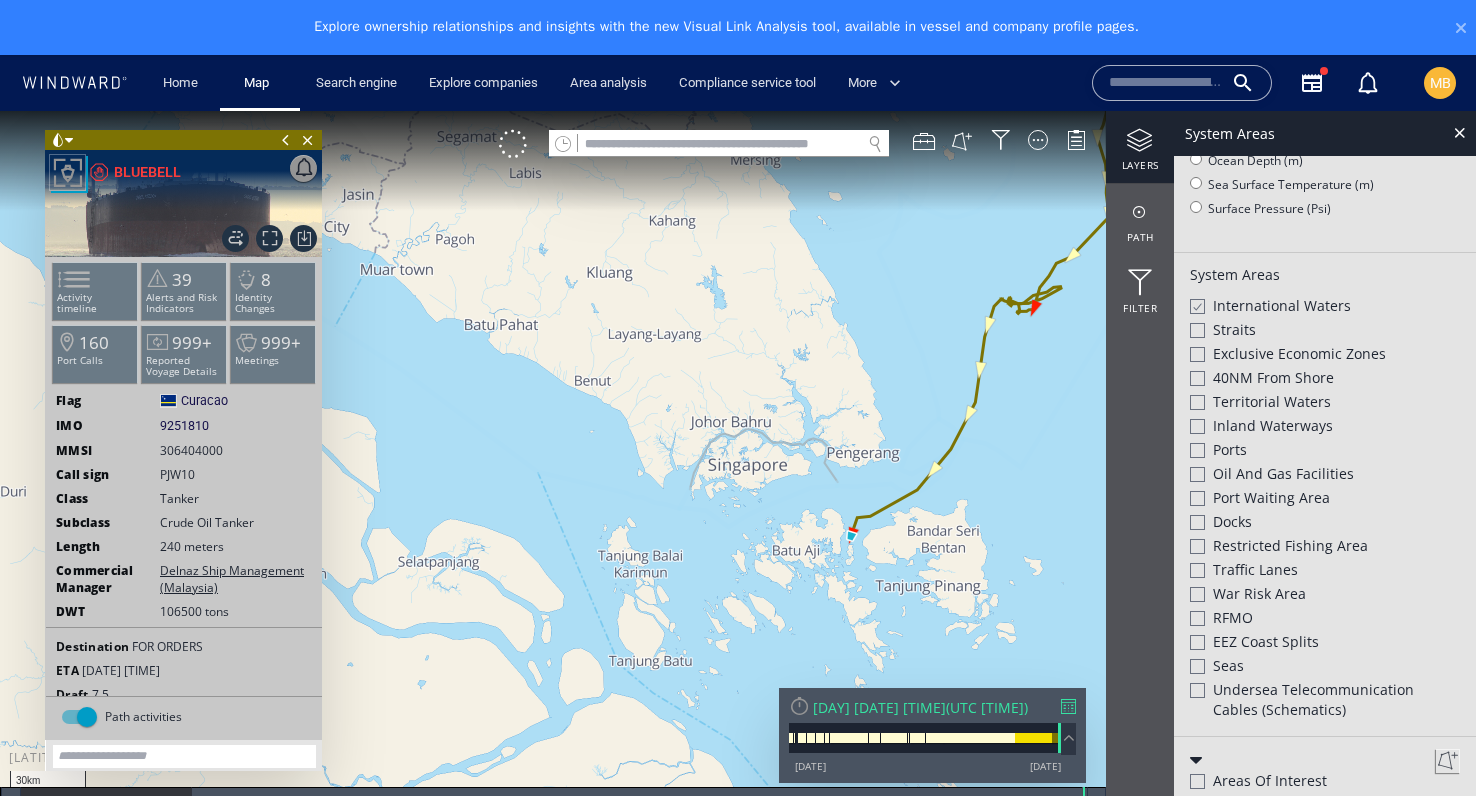 click 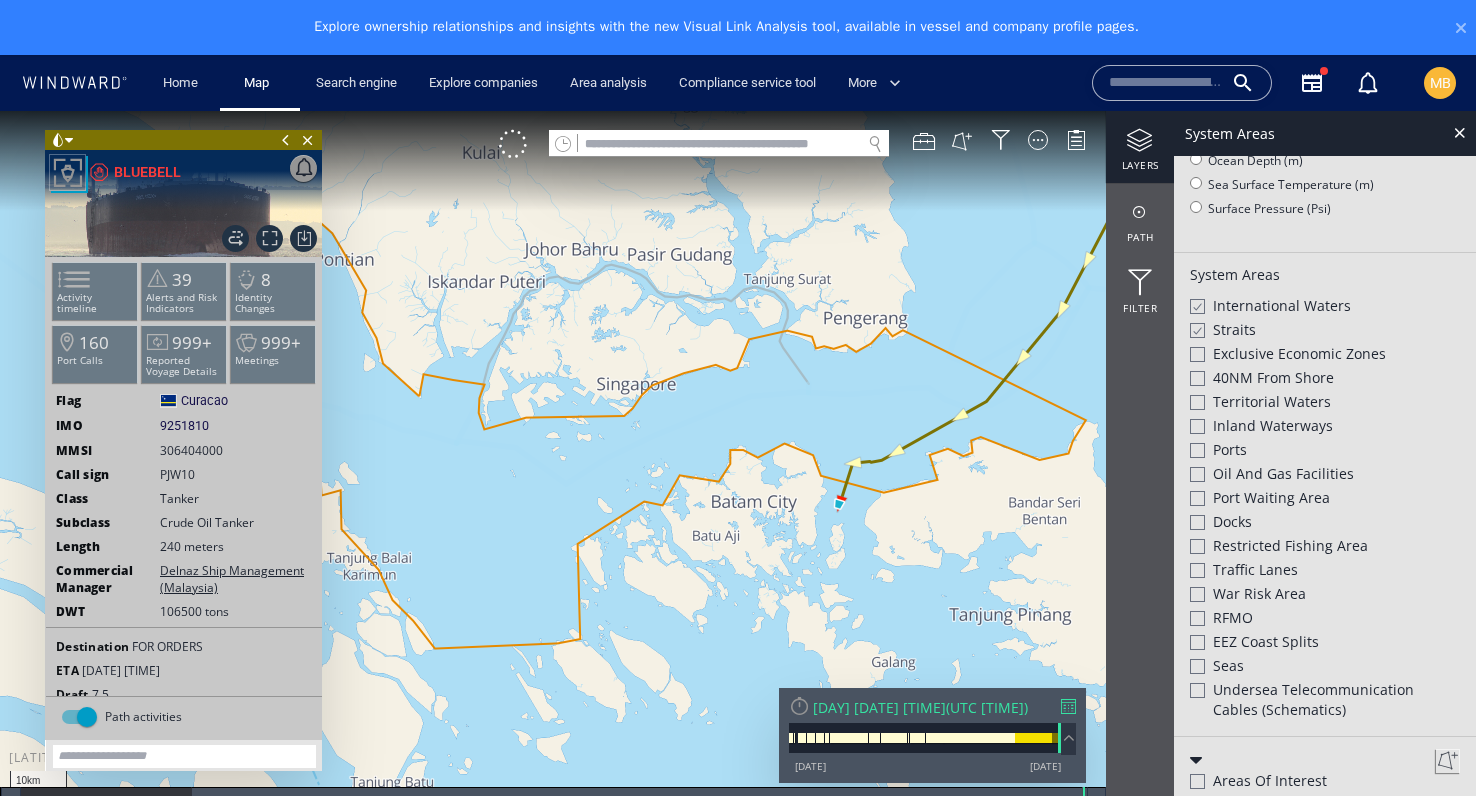 click 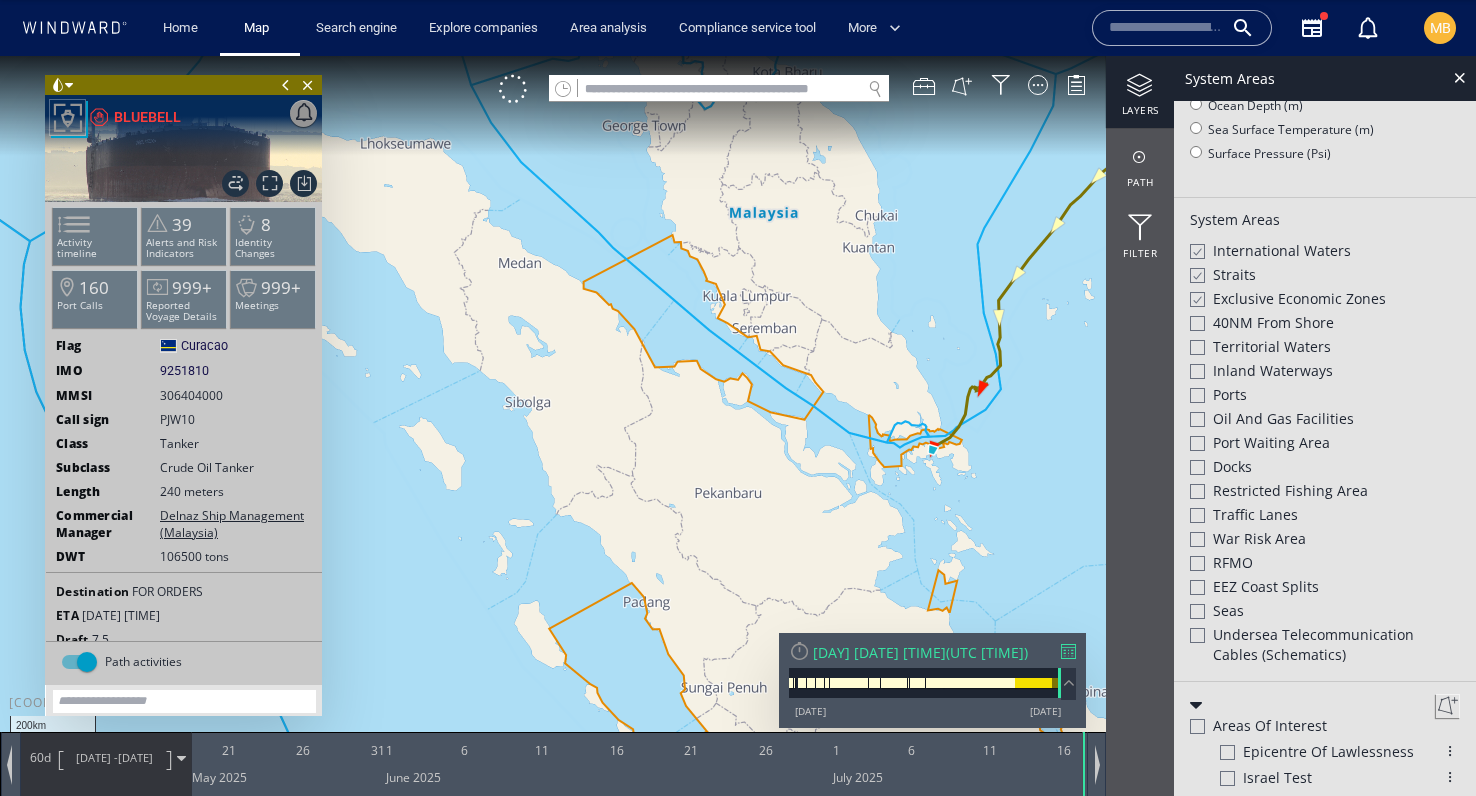 scroll, scrollTop: 55, scrollLeft: 0, axis: vertical 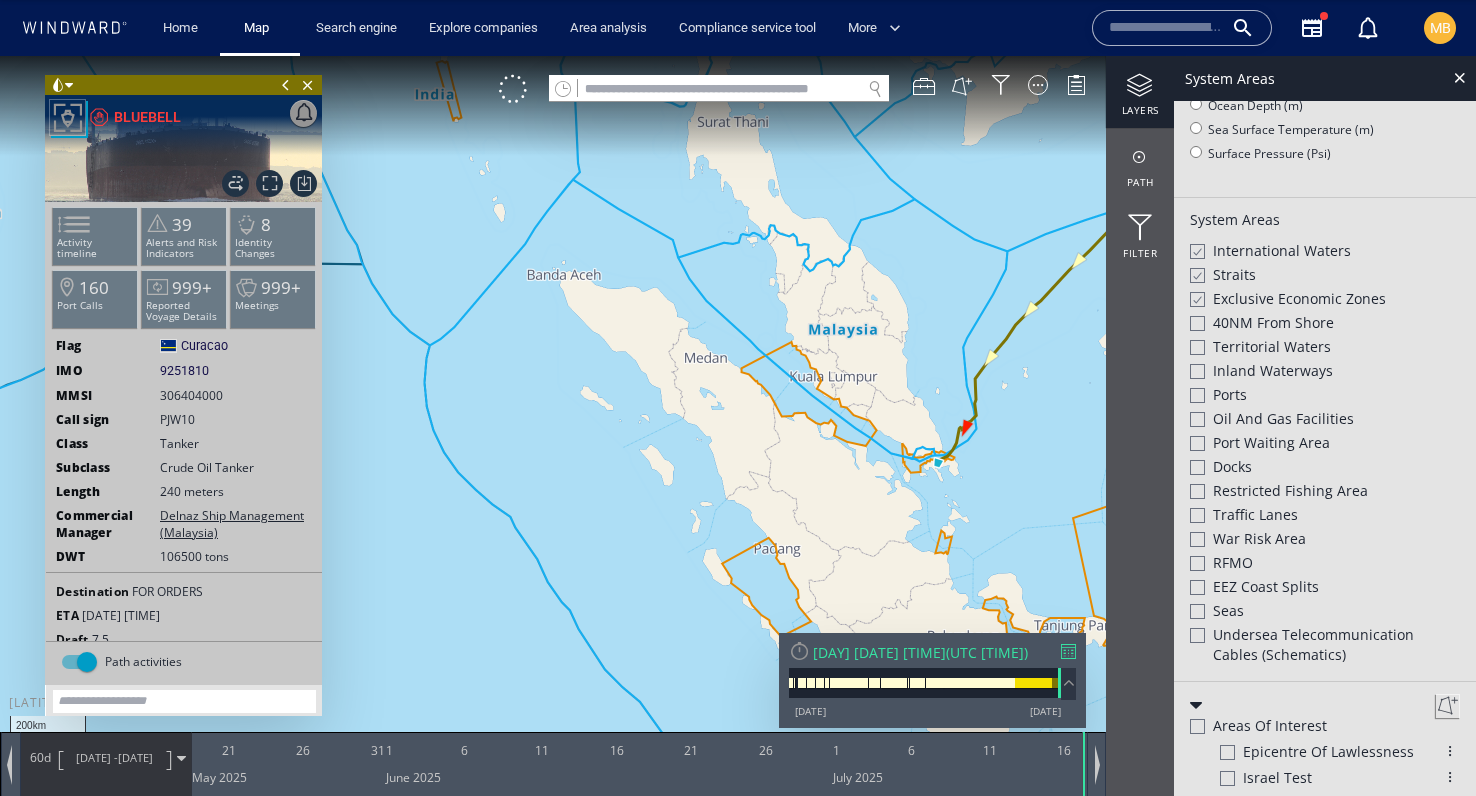 drag, startPoint x: 945, startPoint y: 505, endPoint x: 737, endPoint y: 340, distance: 265.49765 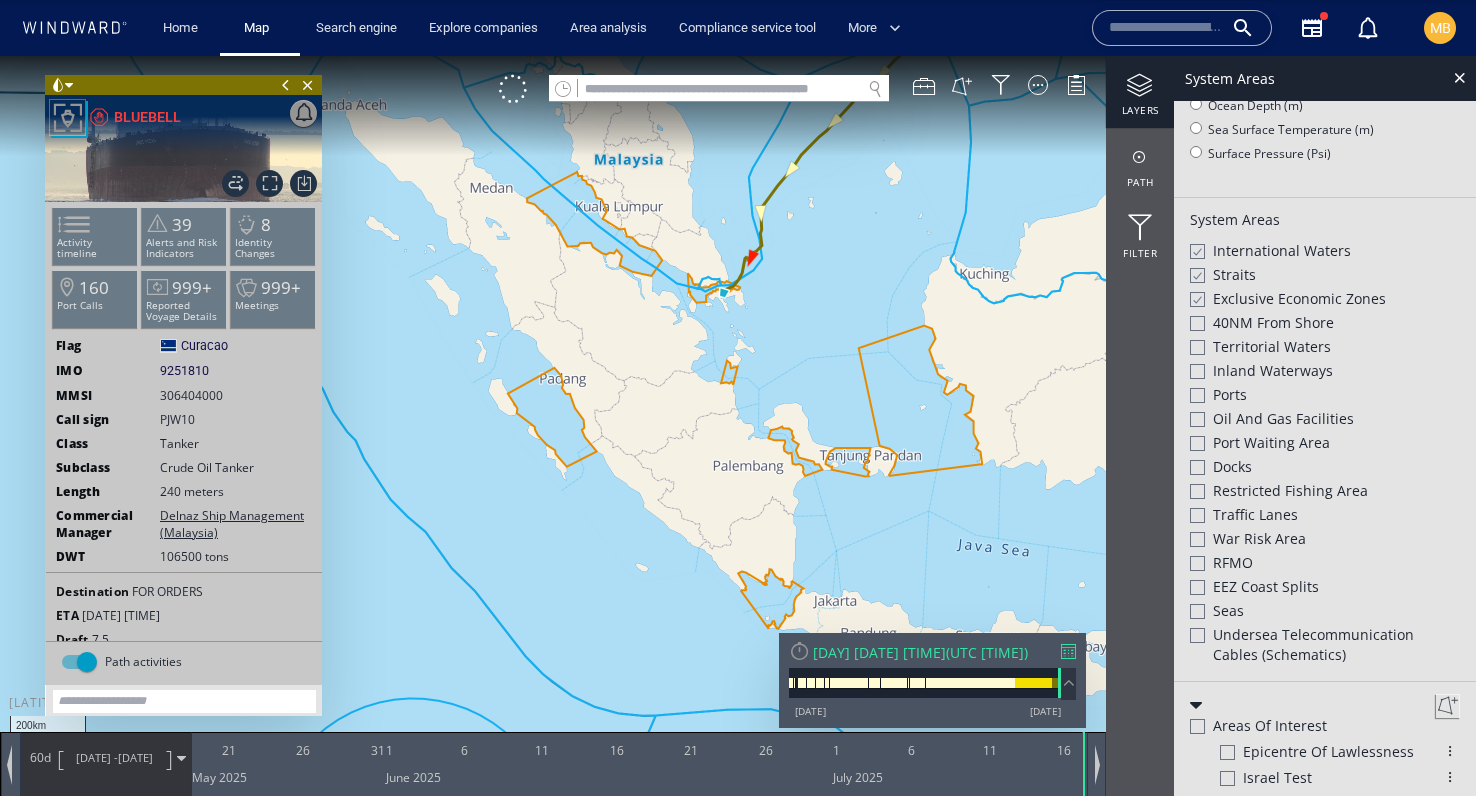 click 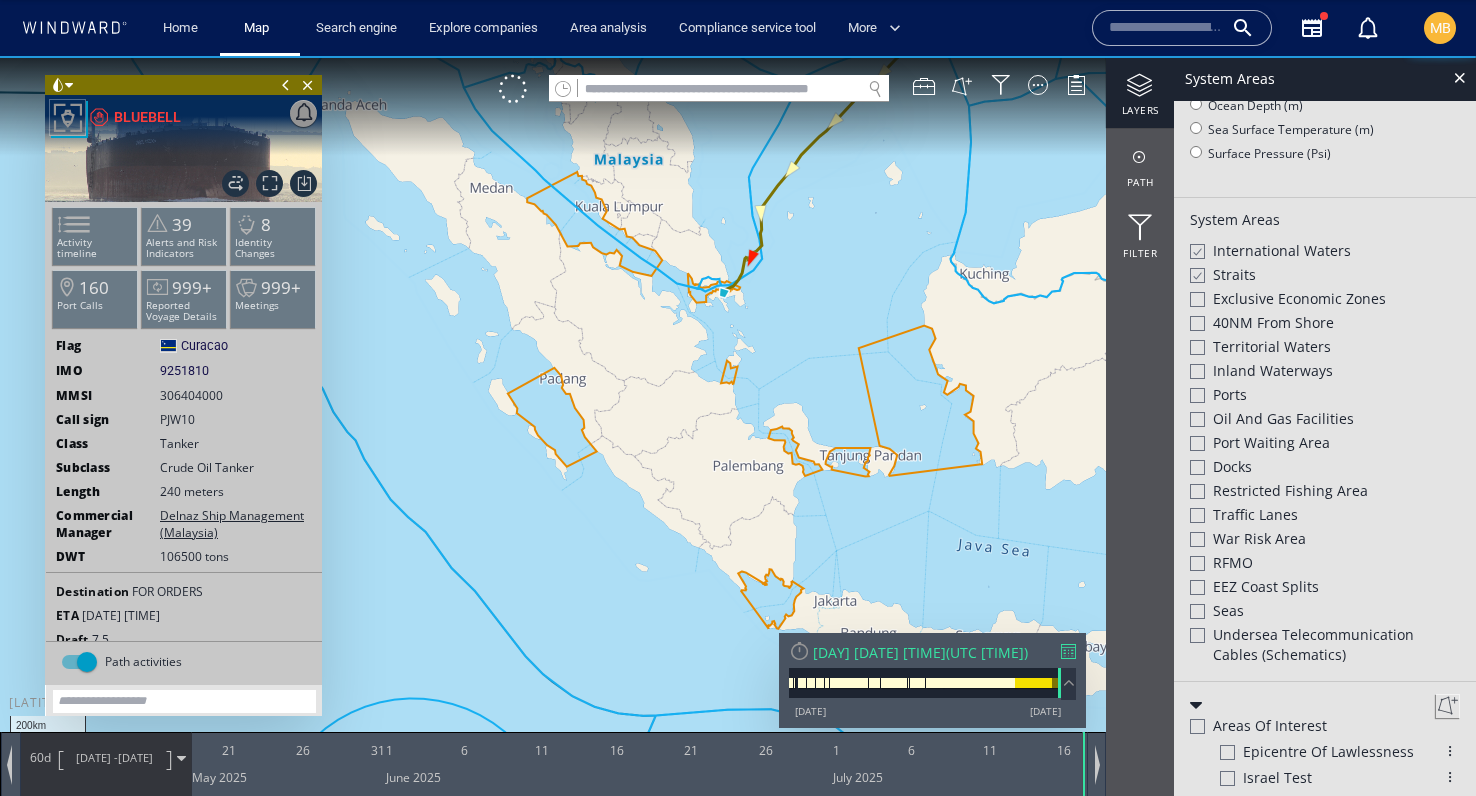 click 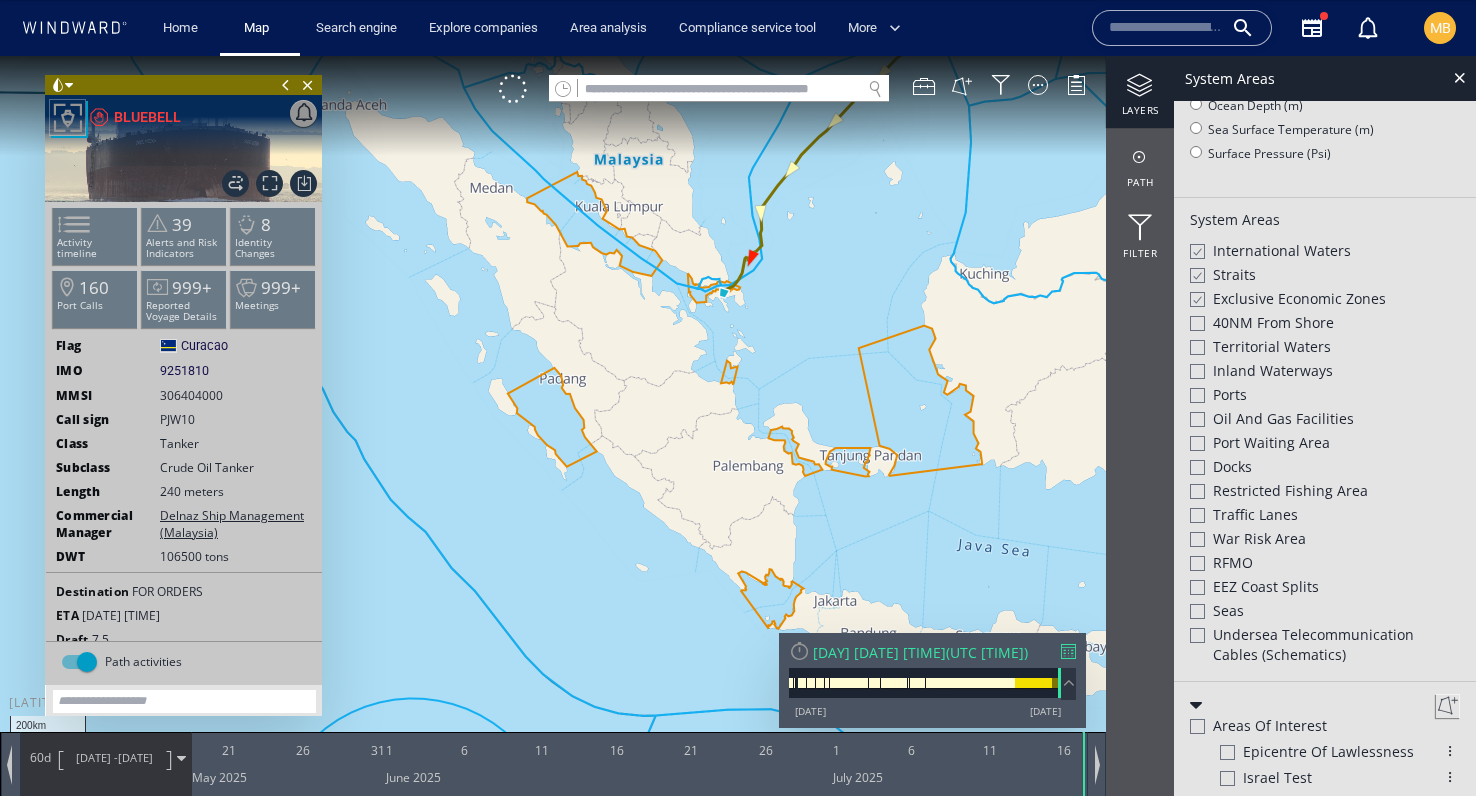 click 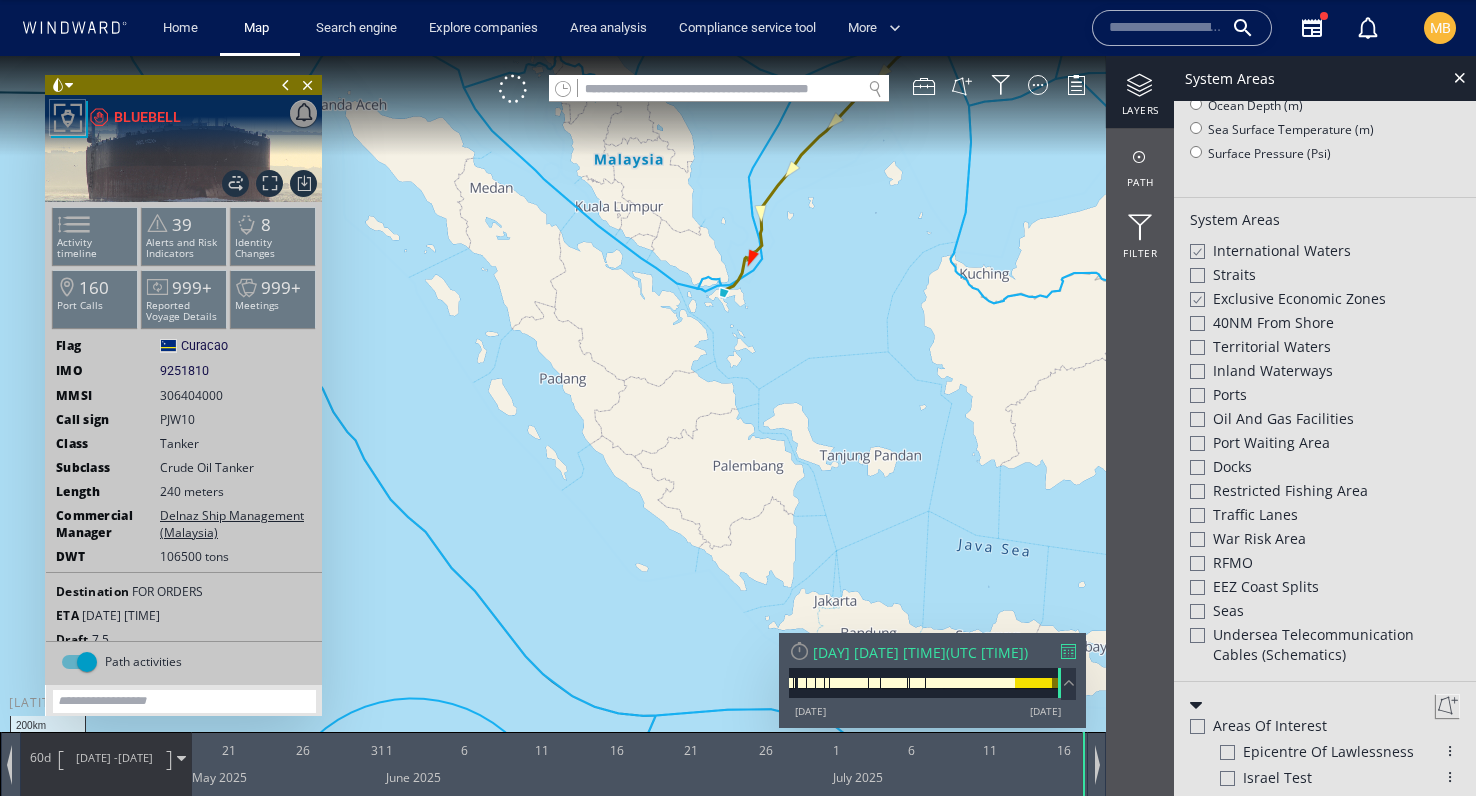 click 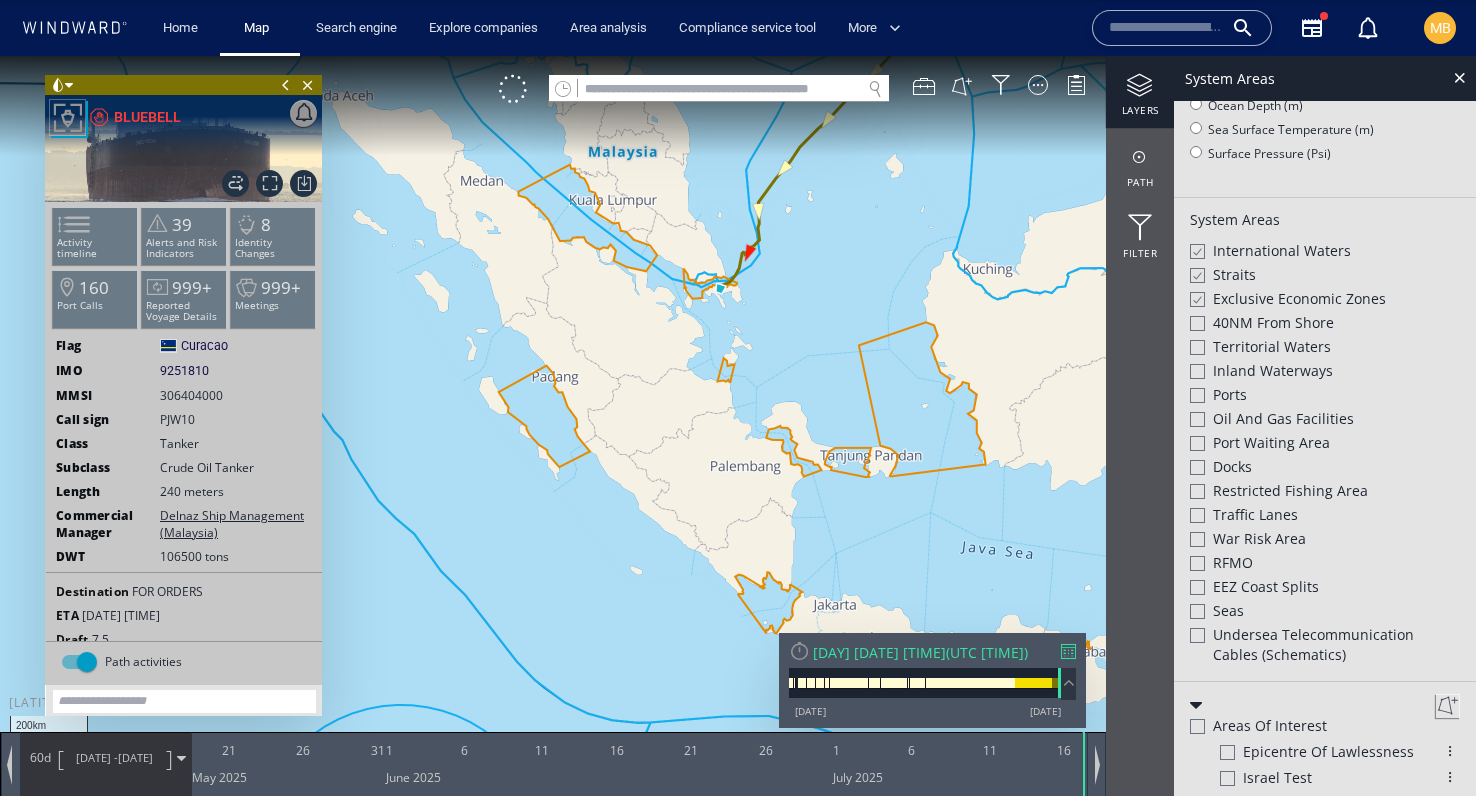 drag, startPoint x: 805, startPoint y: 373, endPoint x: 866, endPoint y: 507, distance: 147.23111 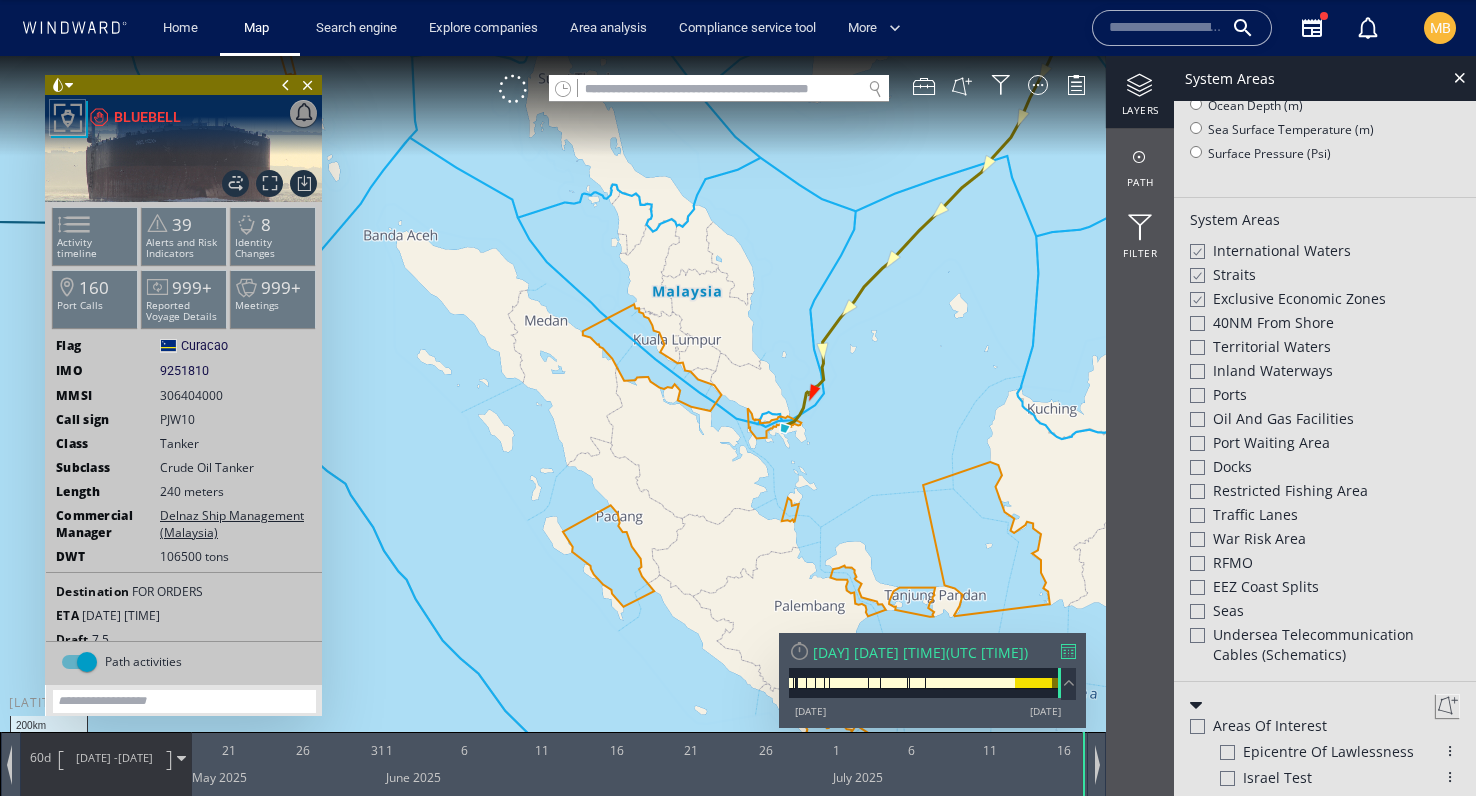 click 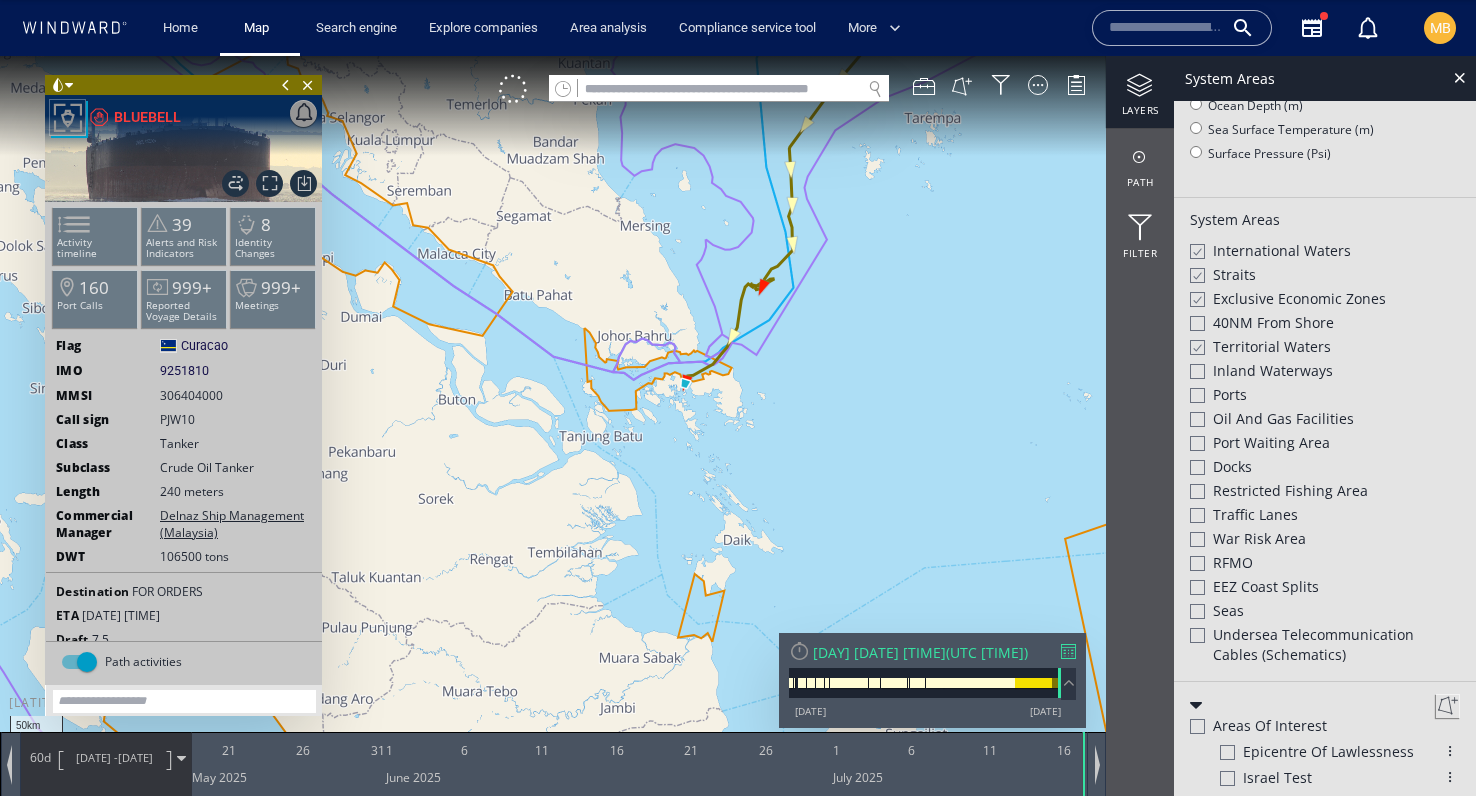 drag, startPoint x: 765, startPoint y: 424, endPoint x: 904, endPoint y: 512, distance: 164.51443 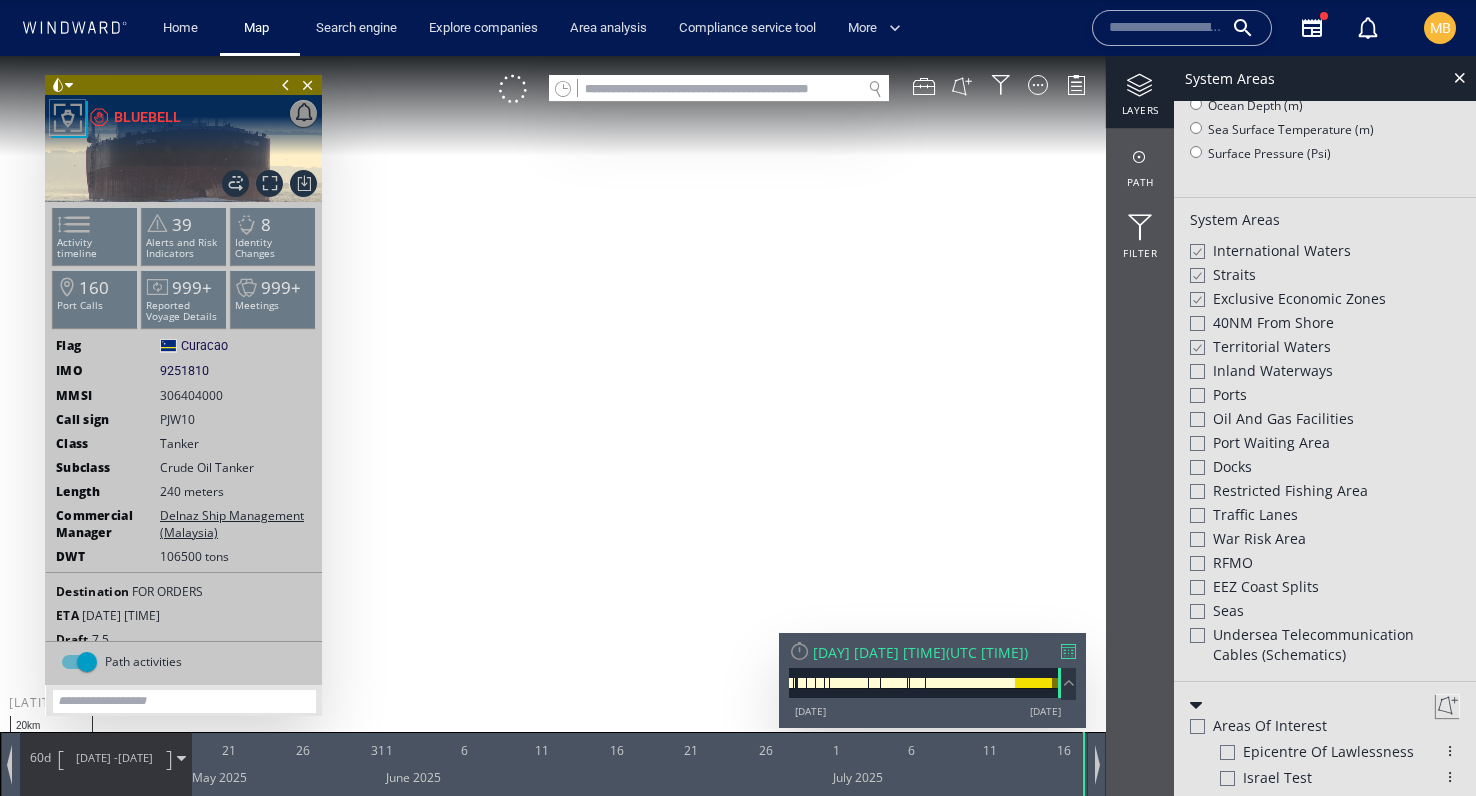 drag, startPoint x: 983, startPoint y: 423, endPoint x: 863, endPoint y: 423, distance: 120 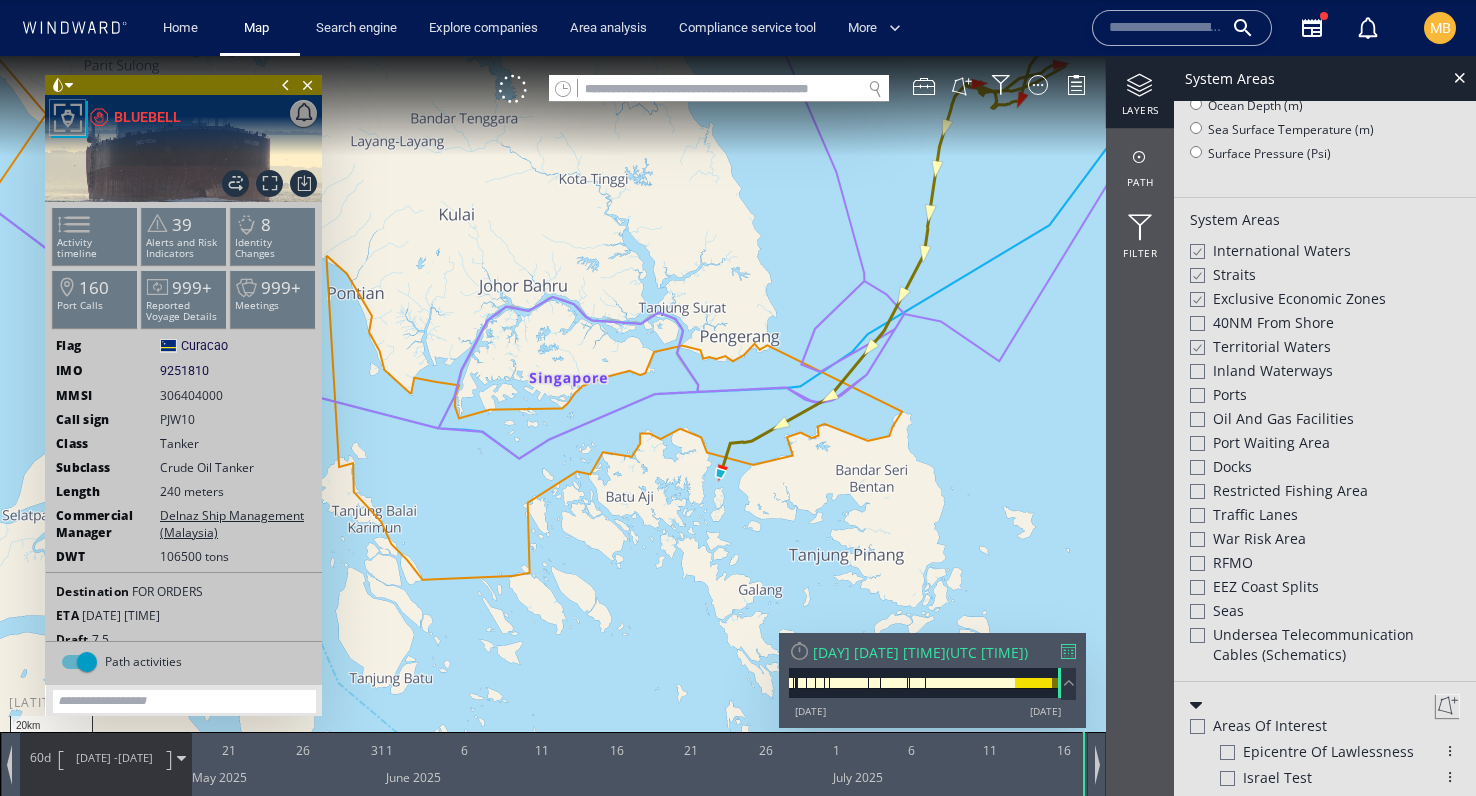 click 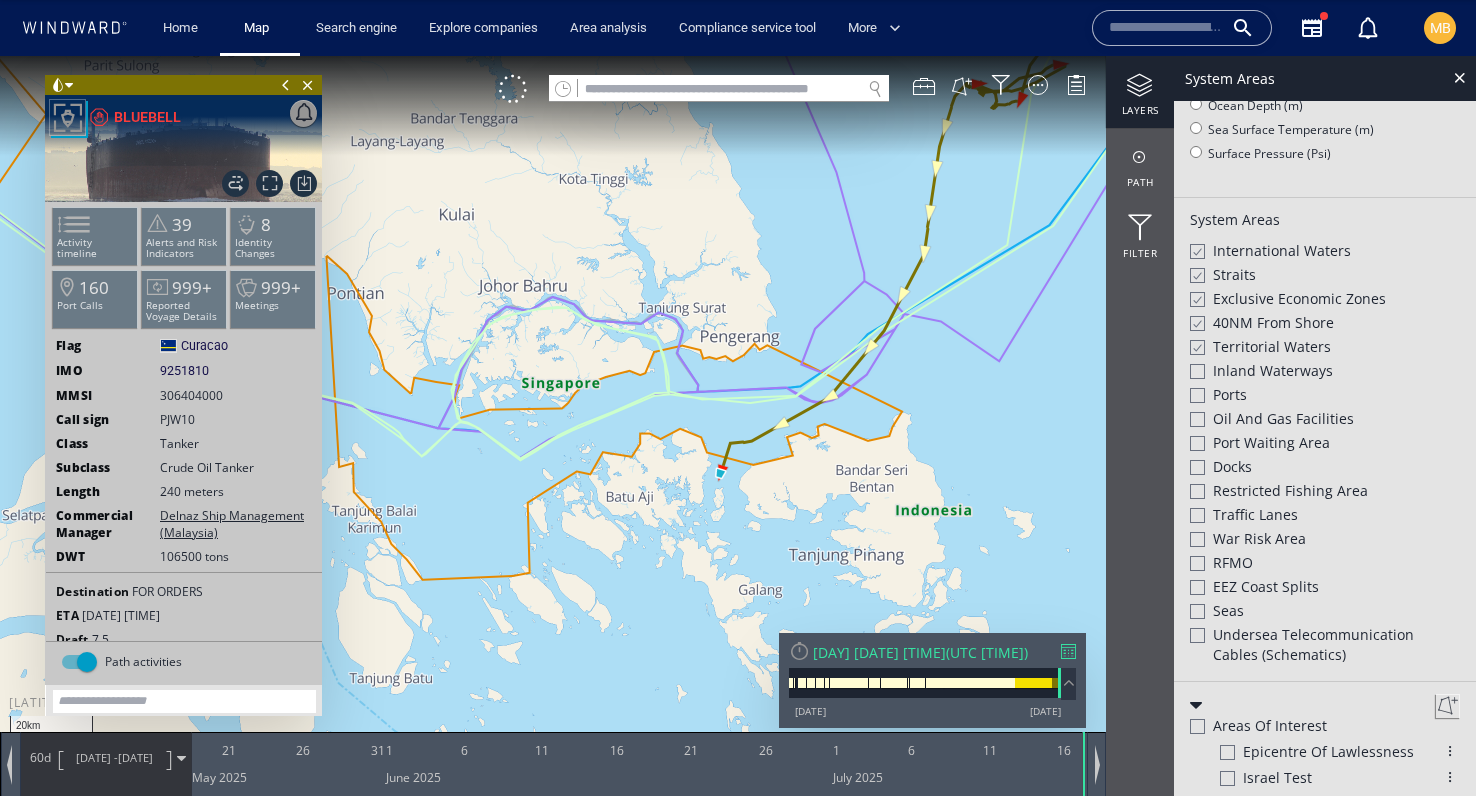 click 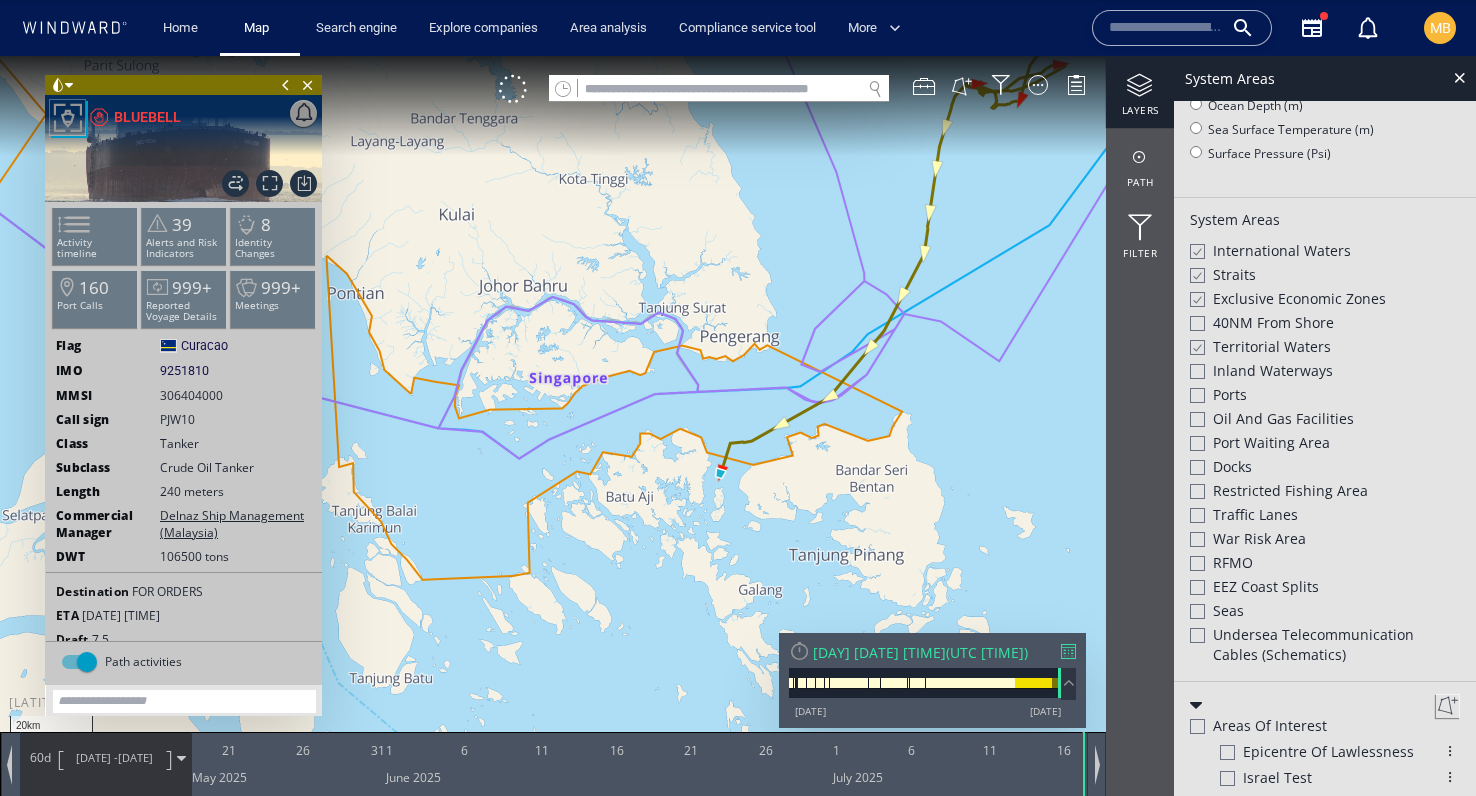 click 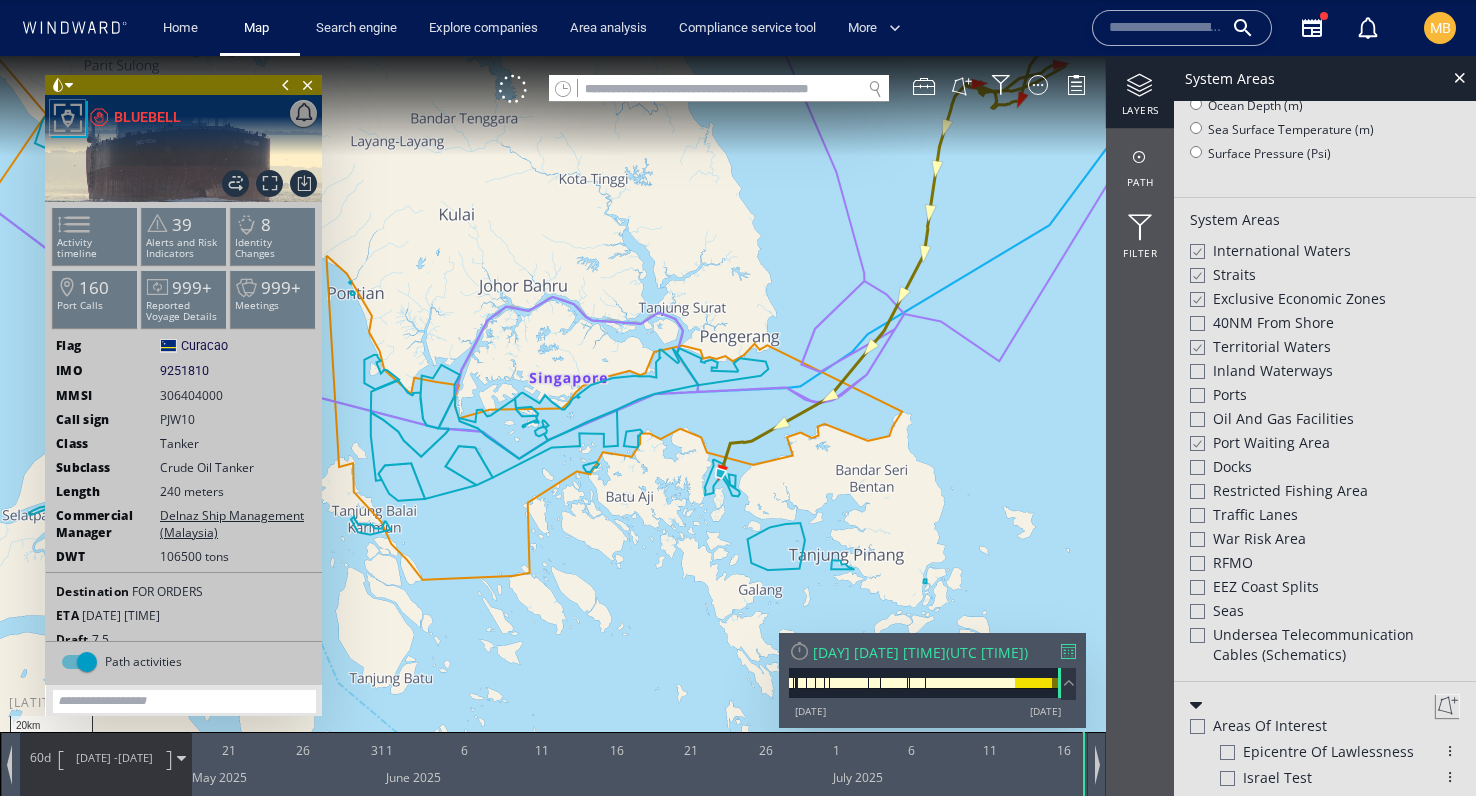 click 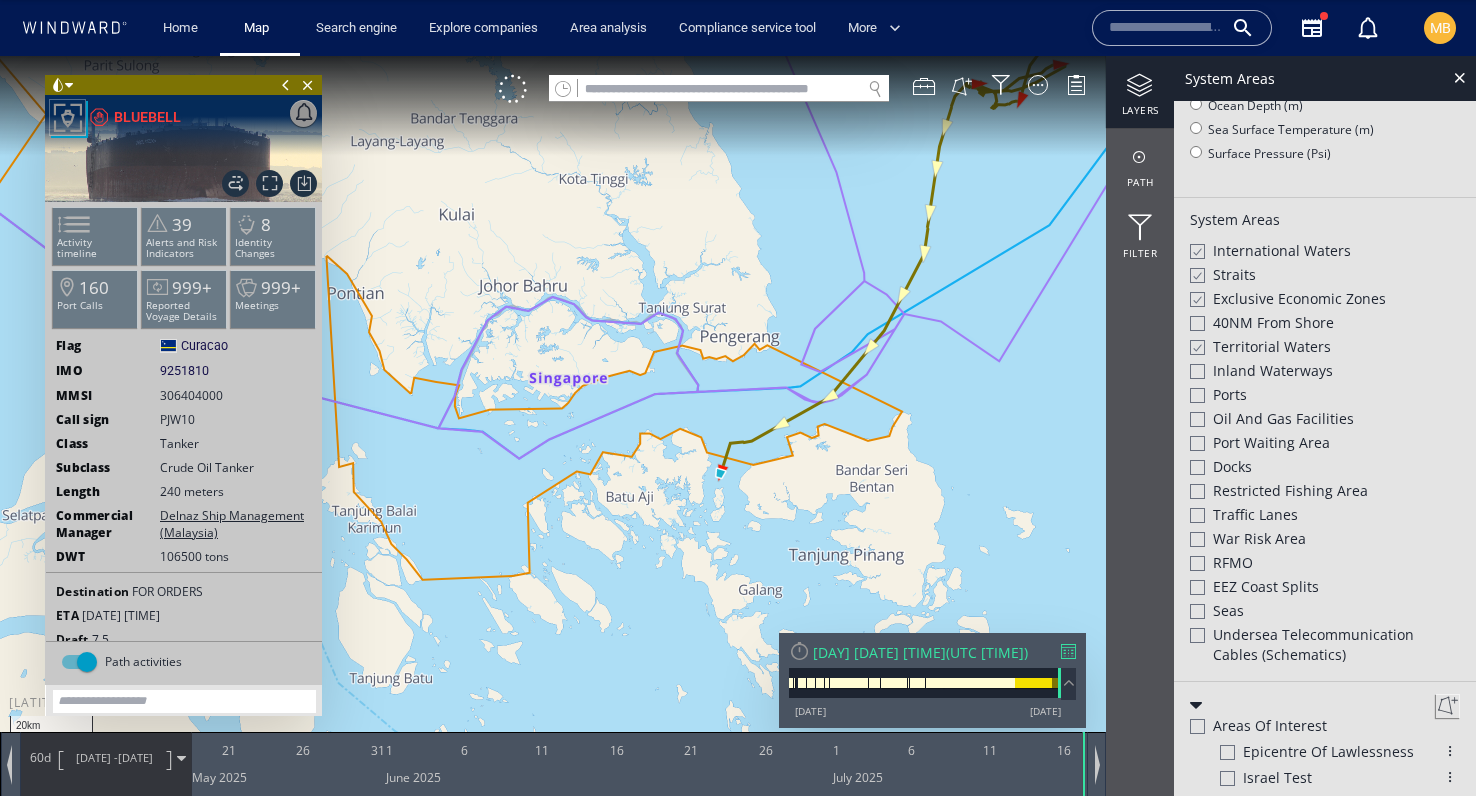 click 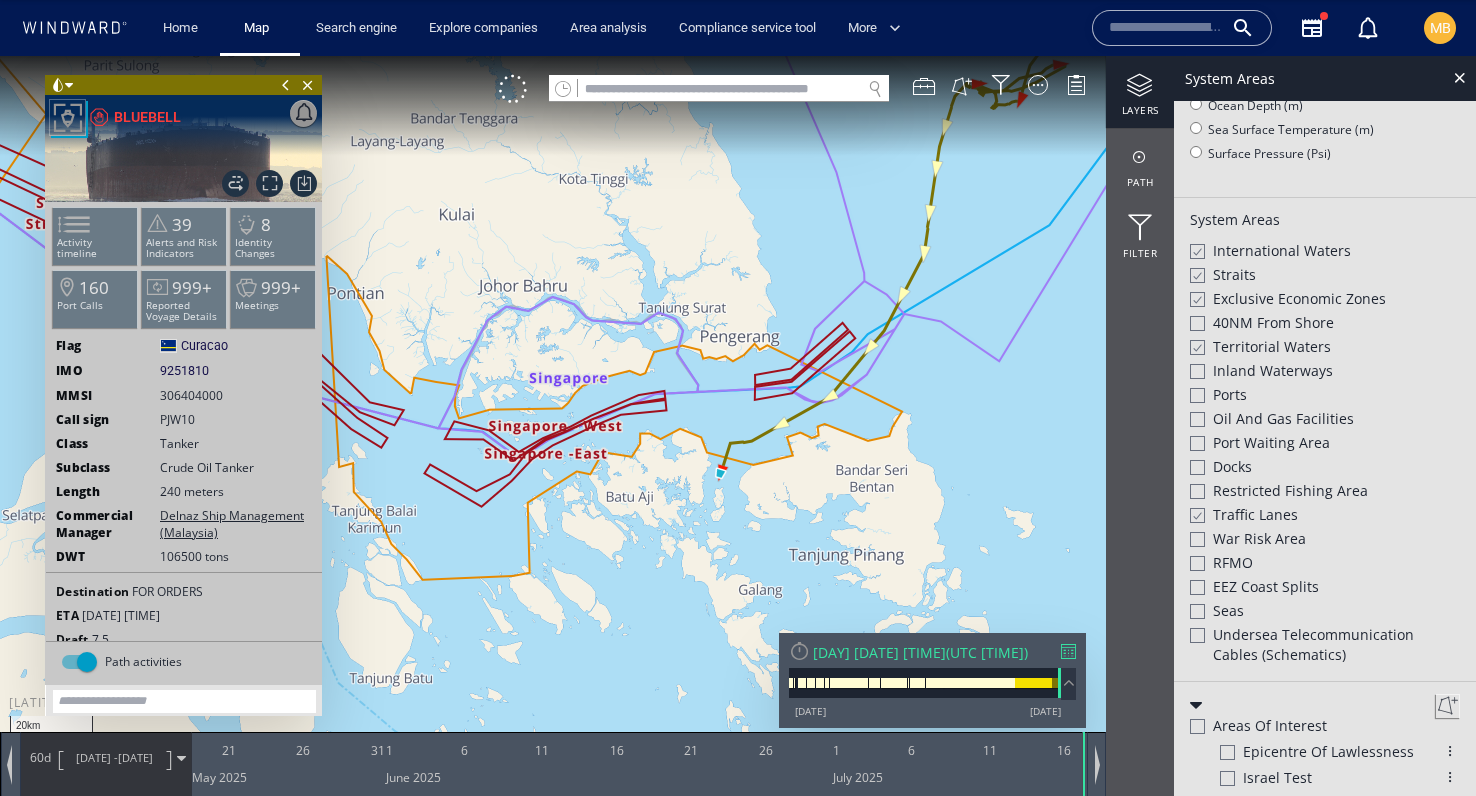 click 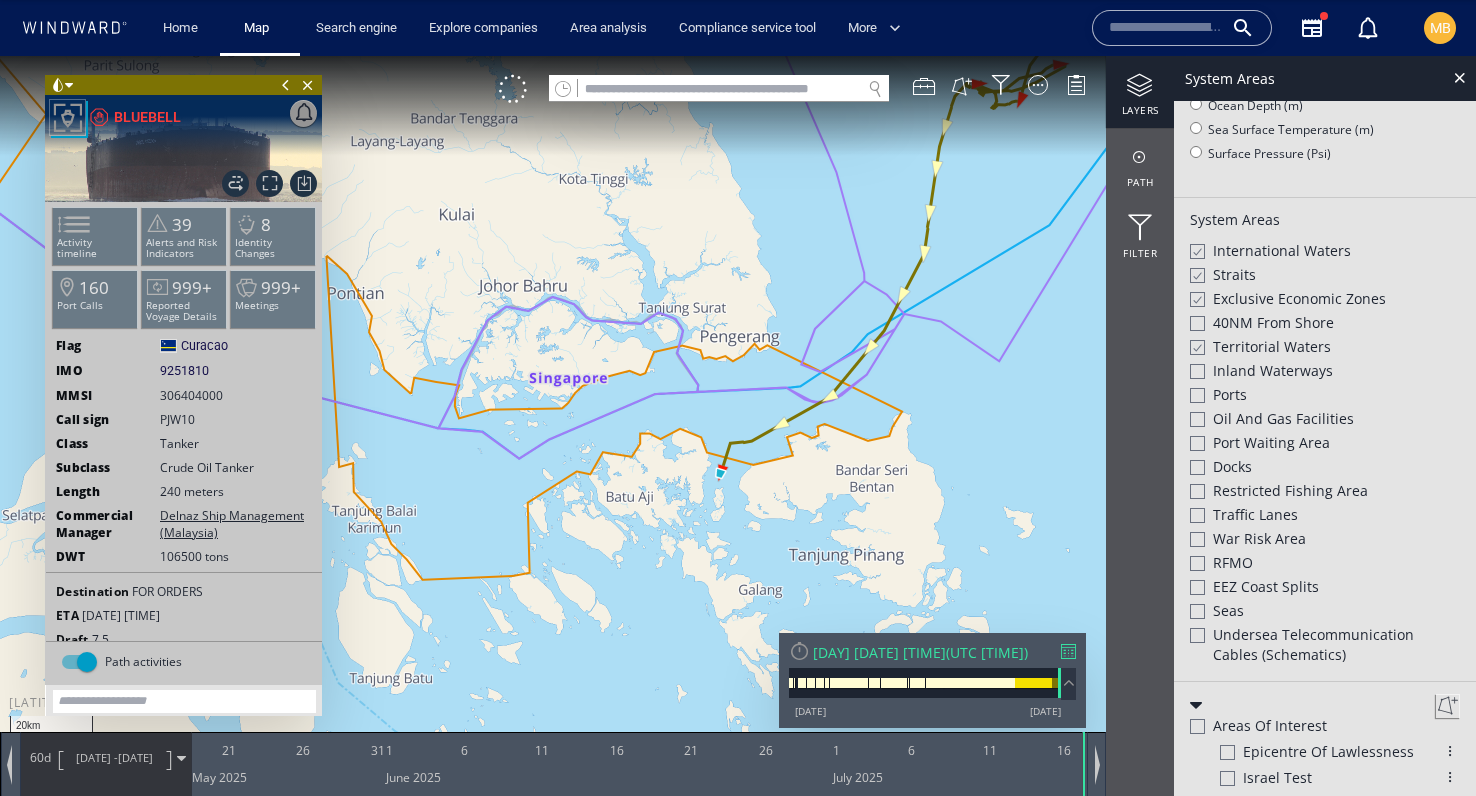 click 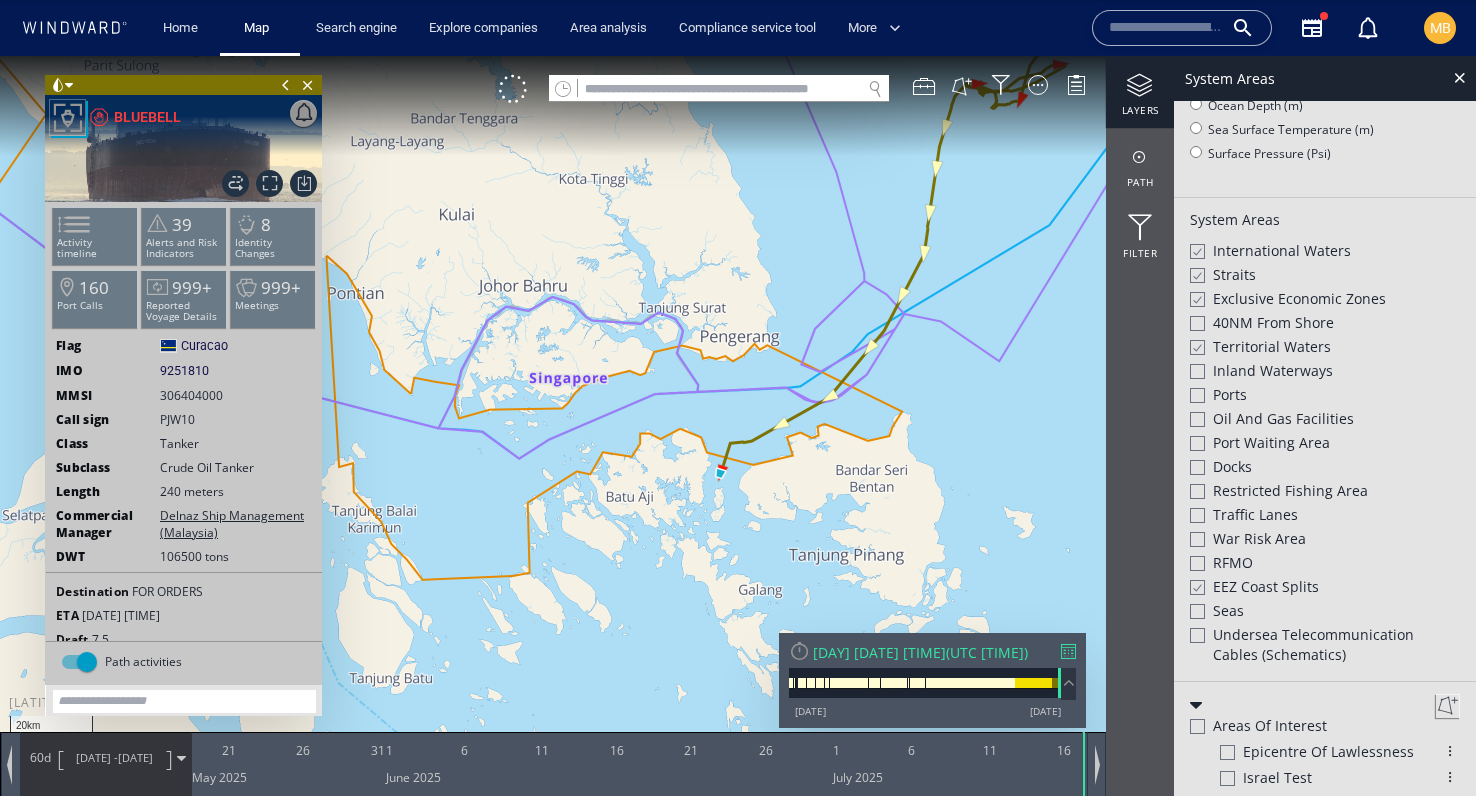 click 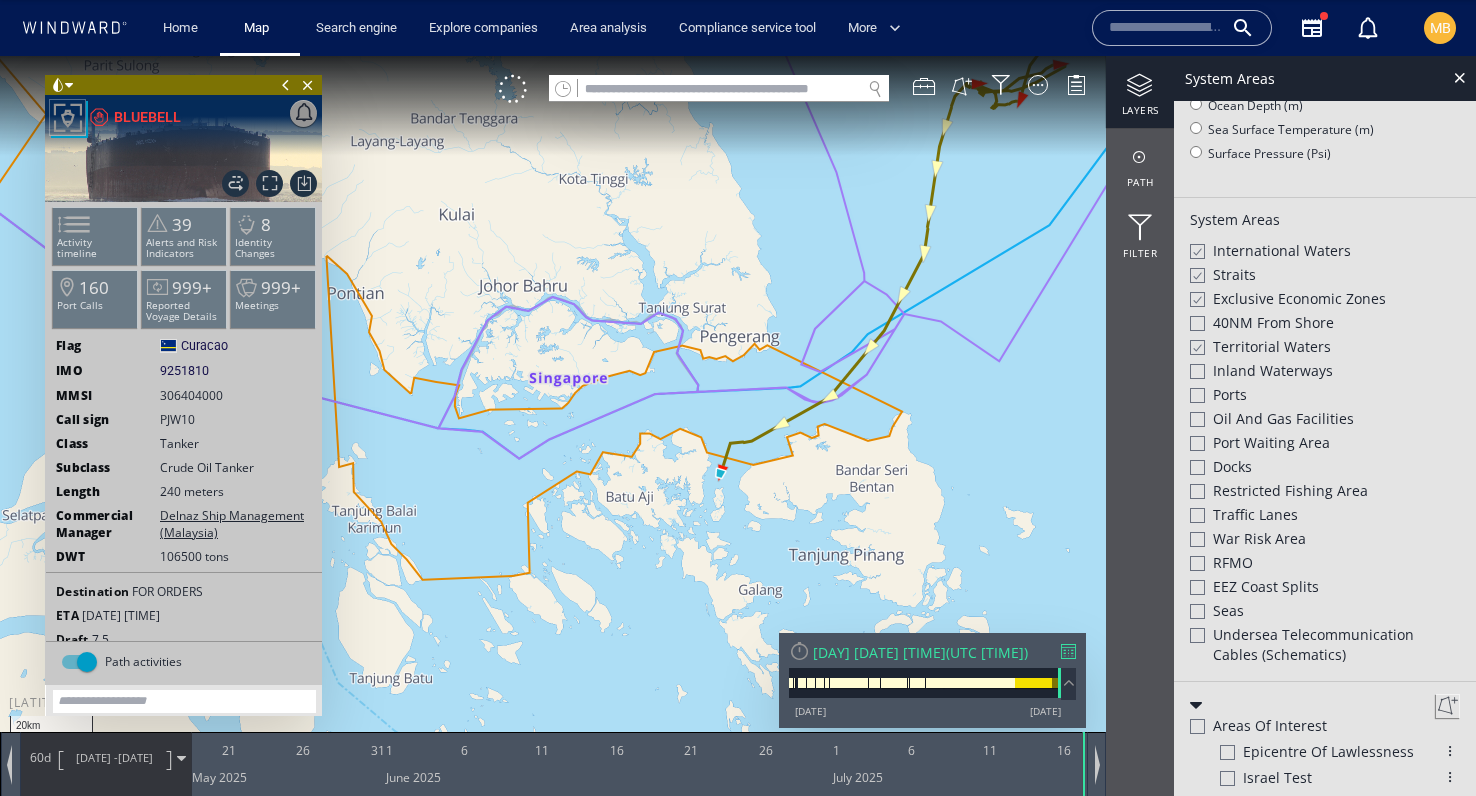 click 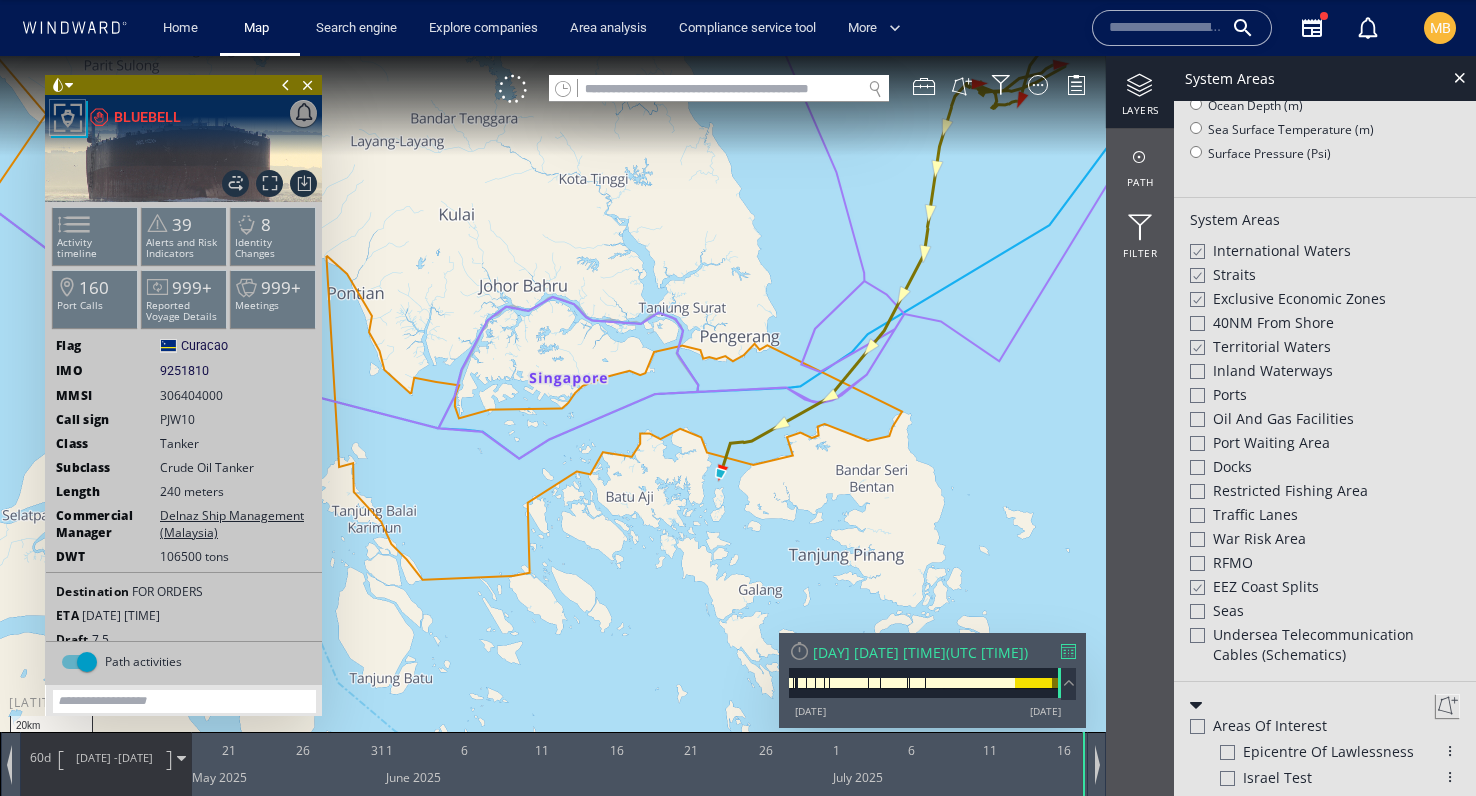 click 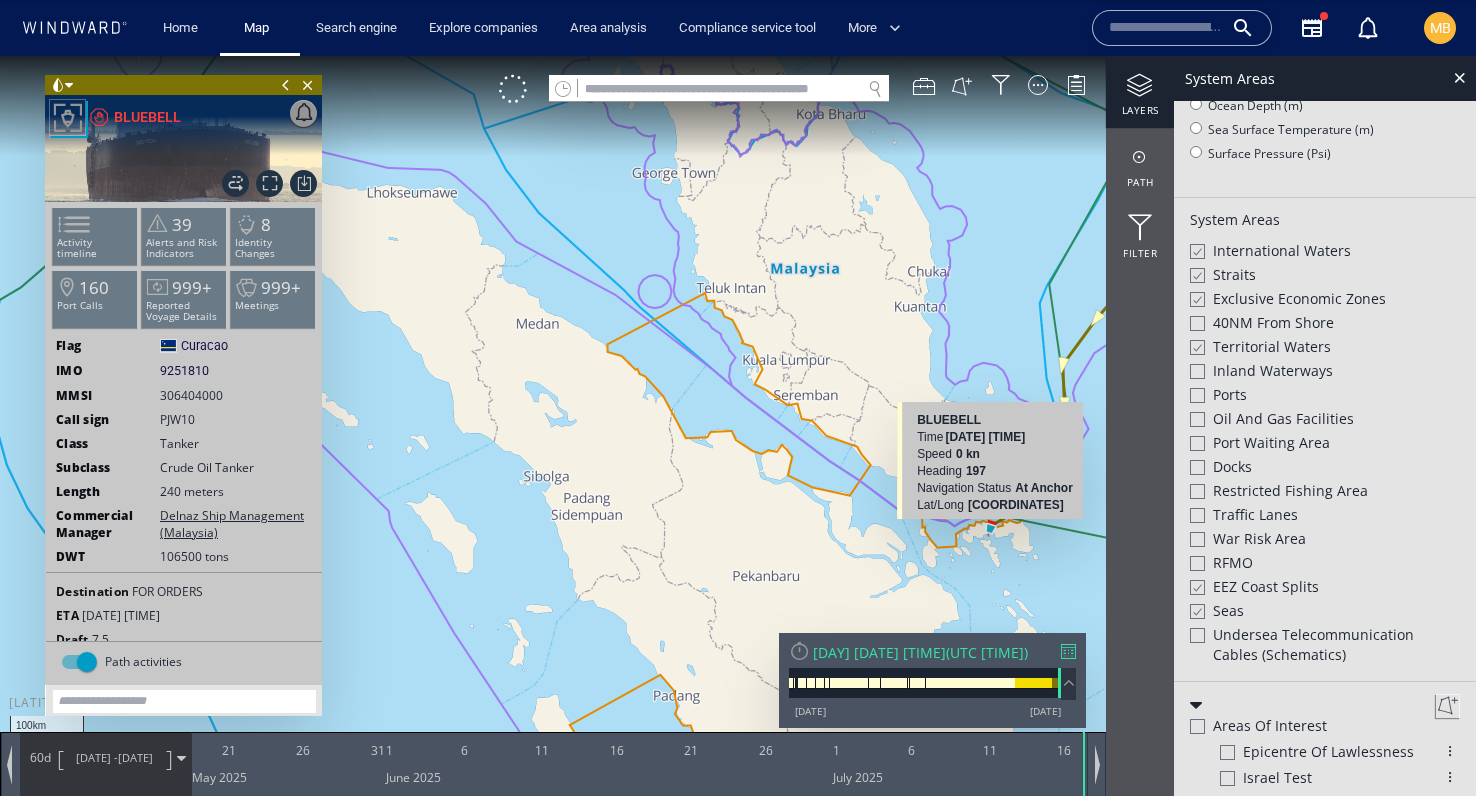 scroll, scrollTop: 55, scrollLeft: 0, axis: vertical 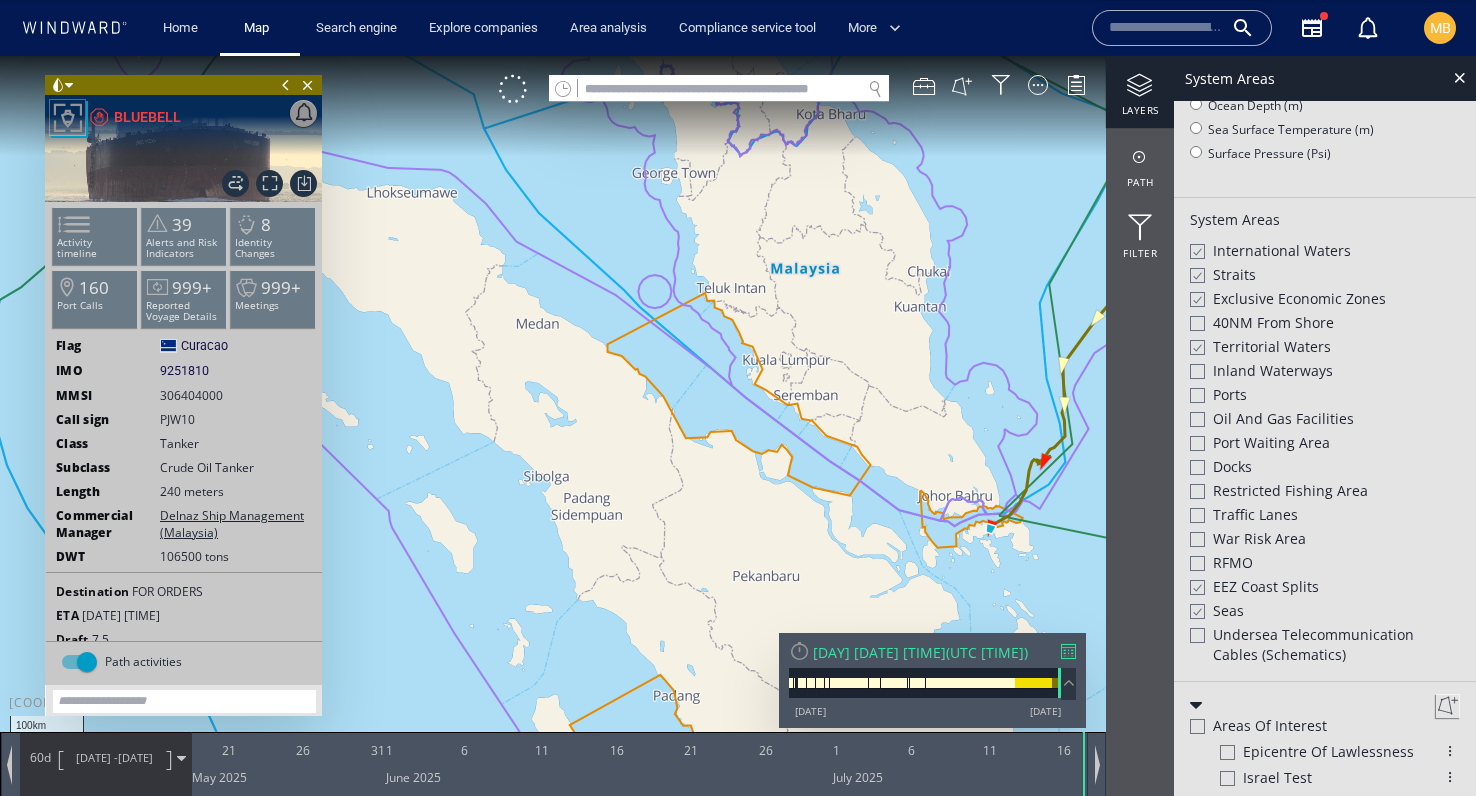 drag, startPoint x: 810, startPoint y: 442, endPoint x: 607, endPoint y: 448, distance: 203.08865 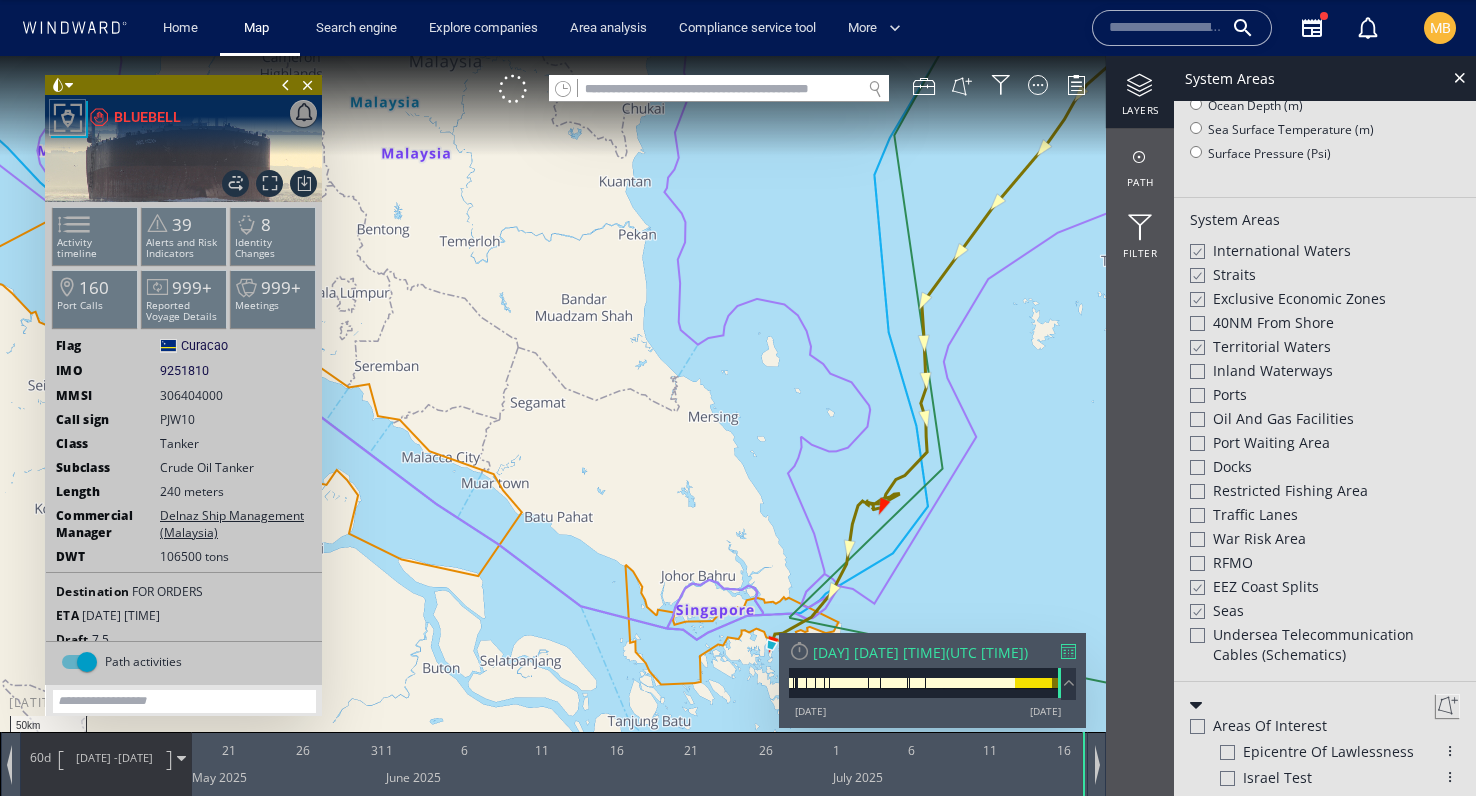drag, startPoint x: 794, startPoint y: 444, endPoint x: 793, endPoint y: 210, distance: 234.00214 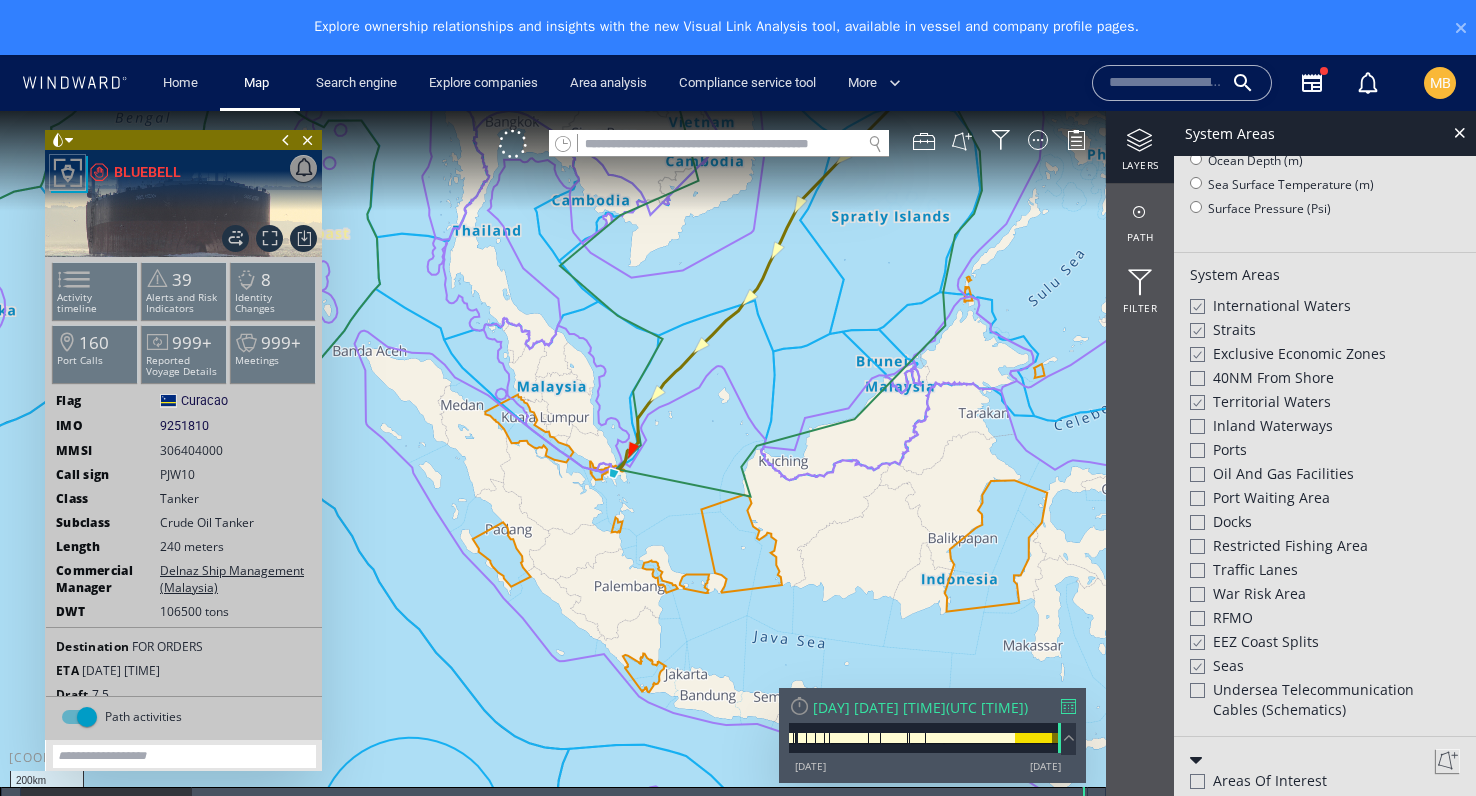 scroll, scrollTop: 0, scrollLeft: 0, axis: both 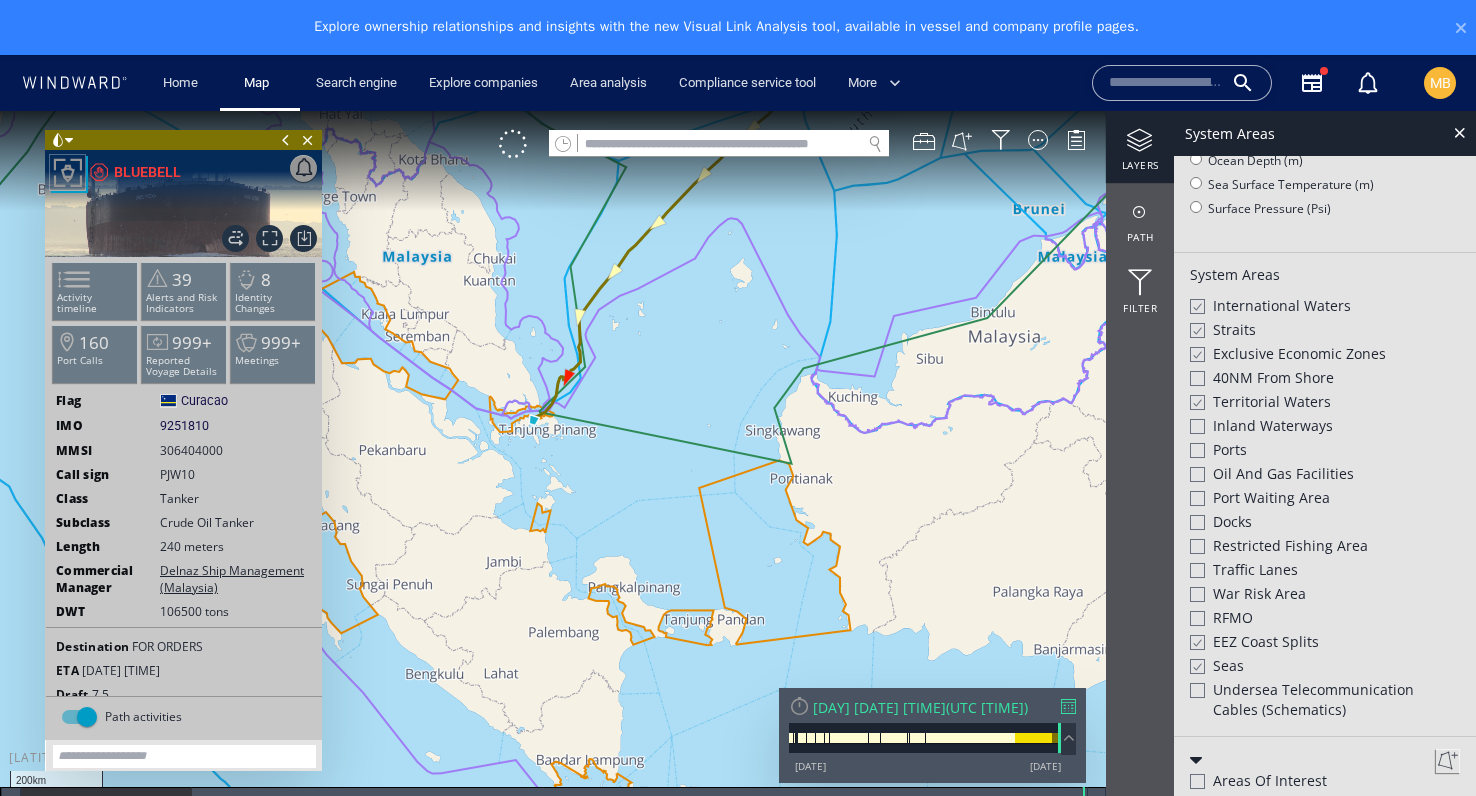drag, startPoint x: 675, startPoint y: 500, endPoint x: 781, endPoint y: 515, distance: 107.05606 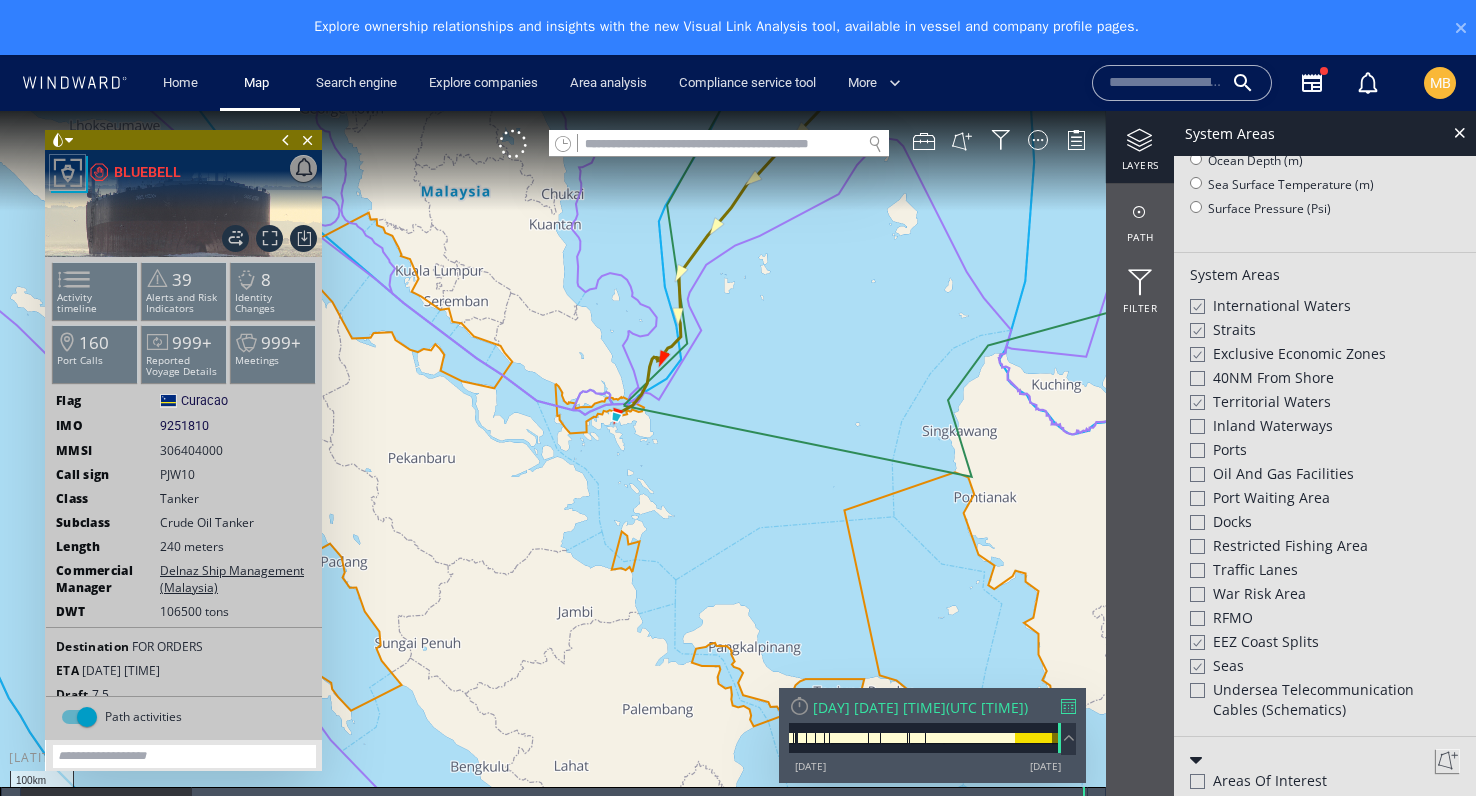 drag, startPoint x: 677, startPoint y: 485, endPoint x: 803, endPoint y: 561, distance: 147.14618 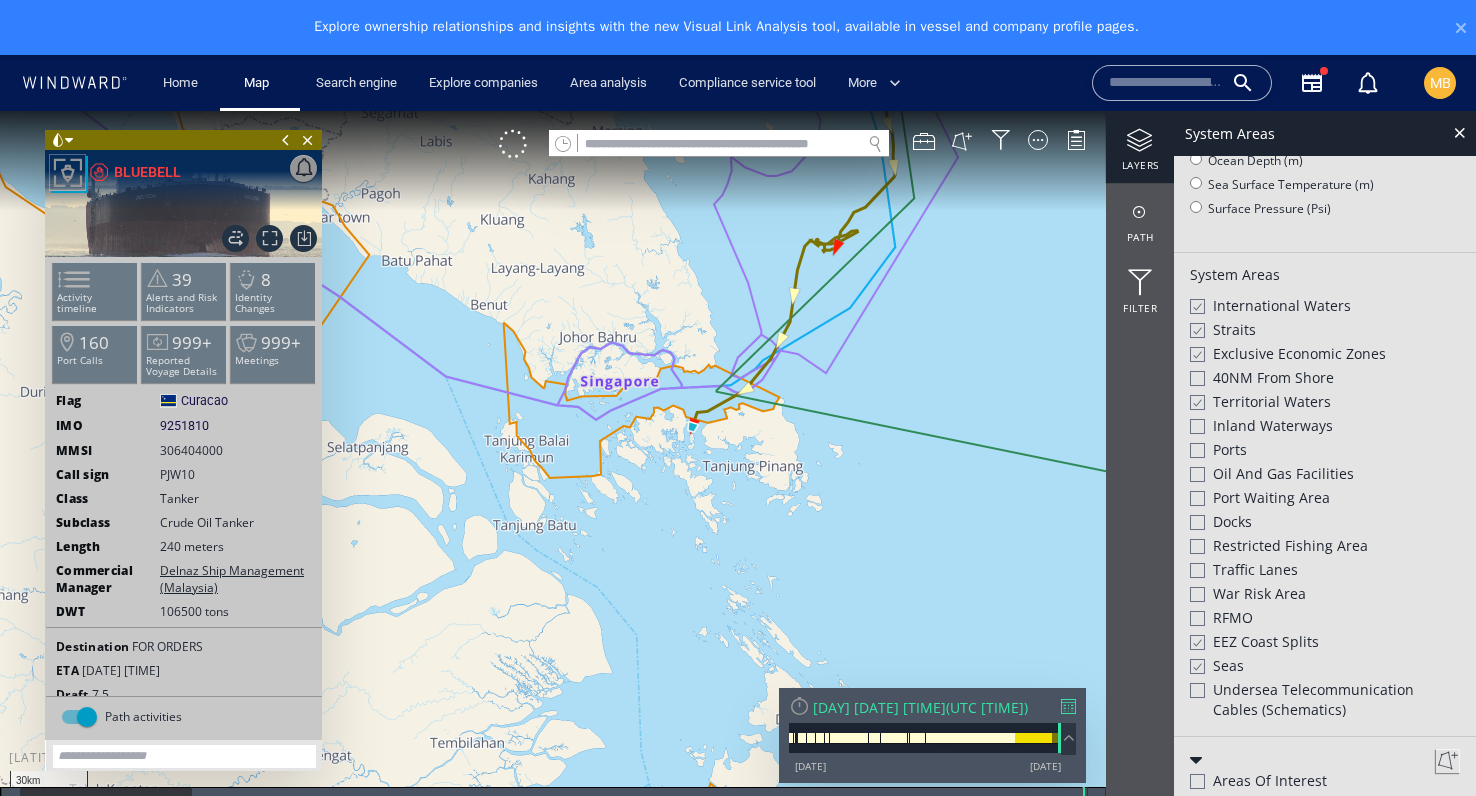 scroll, scrollTop: 0, scrollLeft: 0, axis: both 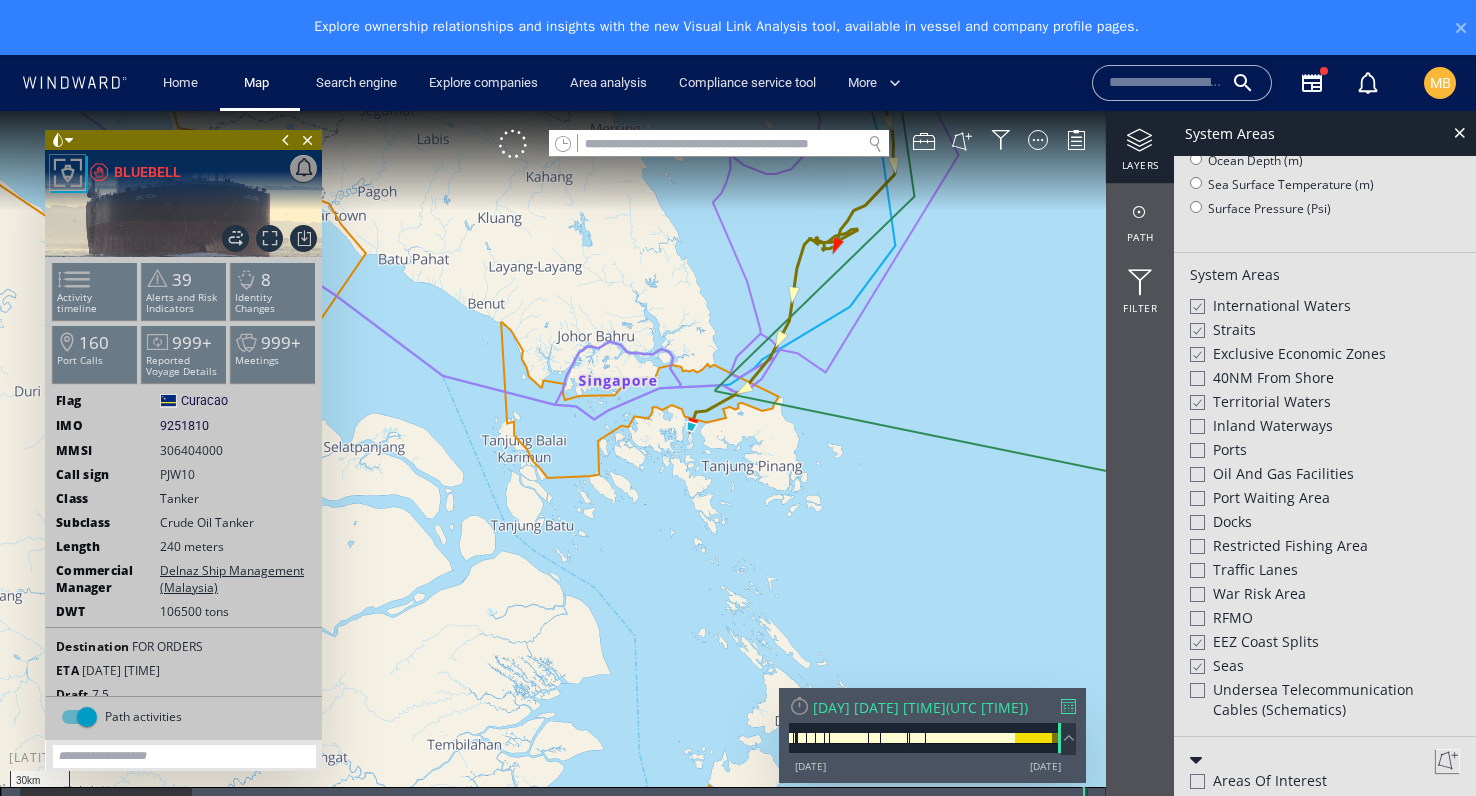 click 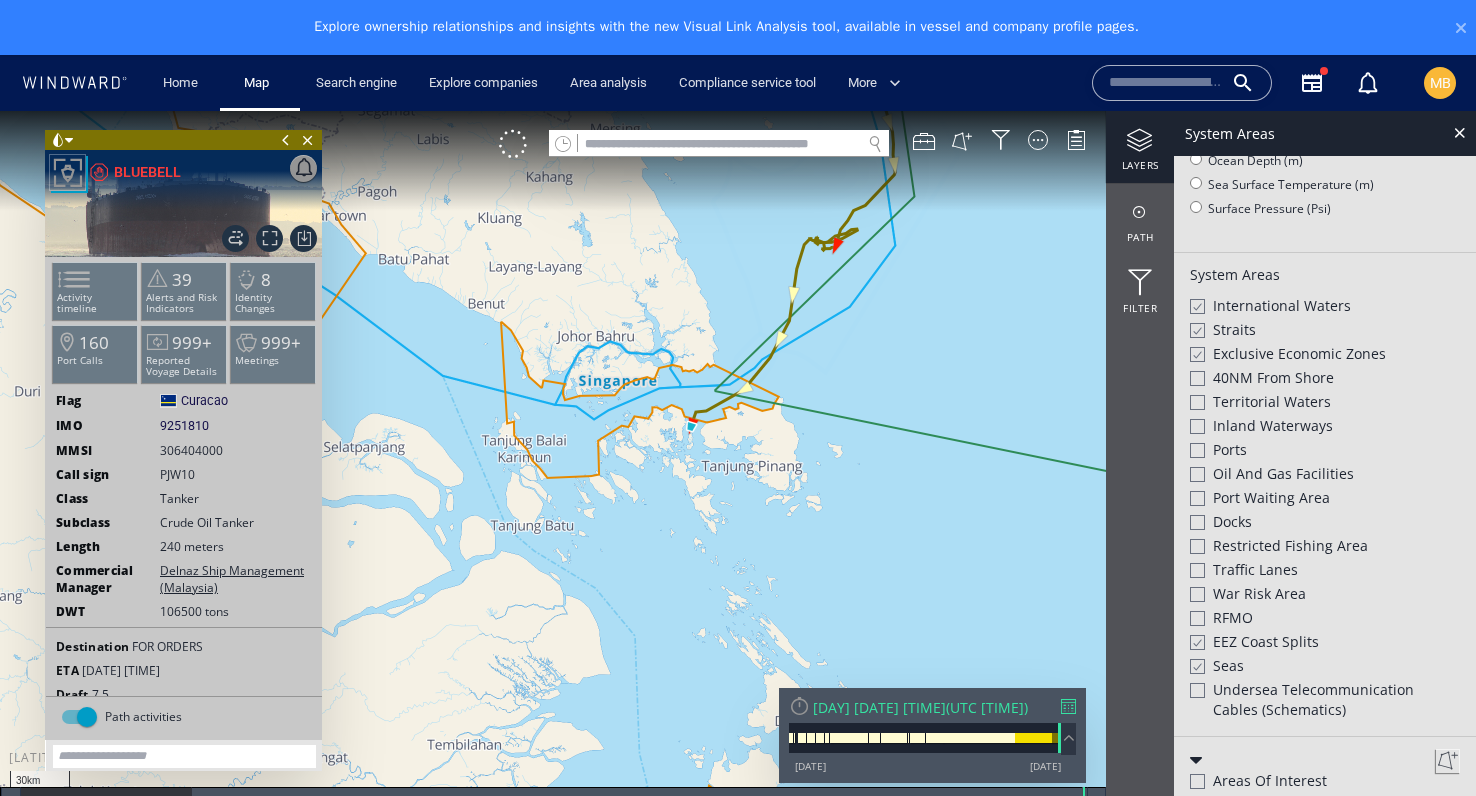 click 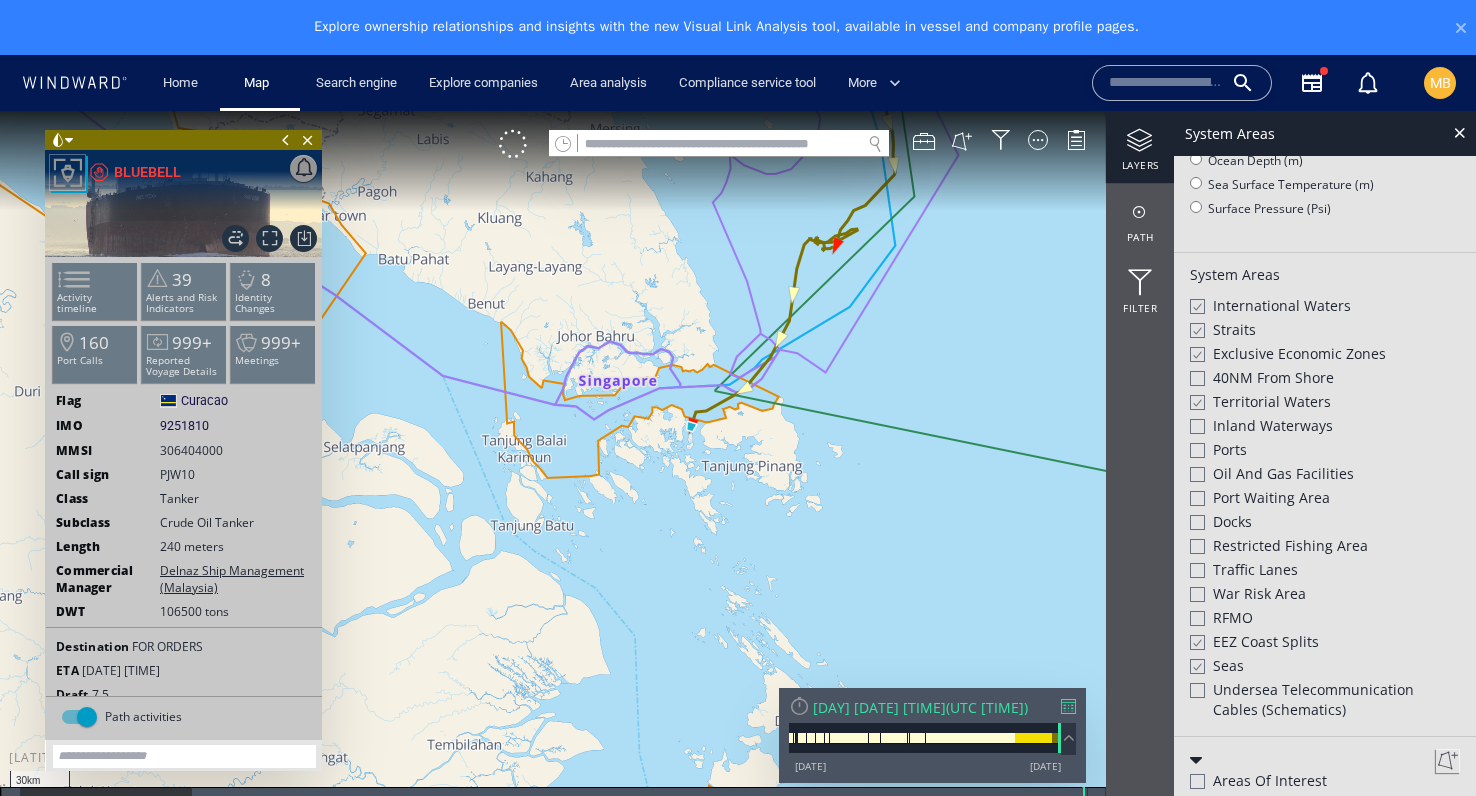 drag, startPoint x: 663, startPoint y: 506, endPoint x: 710, endPoint y: 622, distance: 125.1599 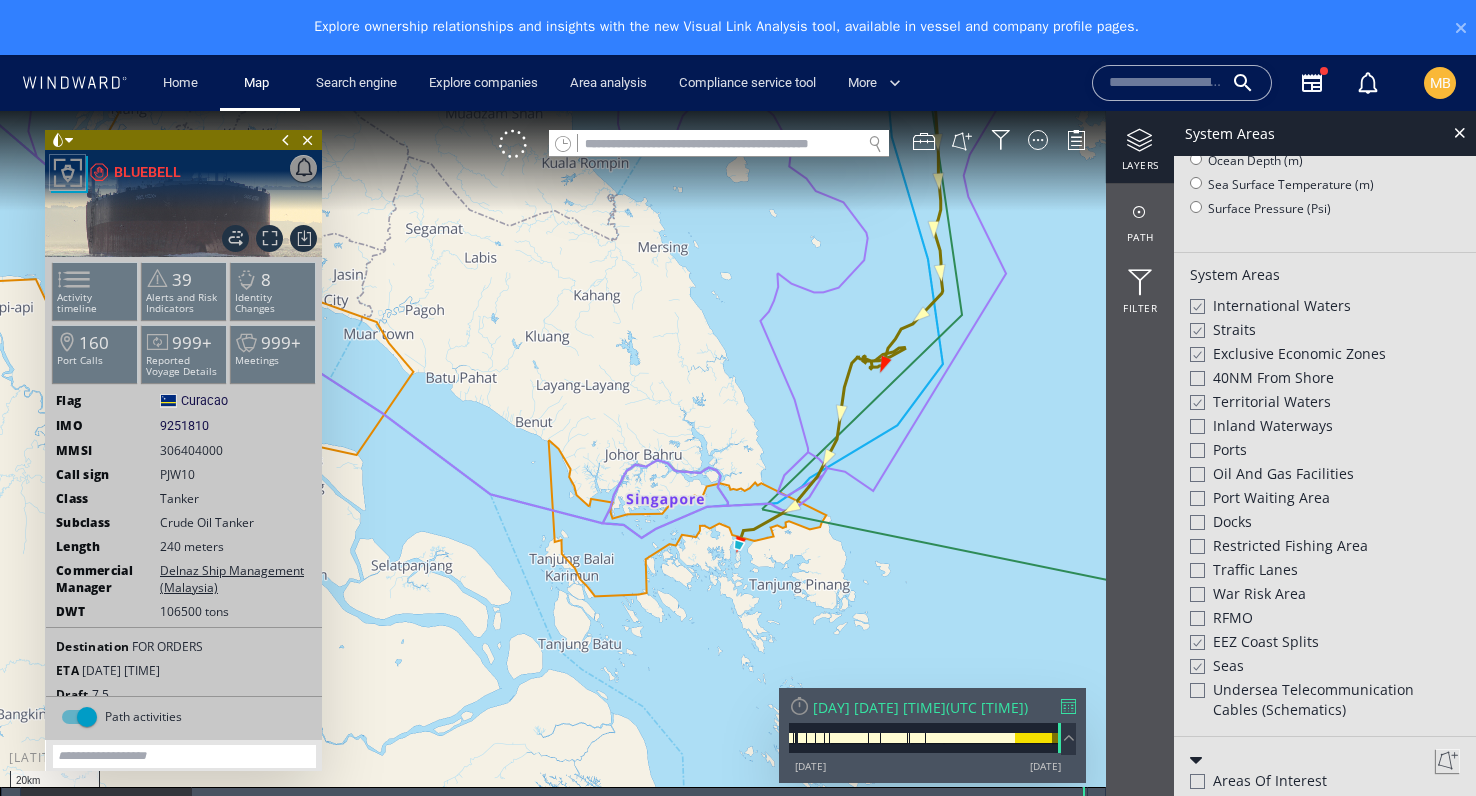 scroll, scrollTop: 0, scrollLeft: 0, axis: both 